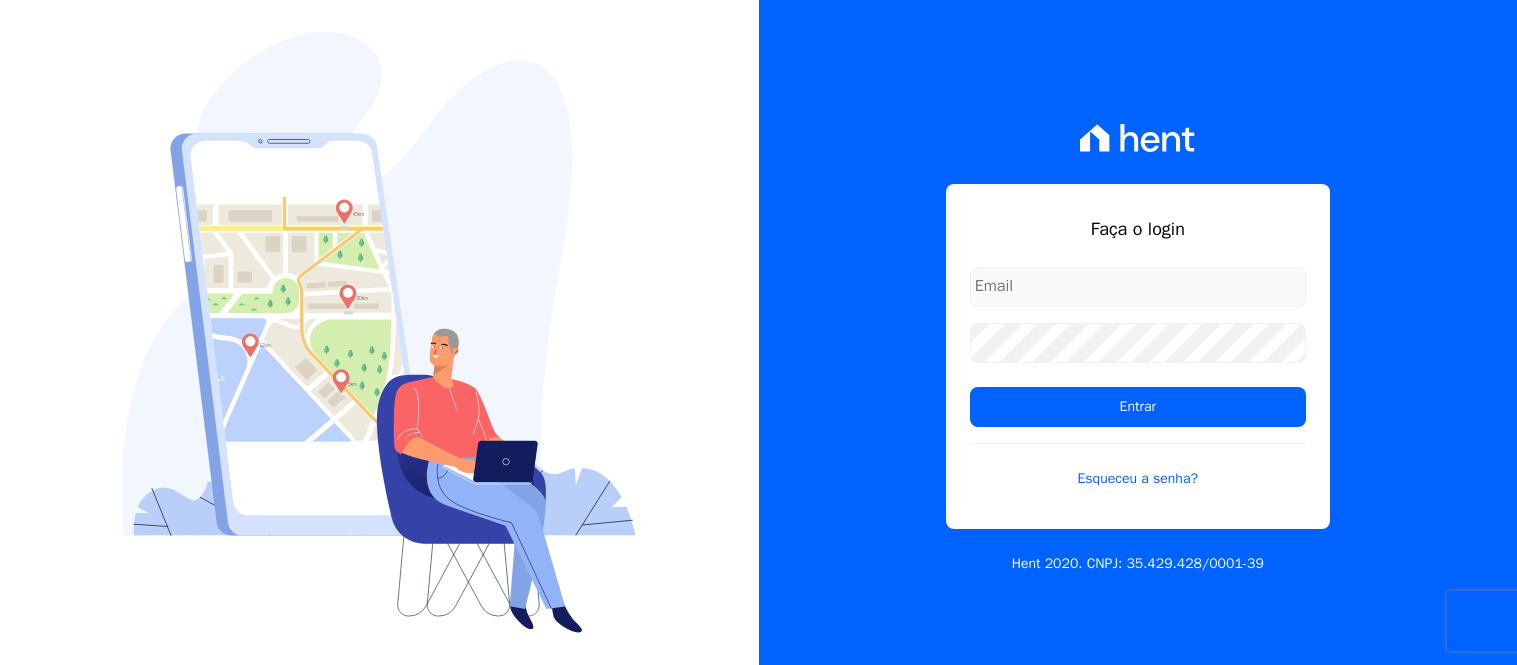 scroll, scrollTop: 0, scrollLeft: 0, axis: both 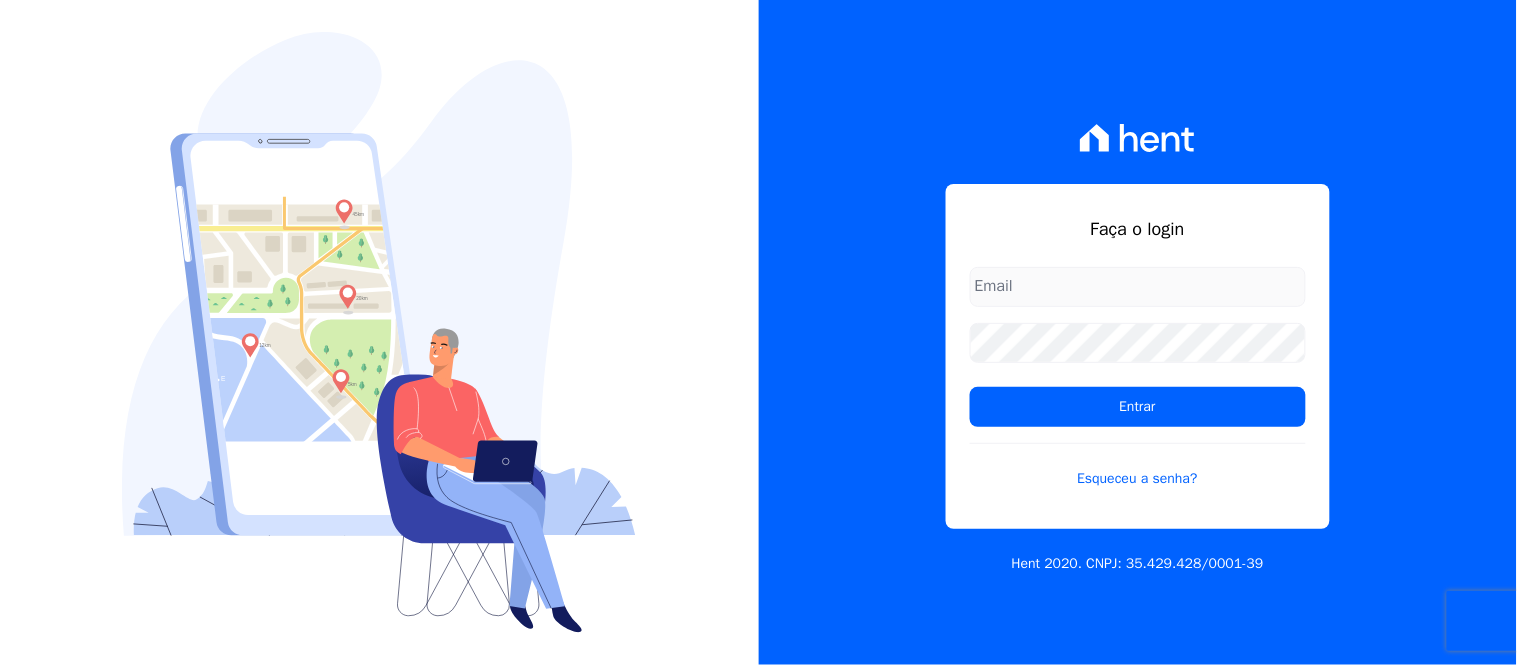 click at bounding box center (1138, 287) 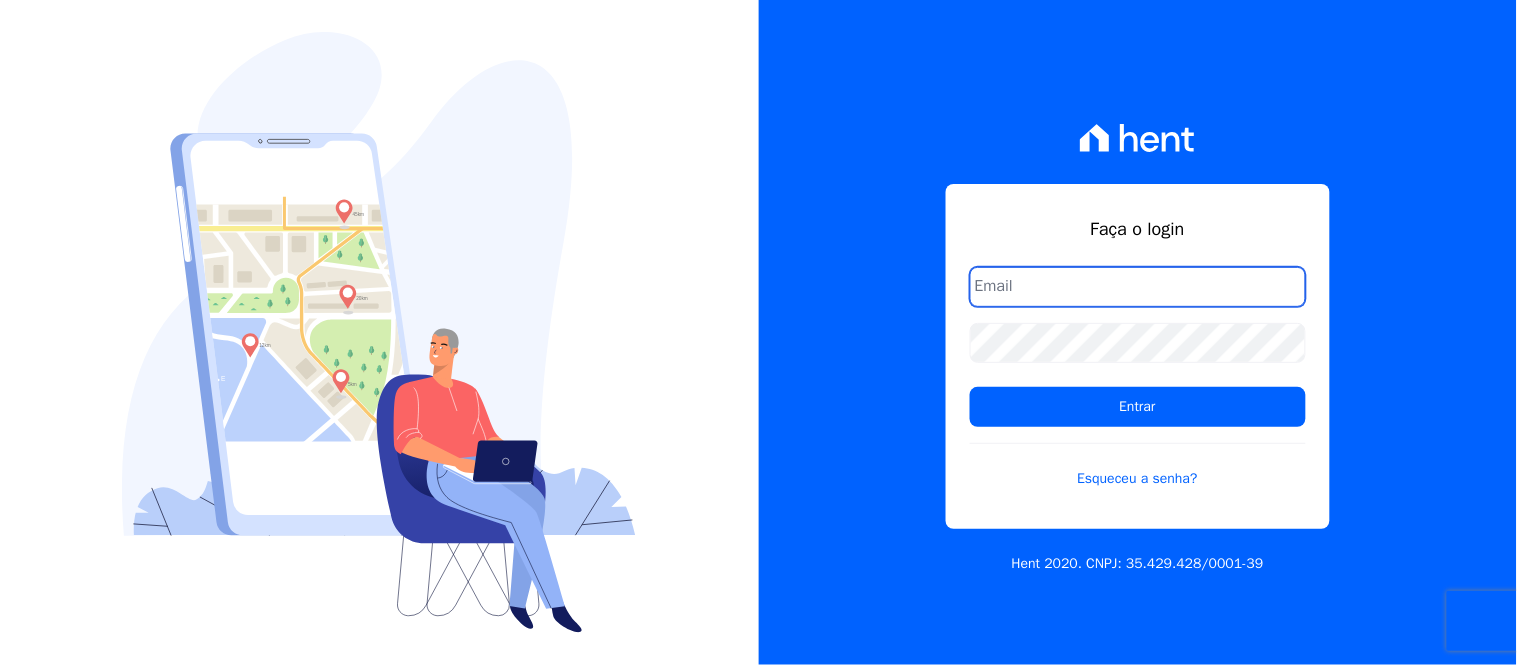 type on "[EMAIL]" 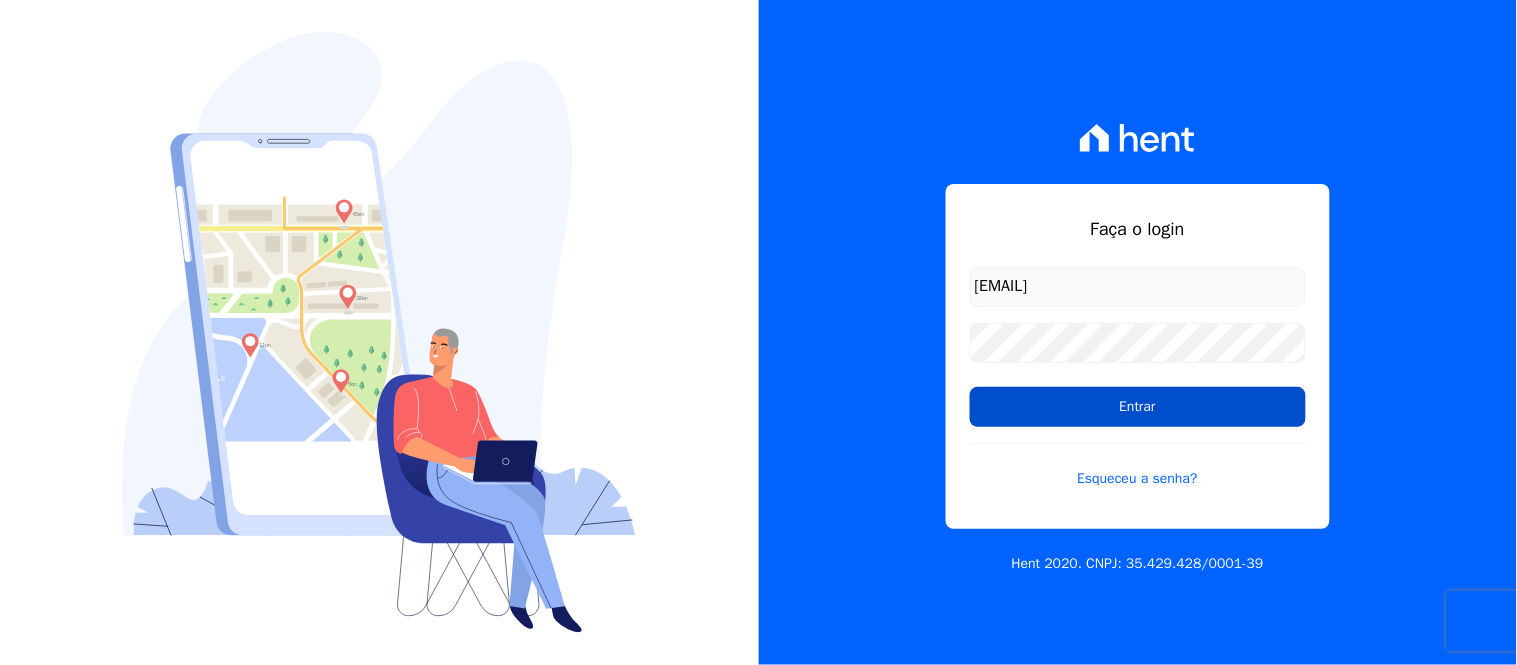 click on "Entrar" at bounding box center (1138, 407) 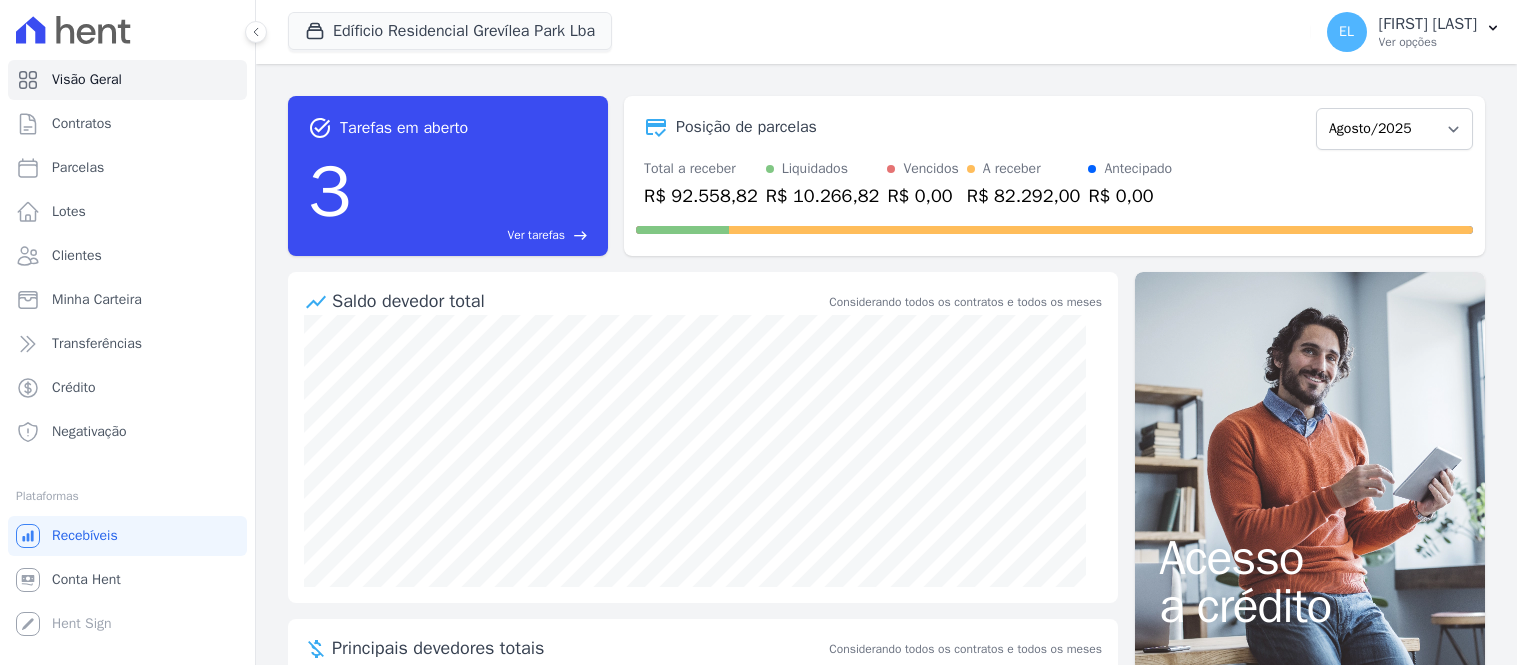 scroll, scrollTop: 0, scrollLeft: 0, axis: both 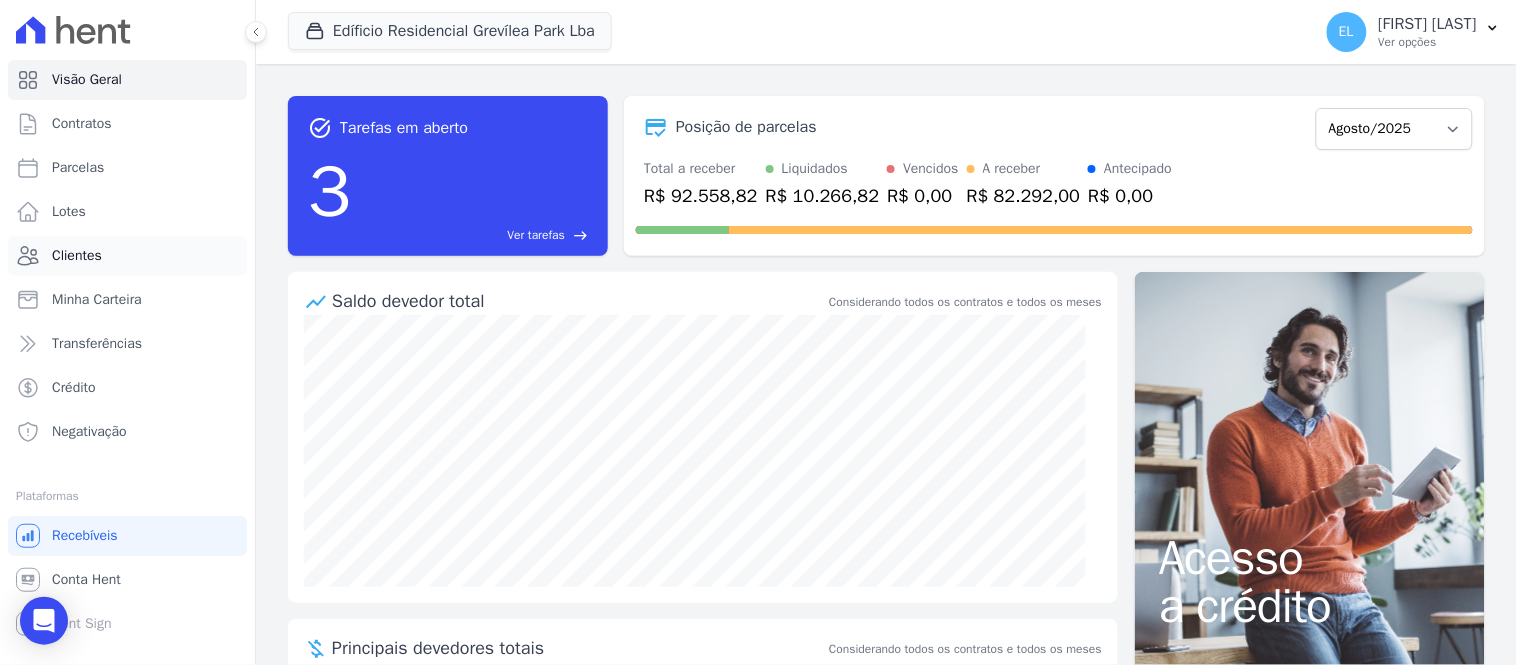 click on "Clientes" at bounding box center (77, 256) 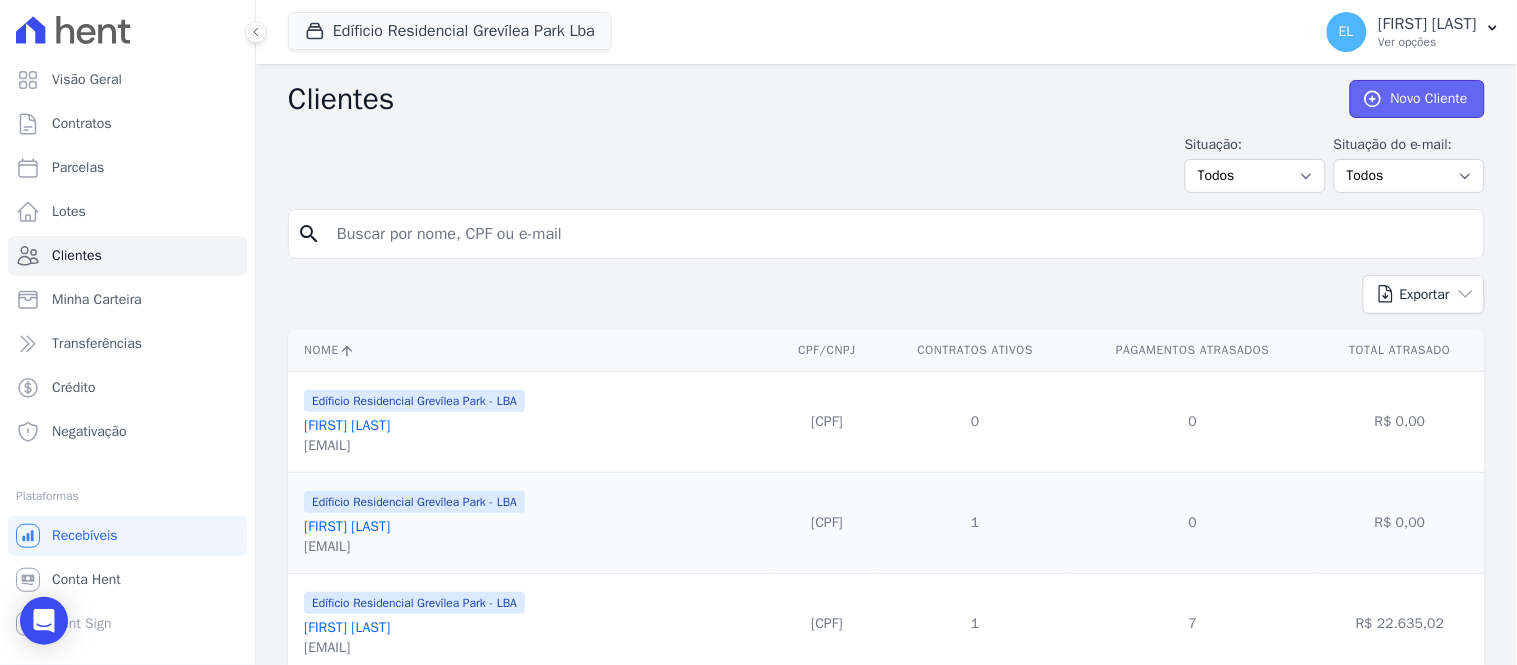 click on "Novo Cliente" at bounding box center (1417, 99) 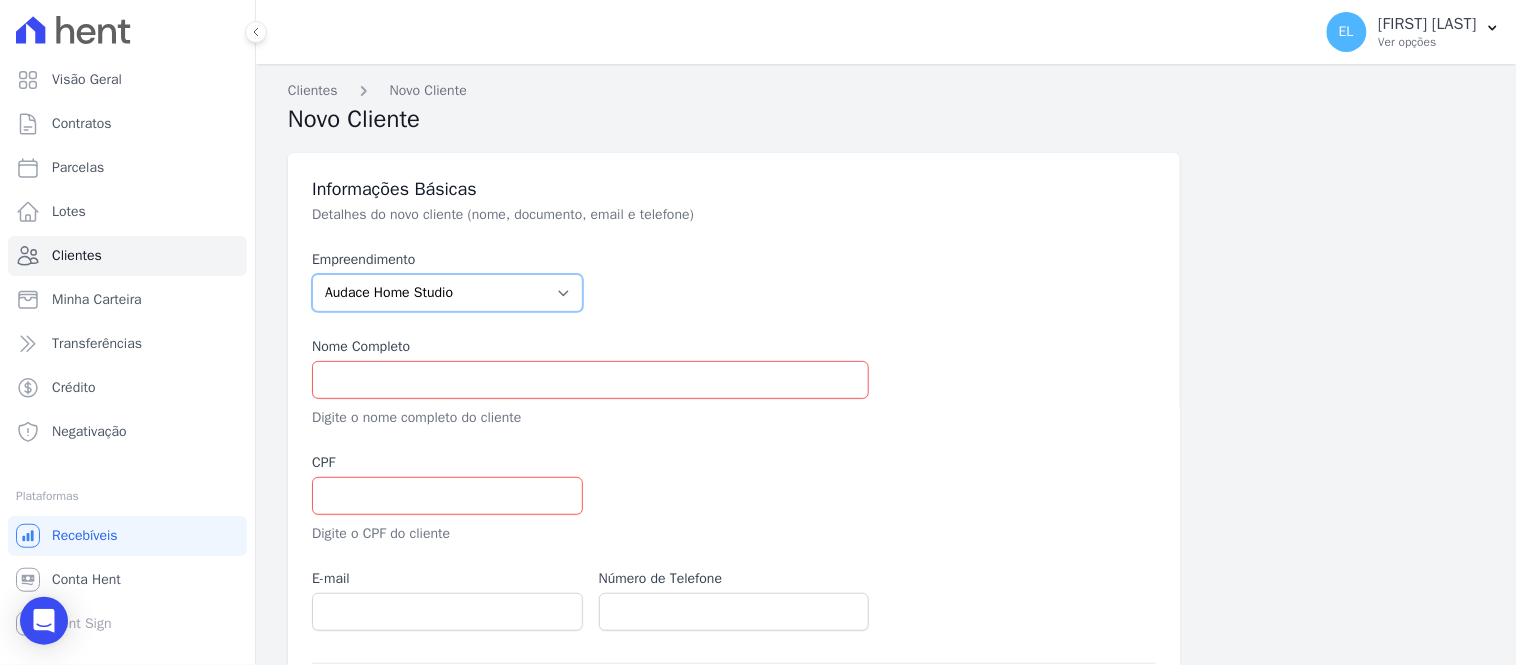 click on "Audace Home Studio
Audace Mondeo
Edíficio Residencial Grevílea Park
Edíficio Residencial Grevílea Park - LBA
Sunrise Residence SPE LTDA
Terreno de Goioerê" at bounding box center (447, 293) 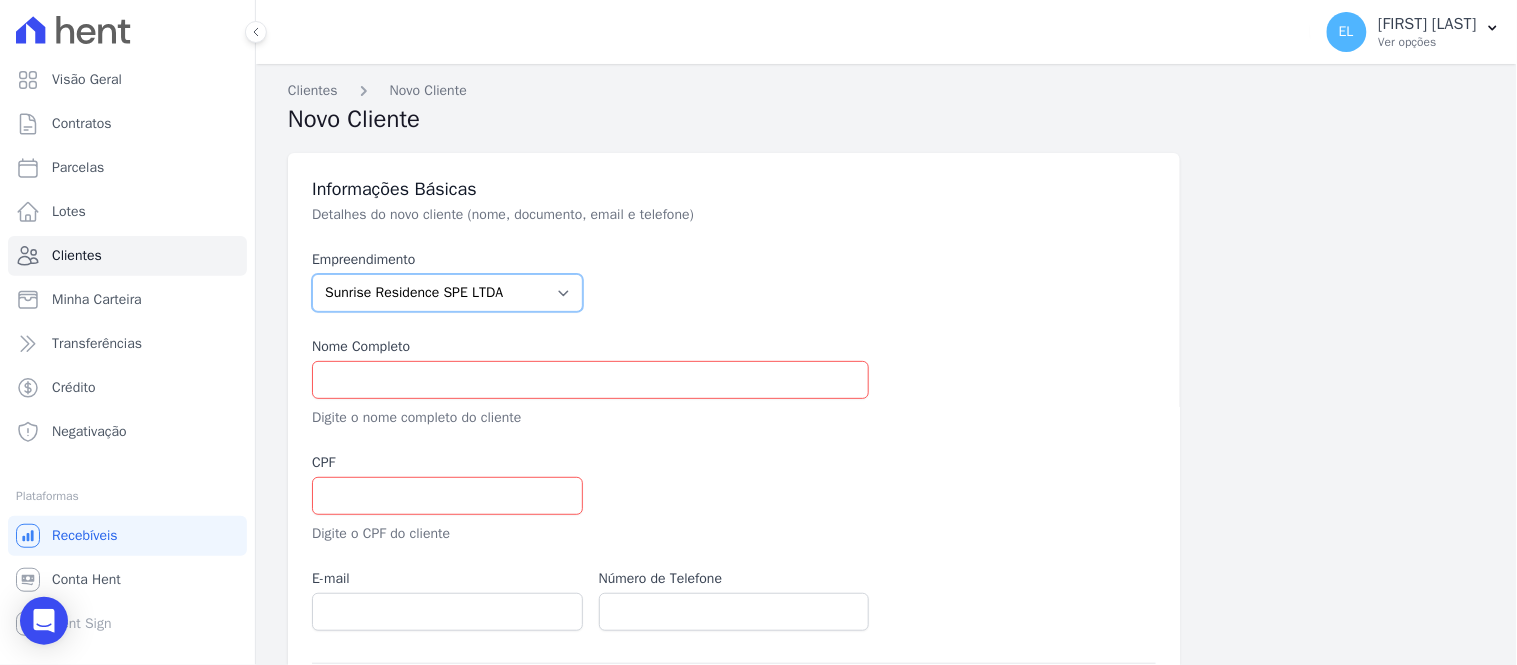 click on "Audace Home Studio
Audace Mondeo
Edíficio Residencial Grevílea Park
Edíficio Residencial Grevílea Park - LBA
Sunrise Residence SPE LTDA
Terreno de Goioerê" at bounding box center (447, 293) 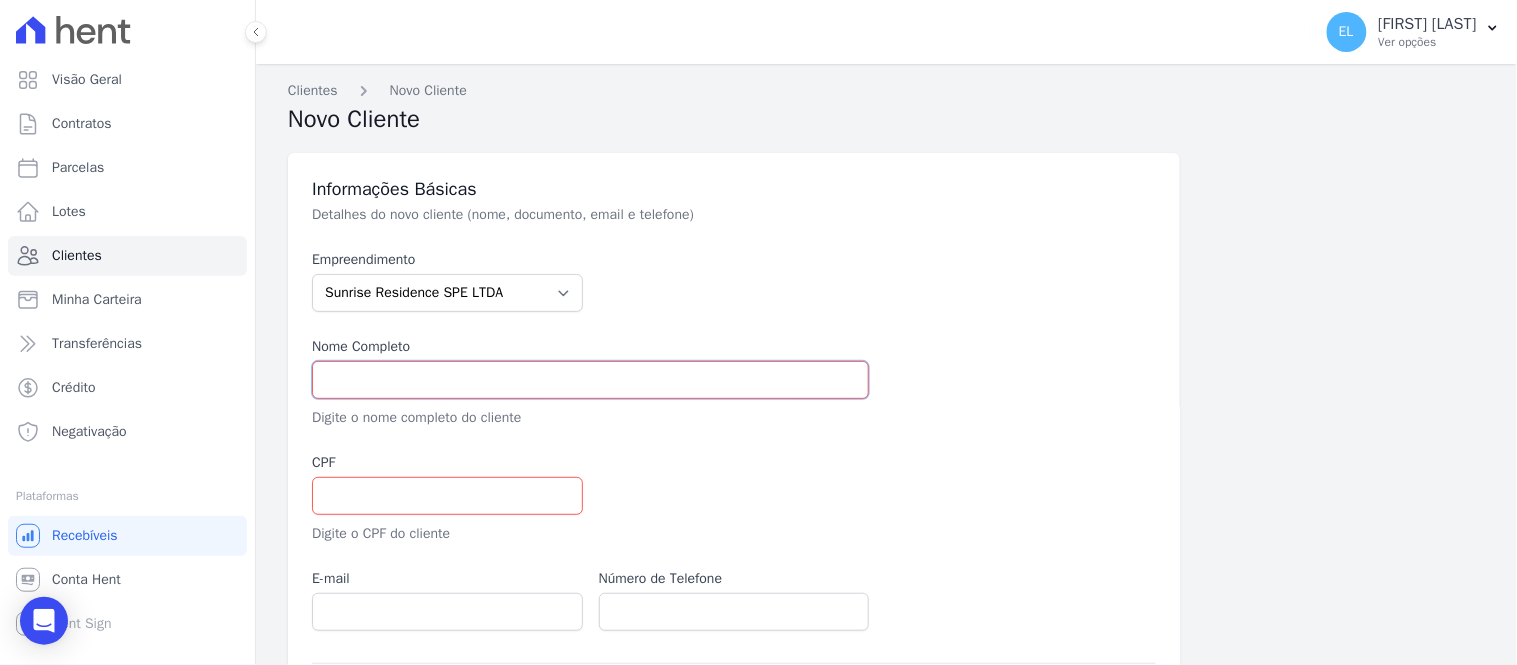 click at bounding box center [590, 380] 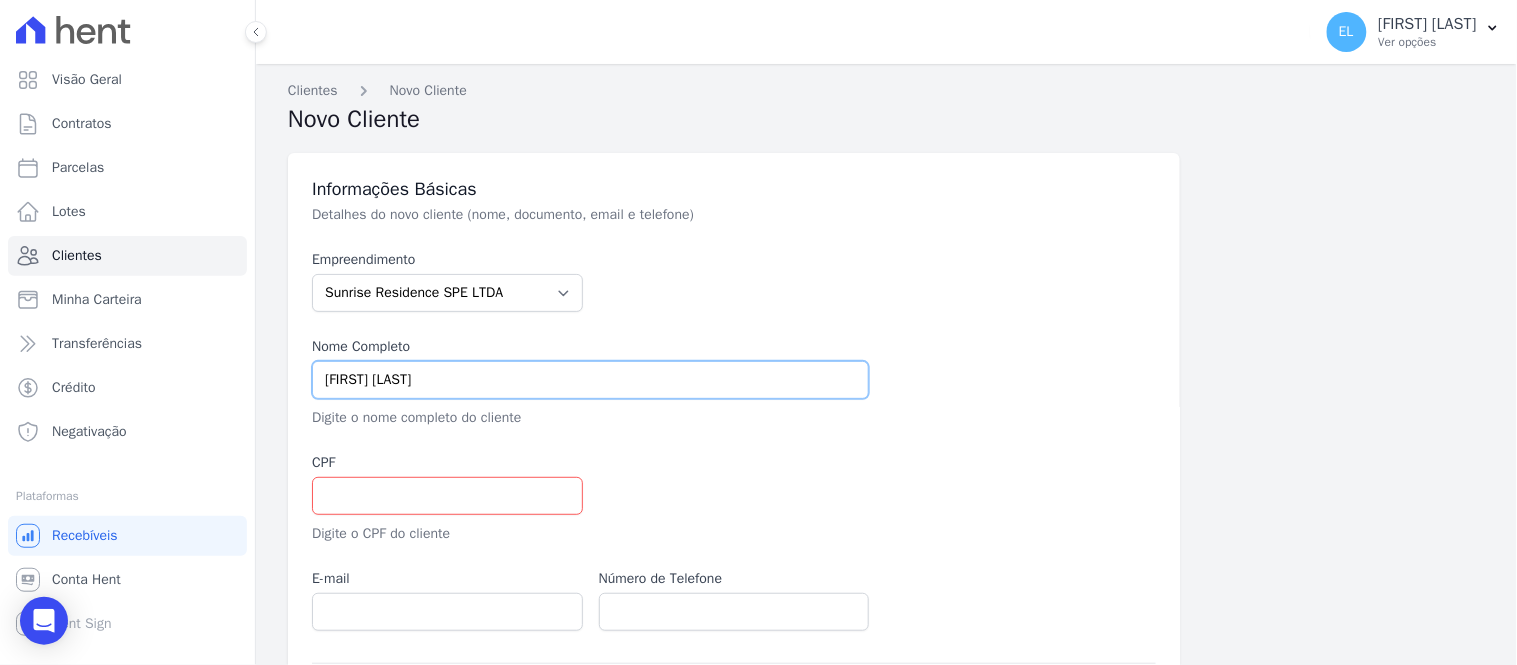 type on "[FIRST] [LAST] [LAST]" 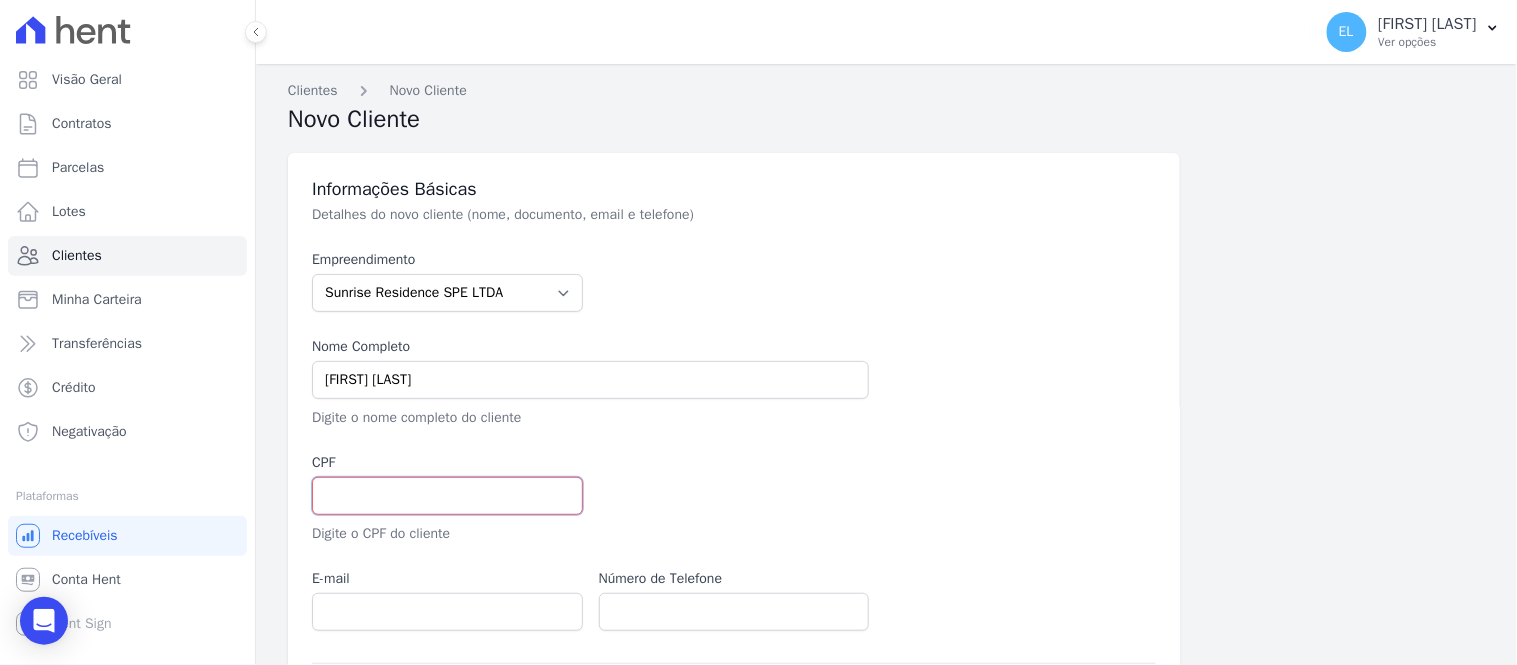 click at bounding box center (447, 496) 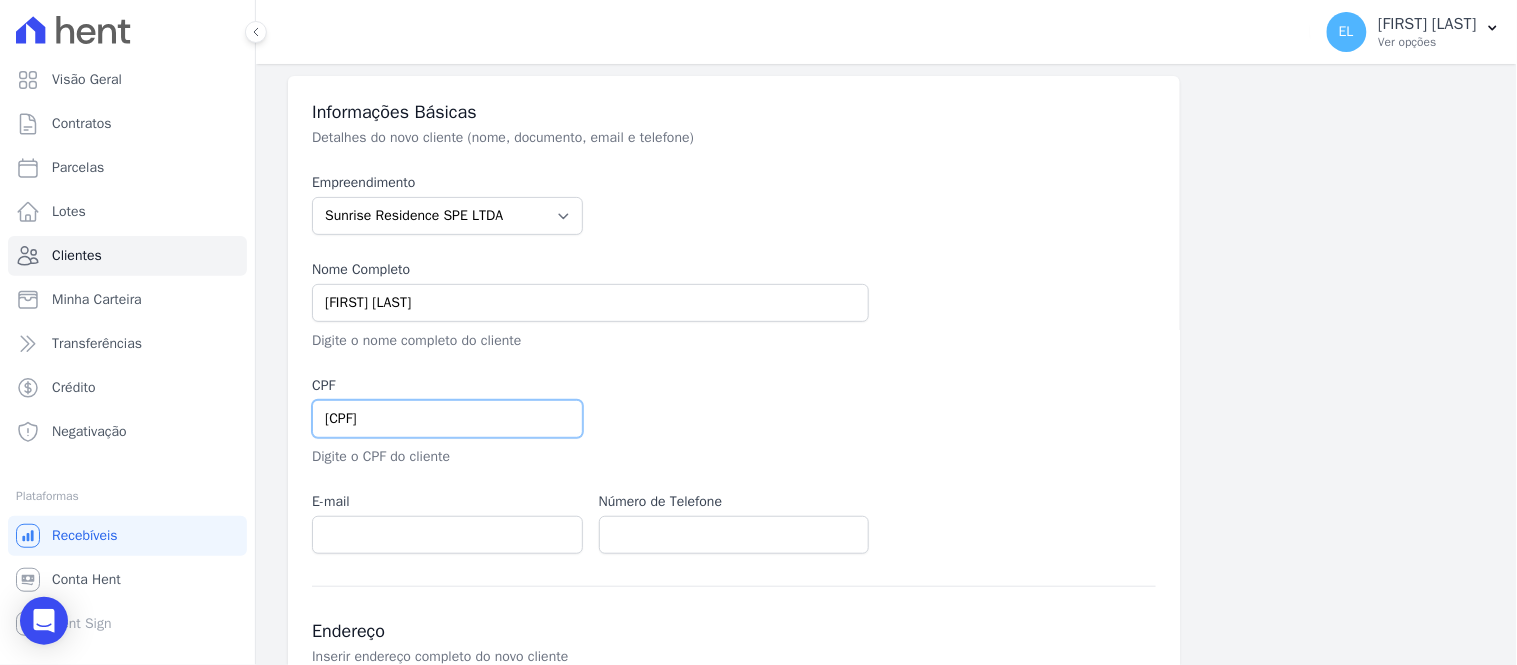 scroll, scrollTop: 111, scrollLeft: 0, axis: vertical 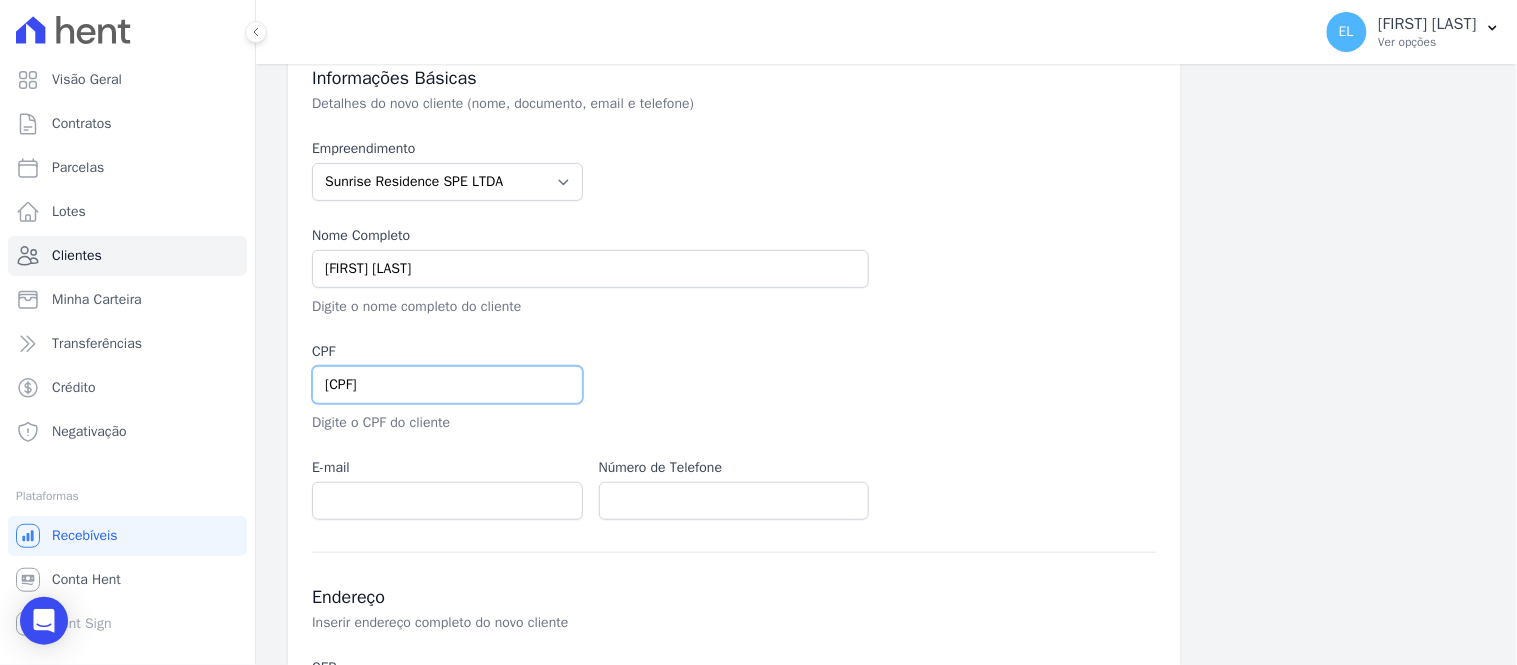 type on "[CPF]" 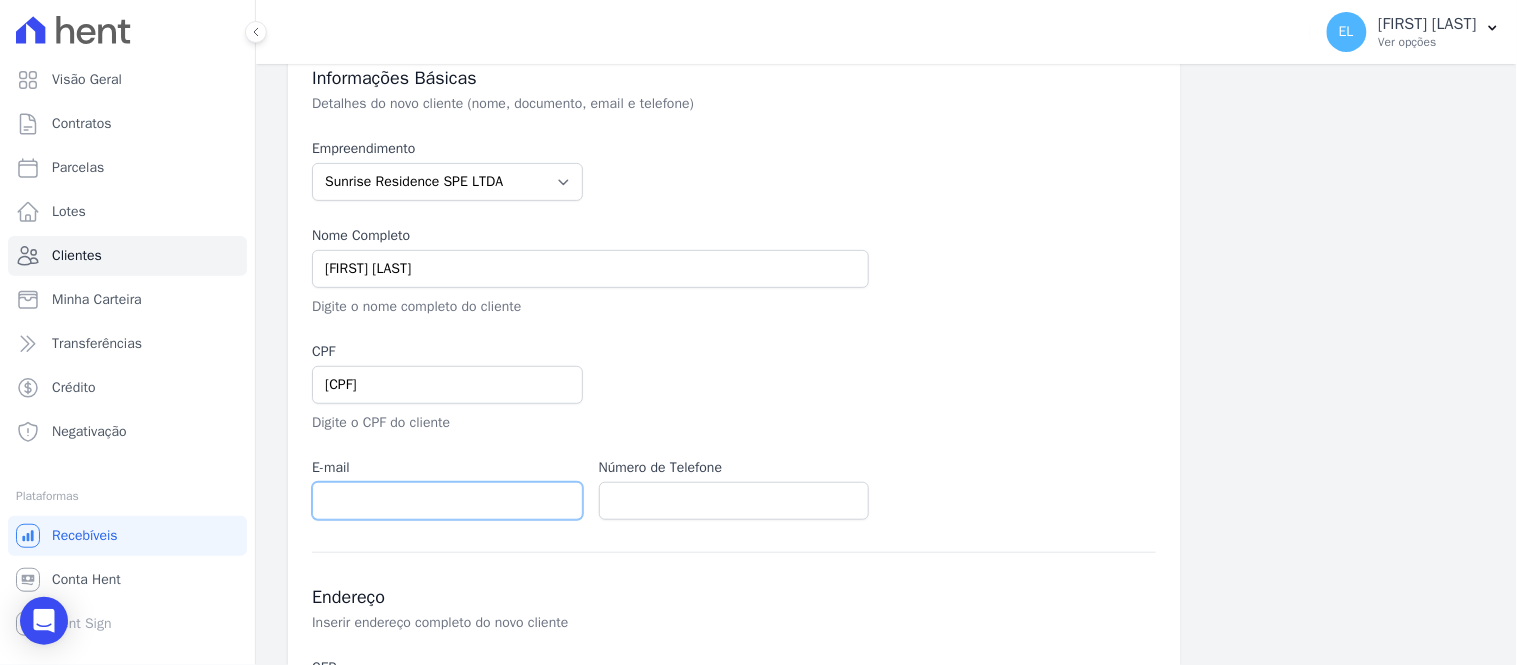 click at bounding box center [447, 501] 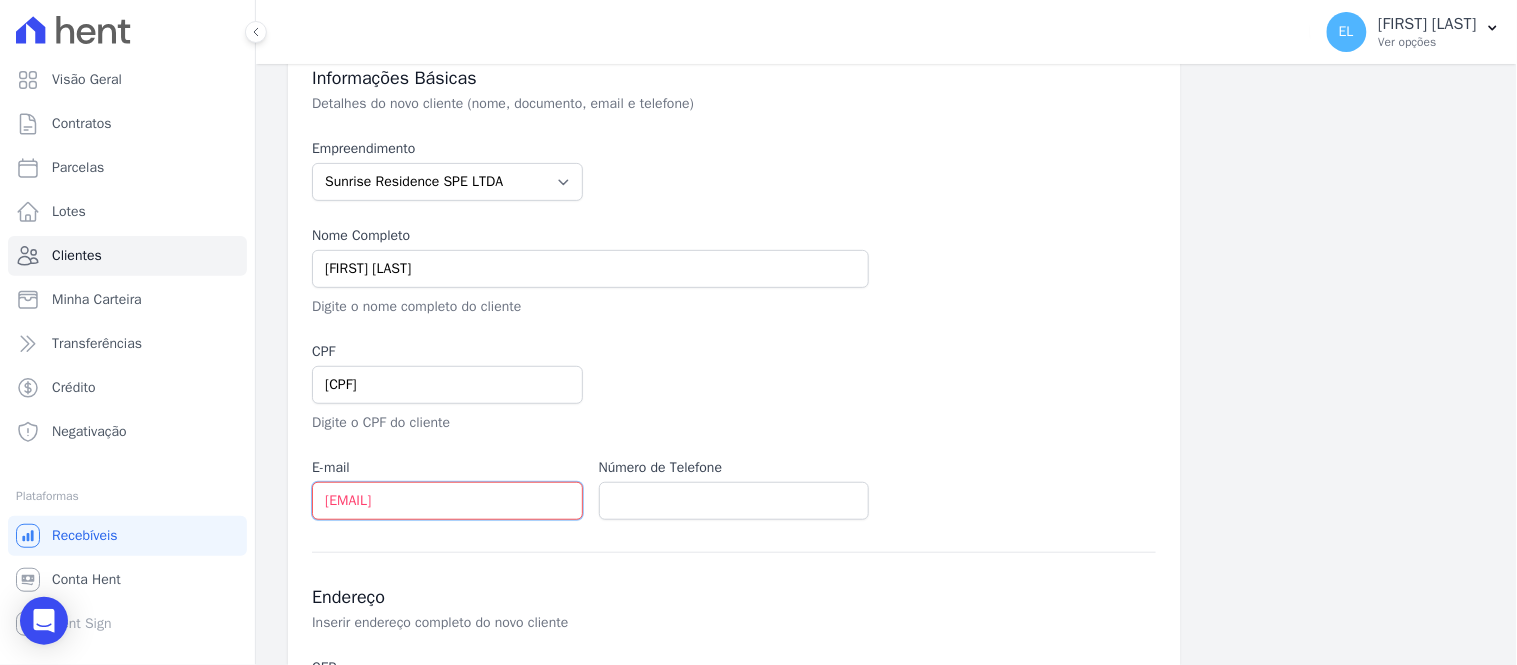type on "[EMAIL]" 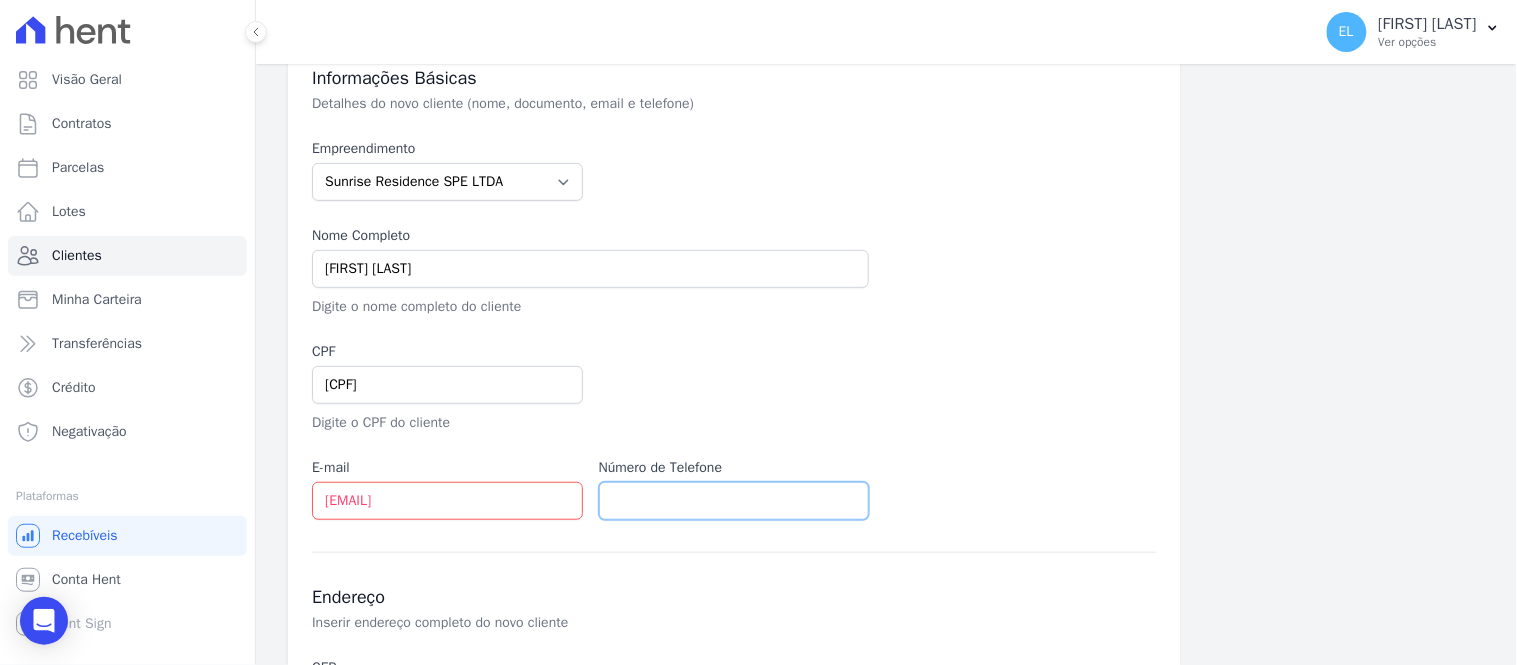 click at bounding box center [734, 501] 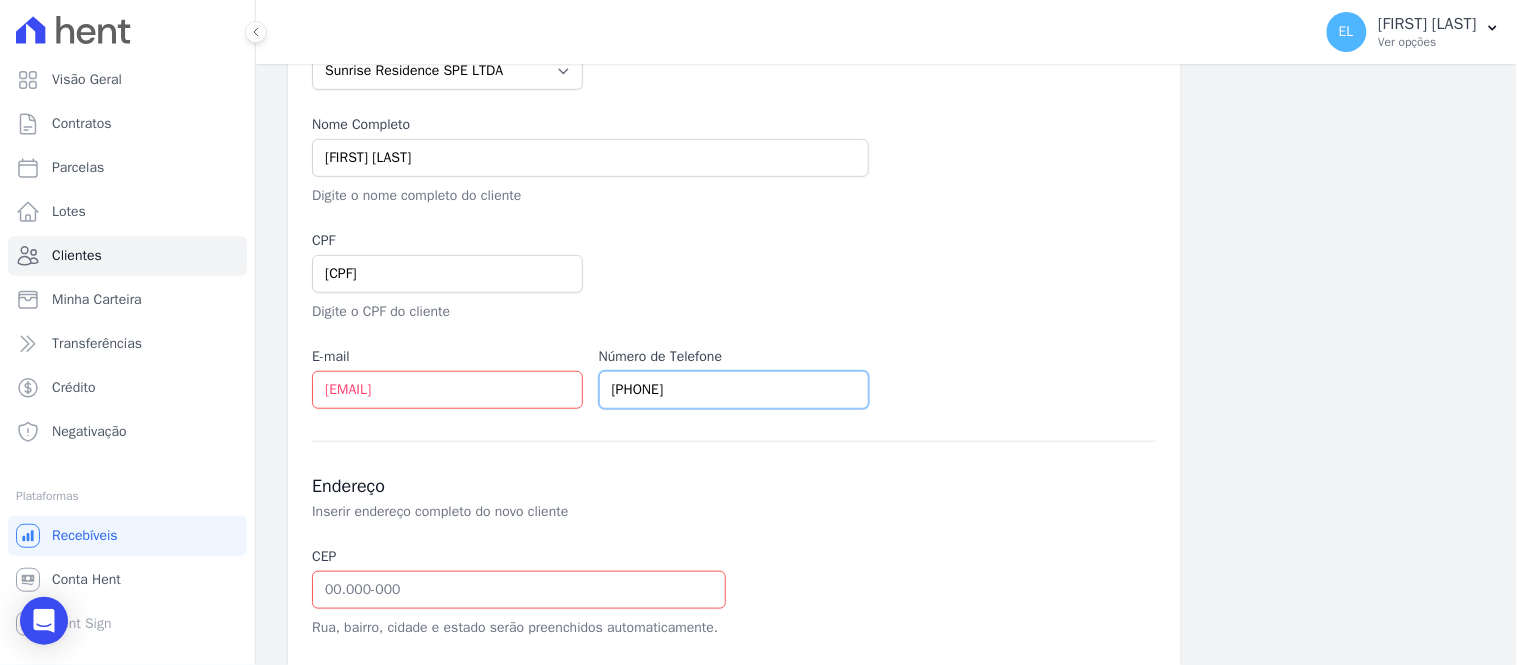 scroll, scrollTop: 333, scrollLeft: 0, axis: vertical 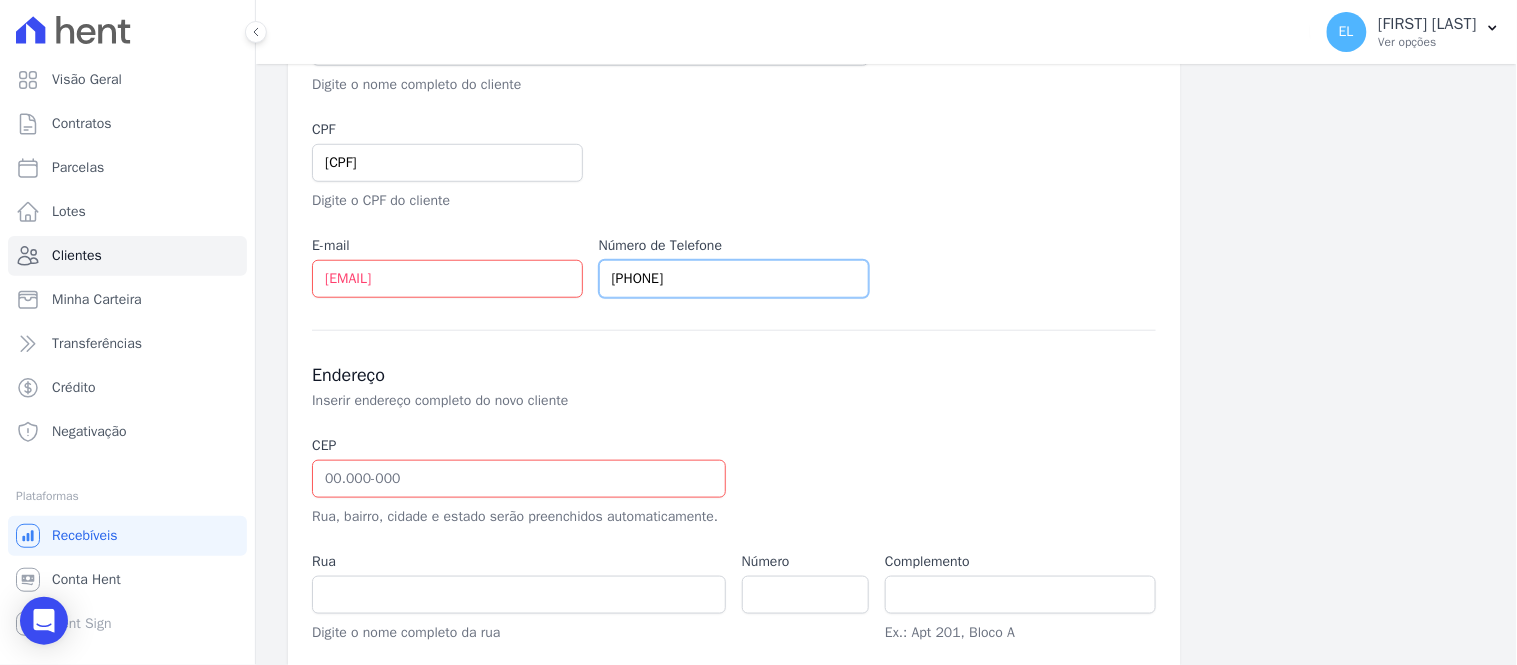 type on "(44) 9.9917-4887" 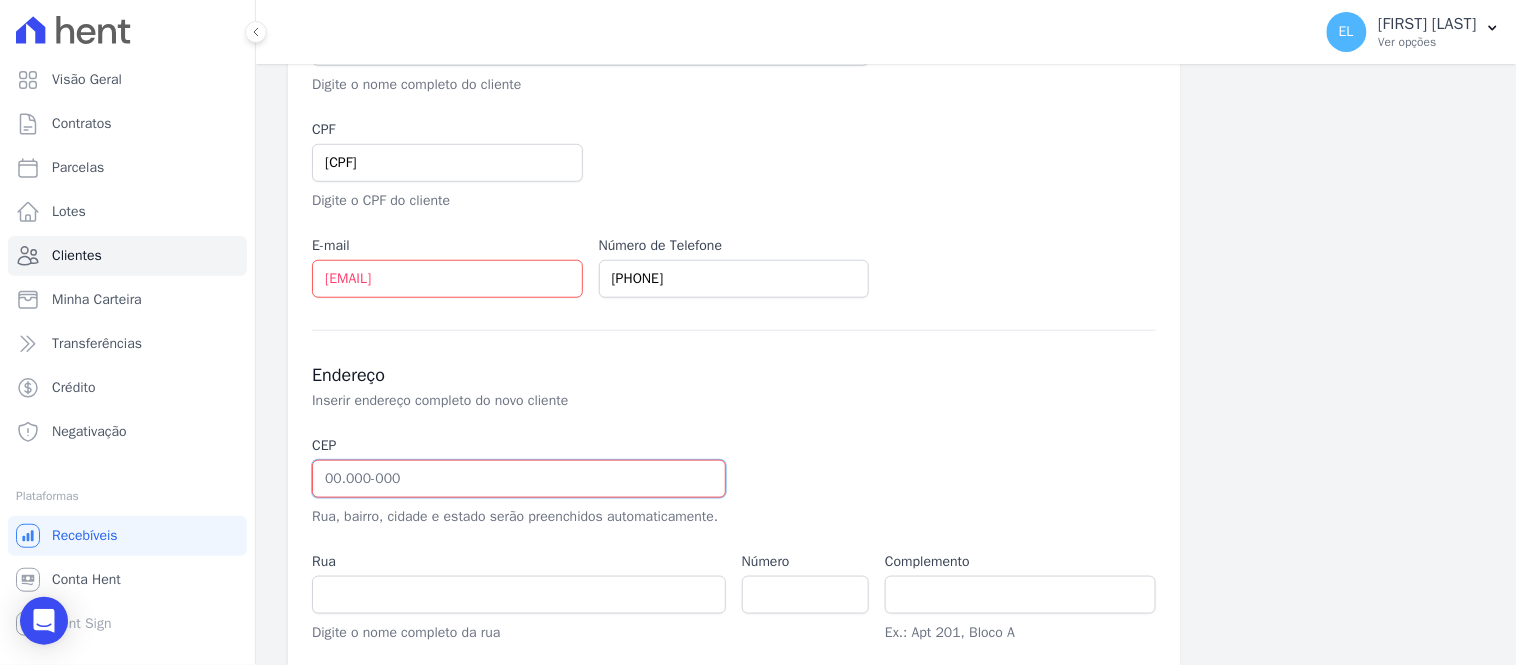 click at bounding box center [519, 479] 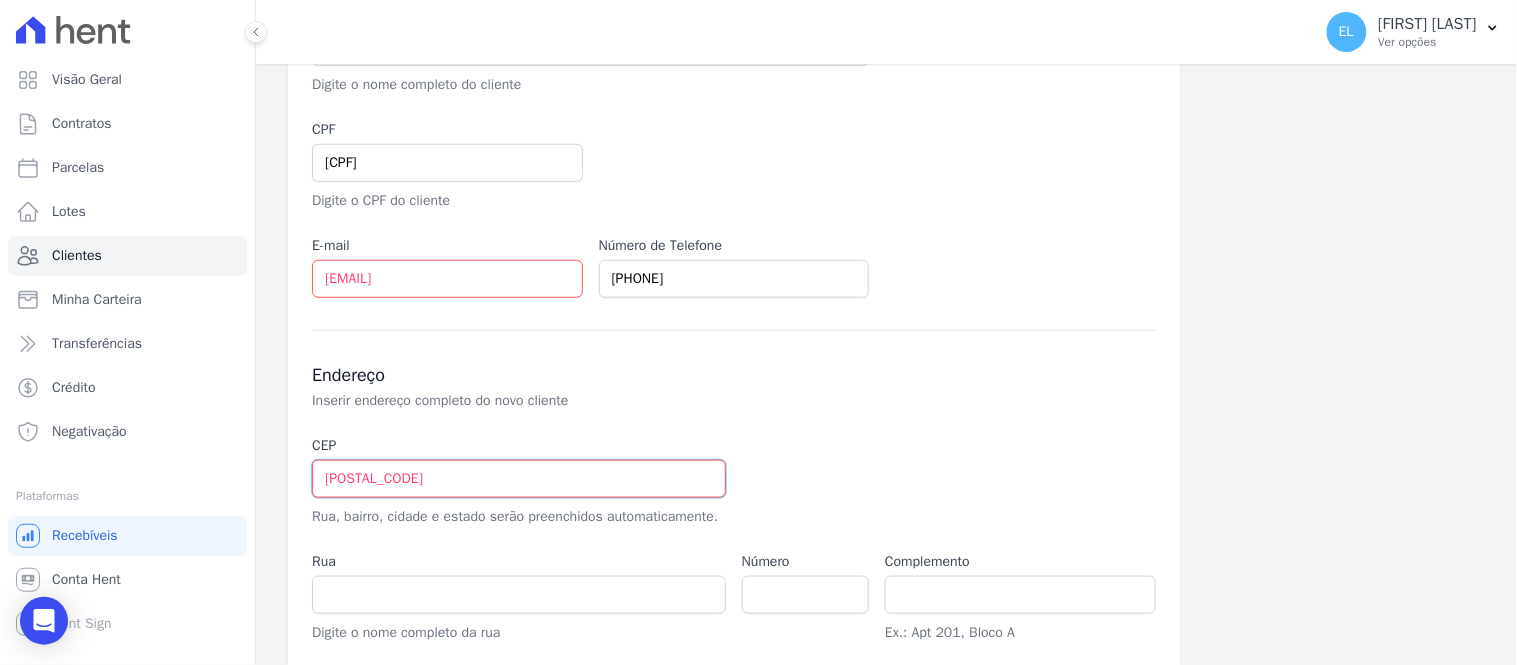 type on "87.050-660" 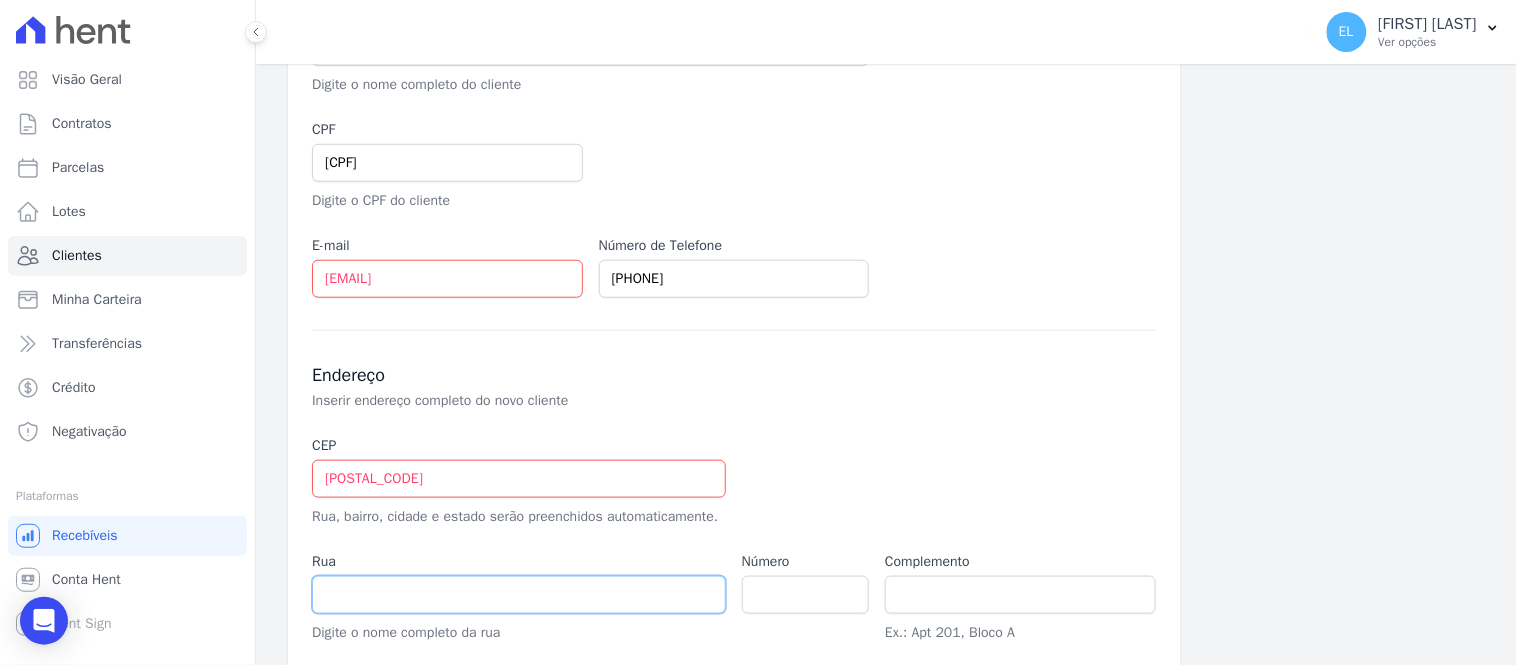 click at bounding box center (519, 595) 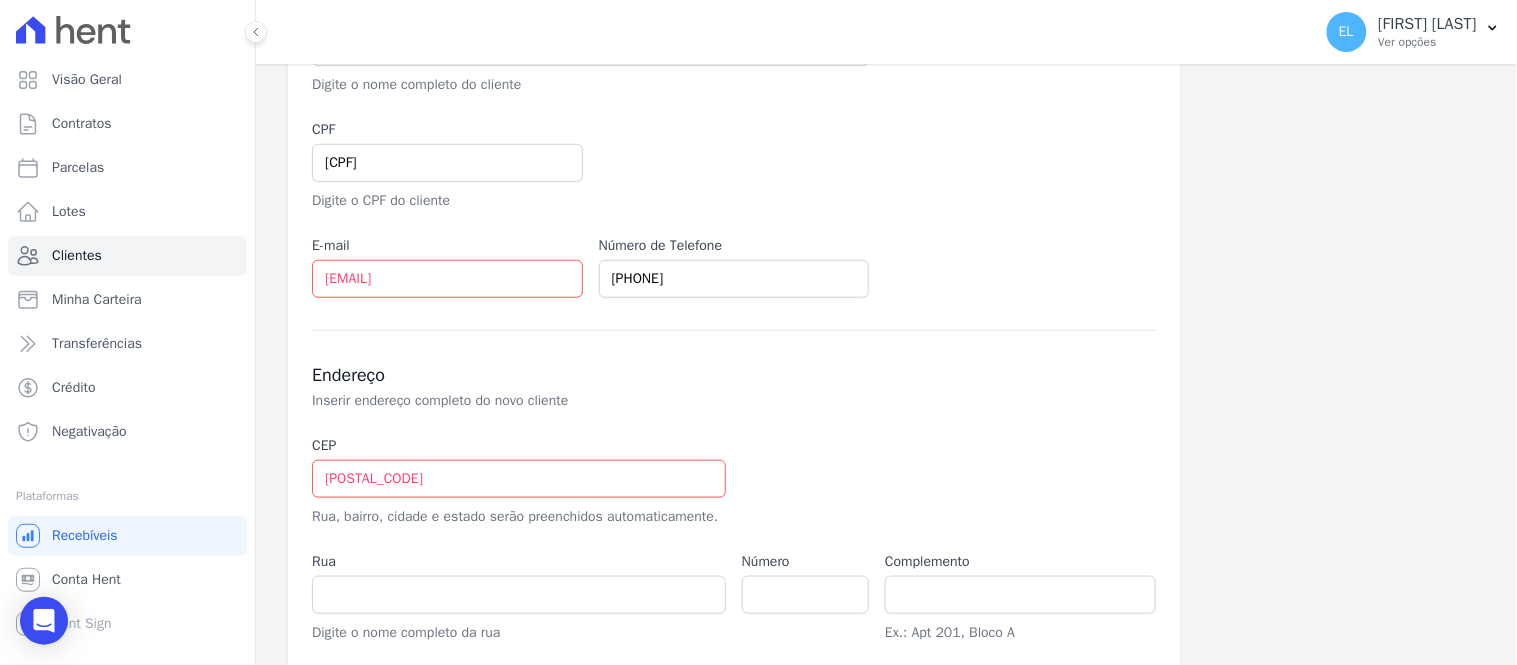 type on "Rua Cambira" 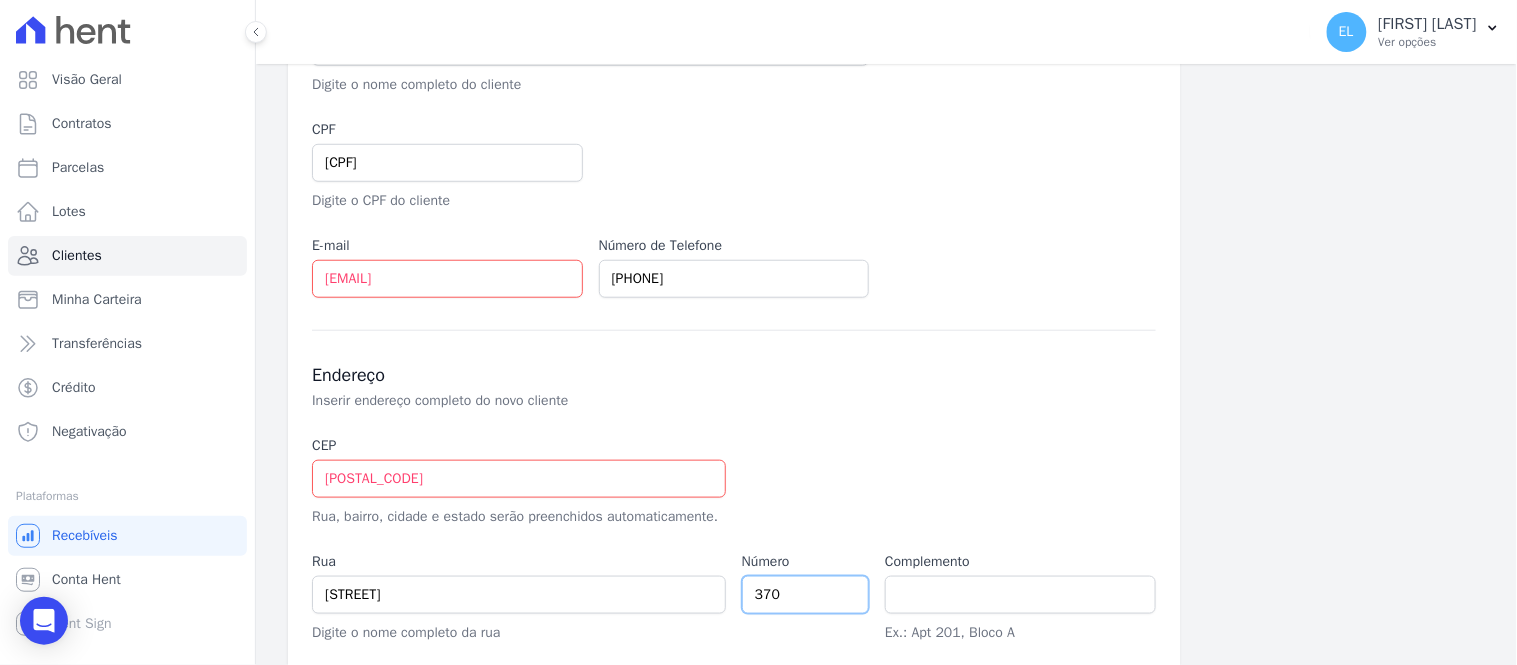 type on "370" 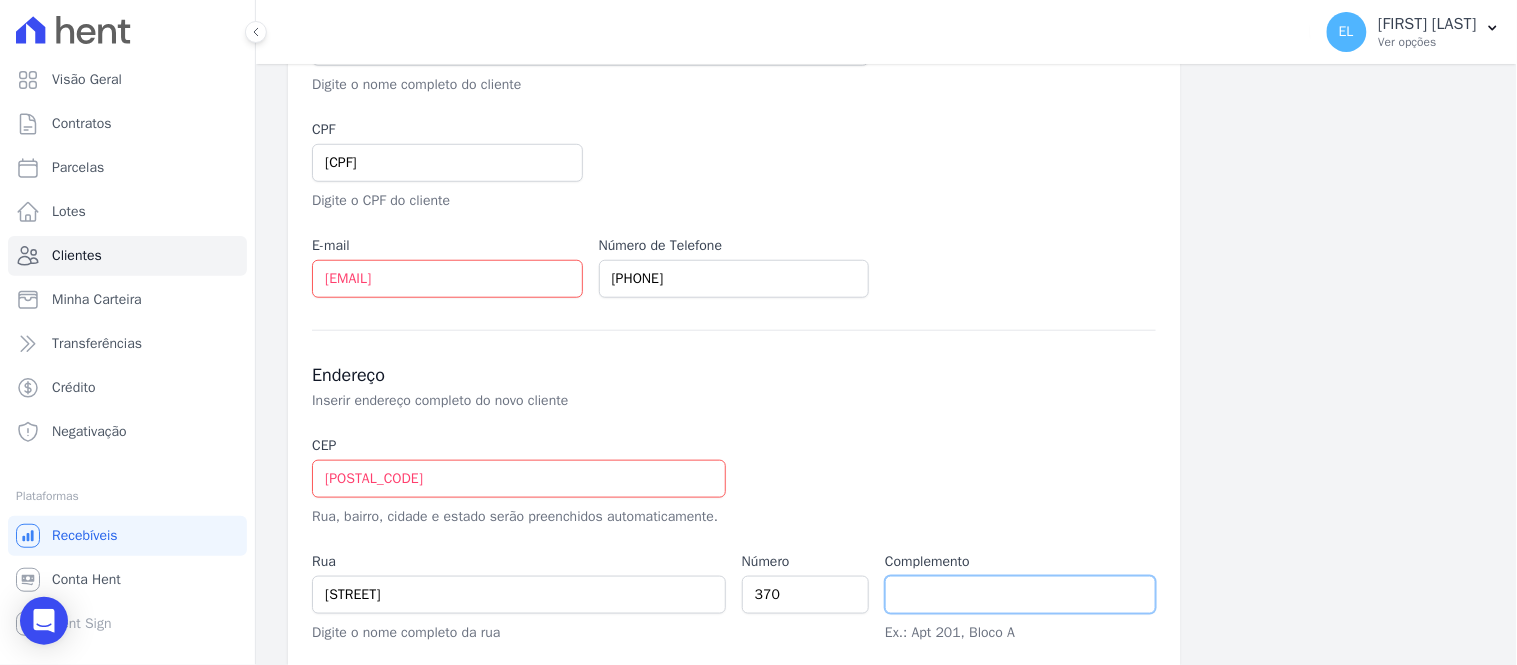 click at bounding box center [1020, 595] 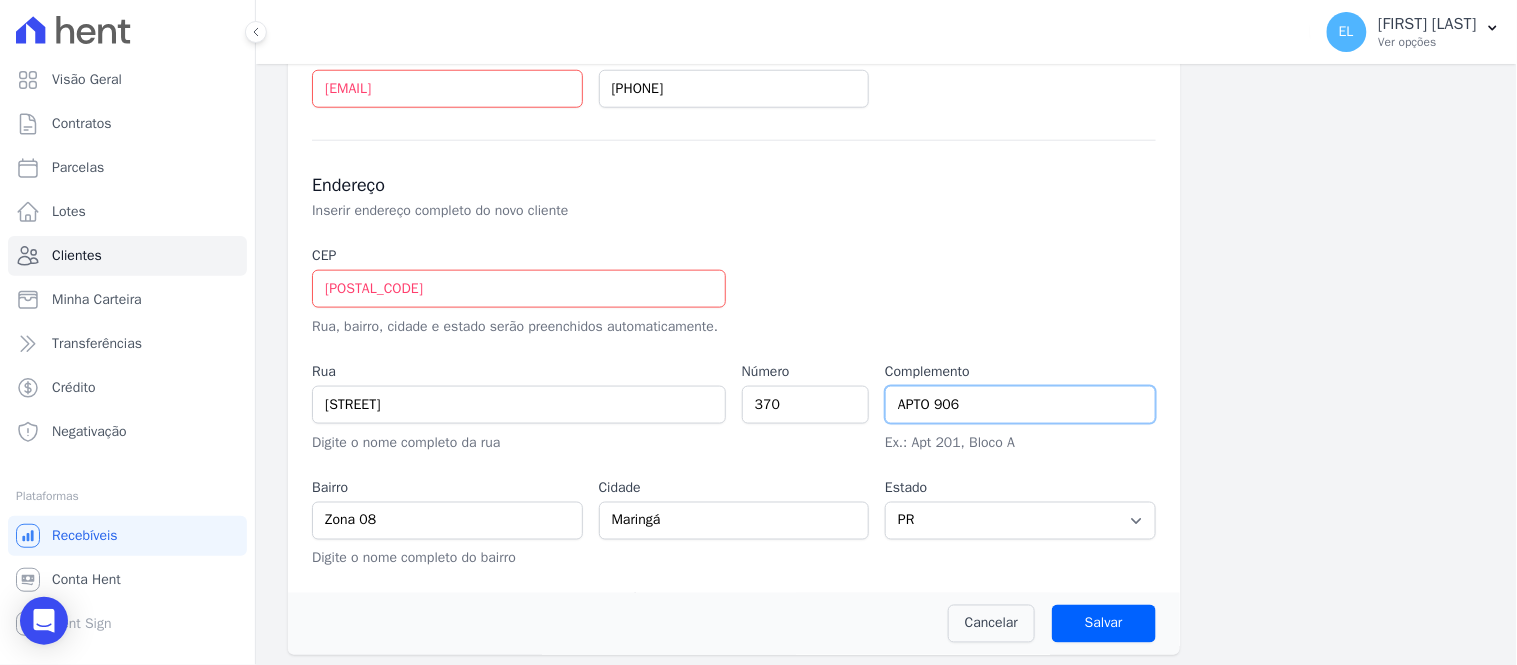 scroll, scrollTop: 530, scrollLeft: 0, axis: vertical 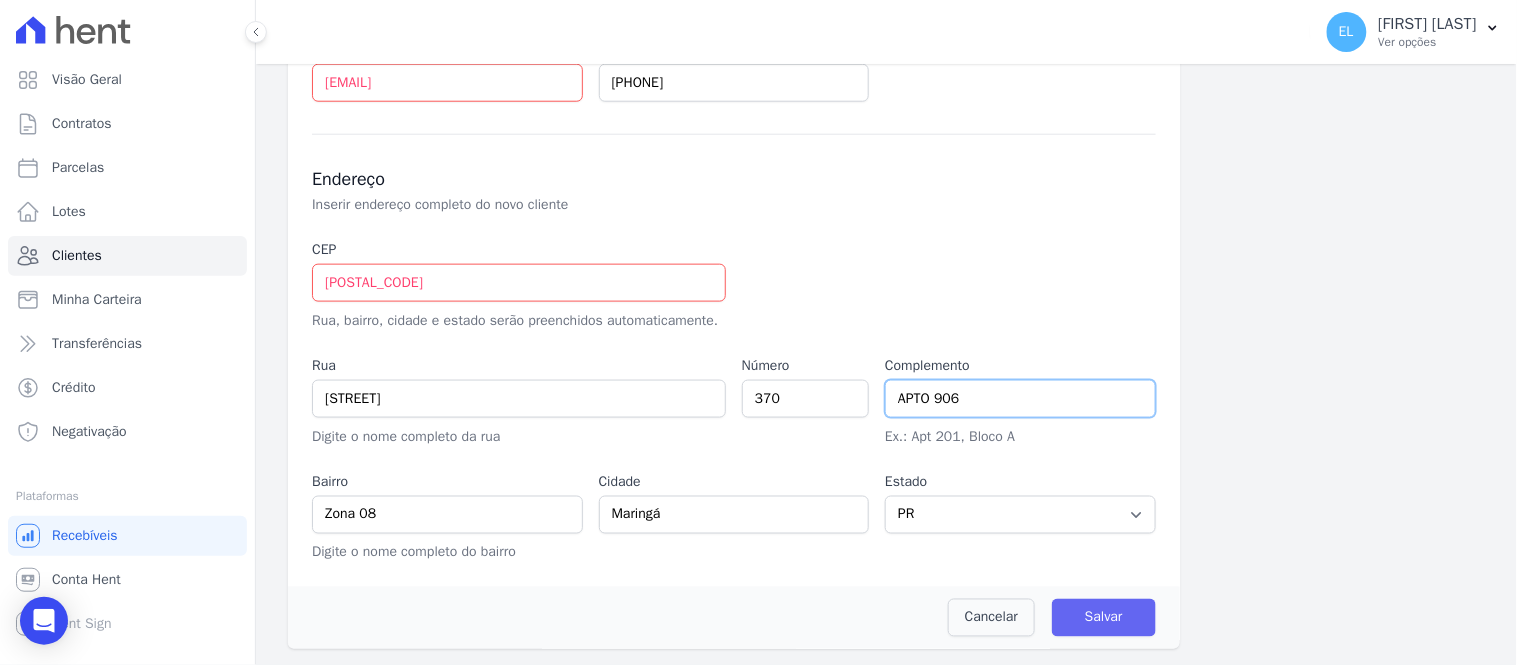 type on "APTO 906" 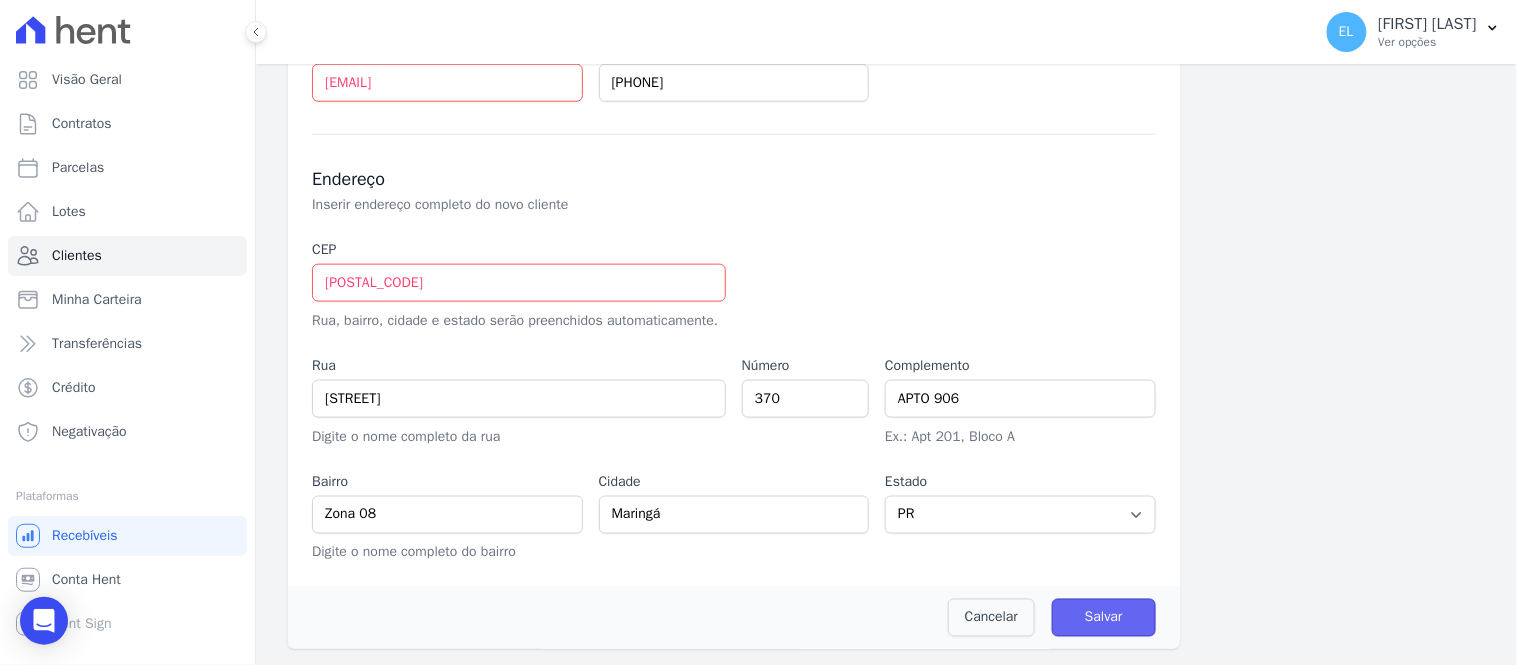 click on "Salvar" at bounding box center [1104, 618] 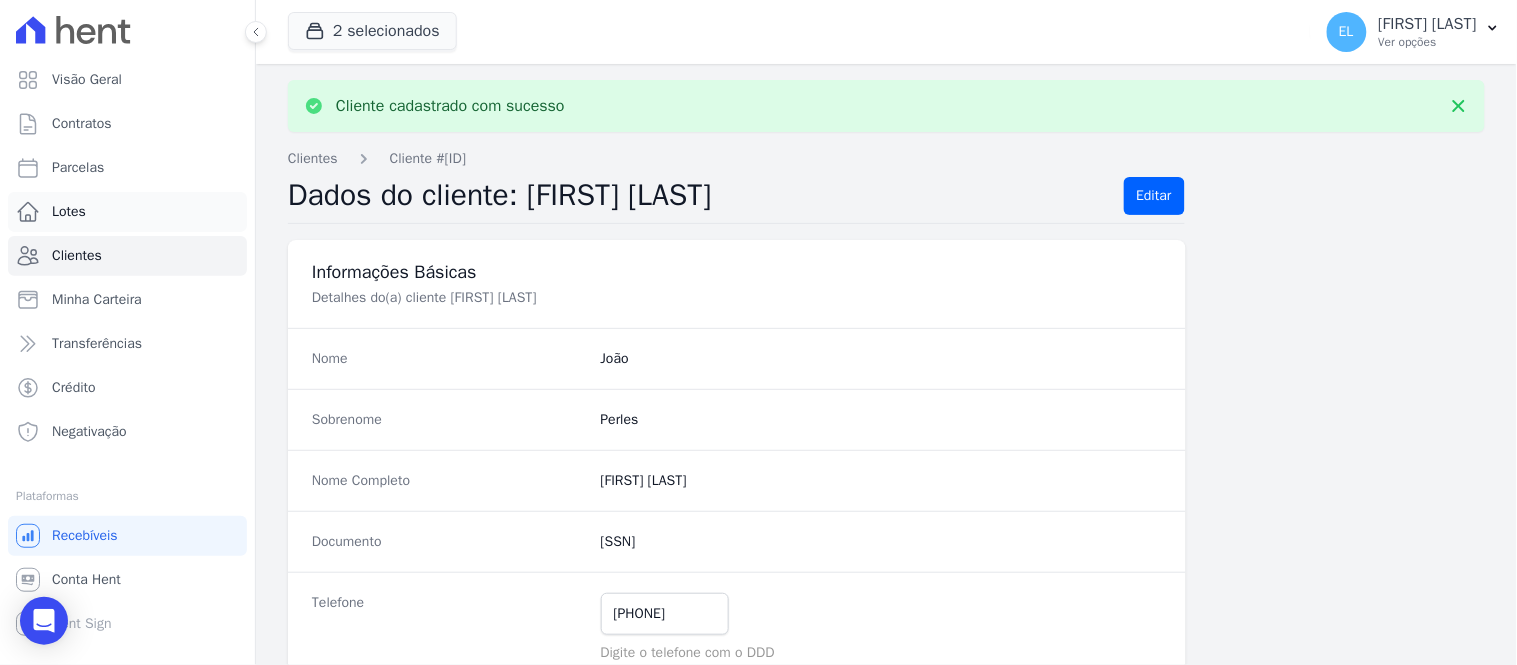 click on "Lotes" at bounding box center [69, 212] 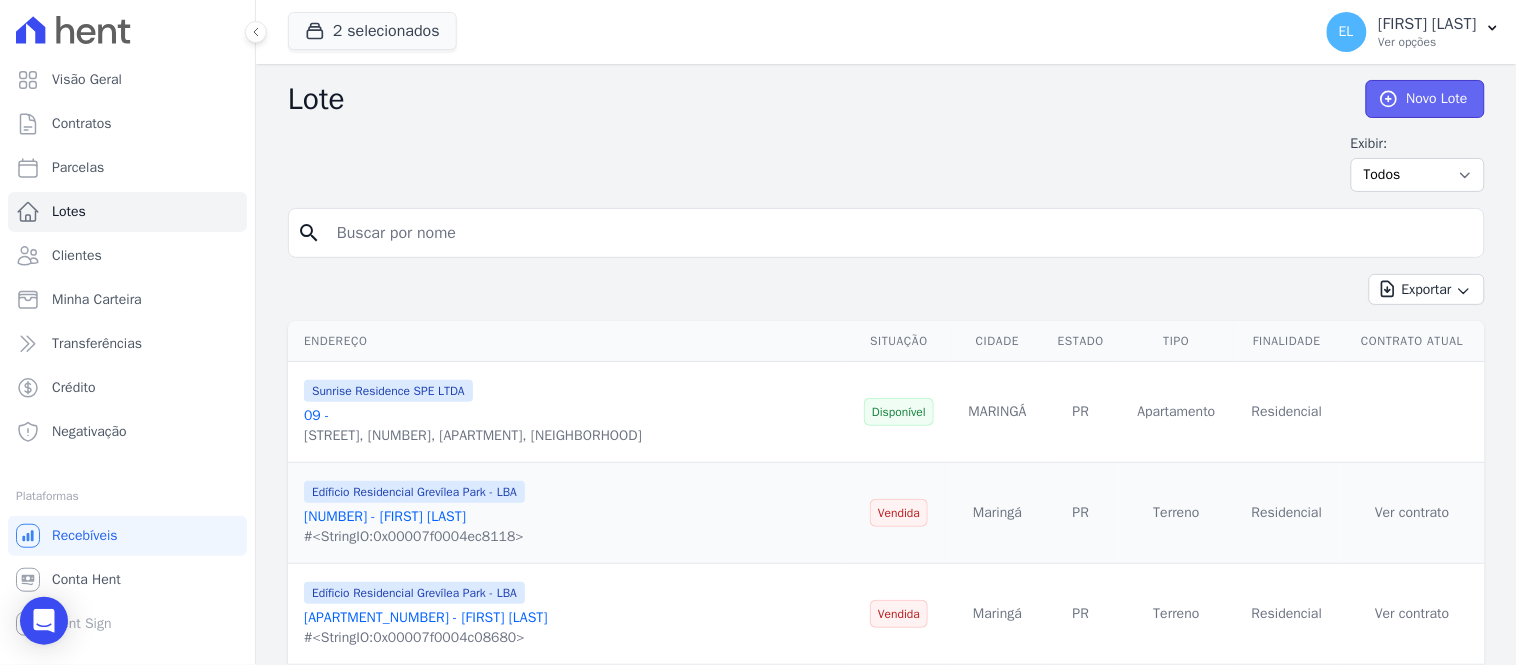 click on "Novo Lote" at bounding box center (1425, 99) 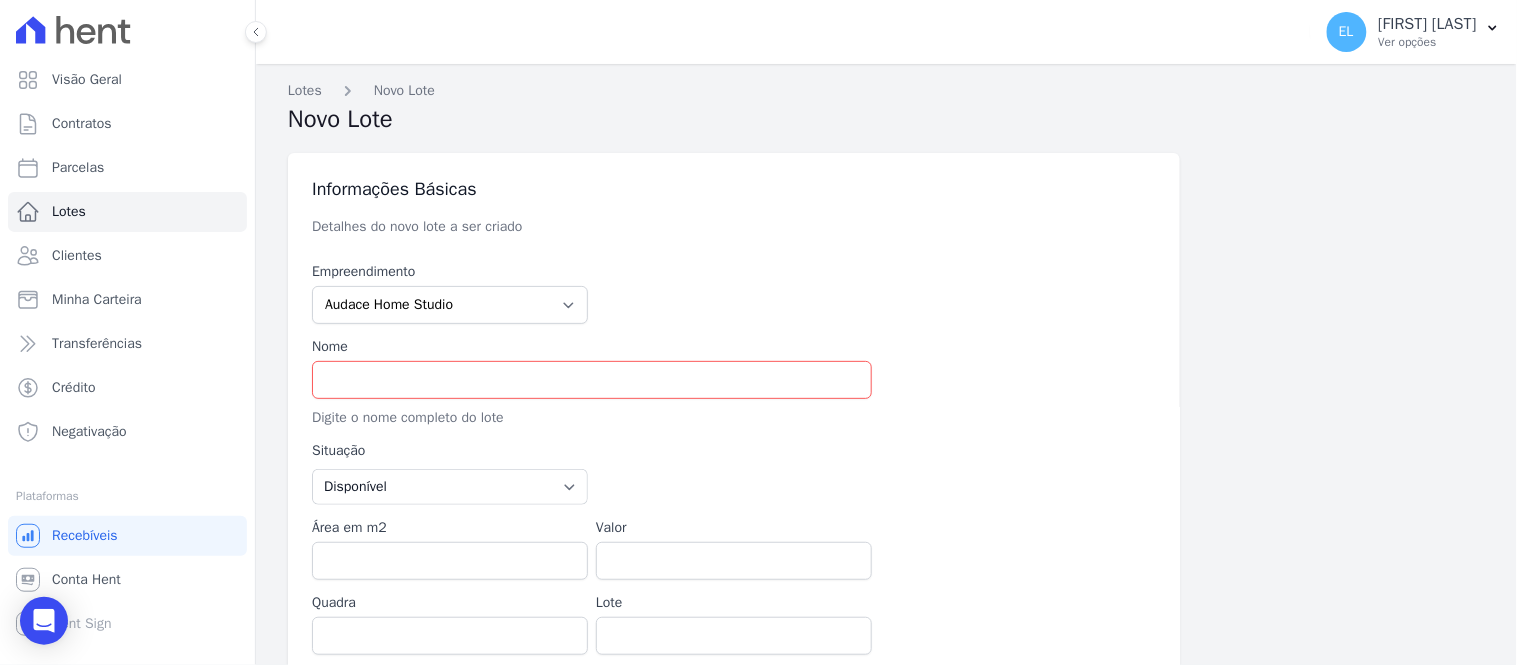 type on "87.013-050" 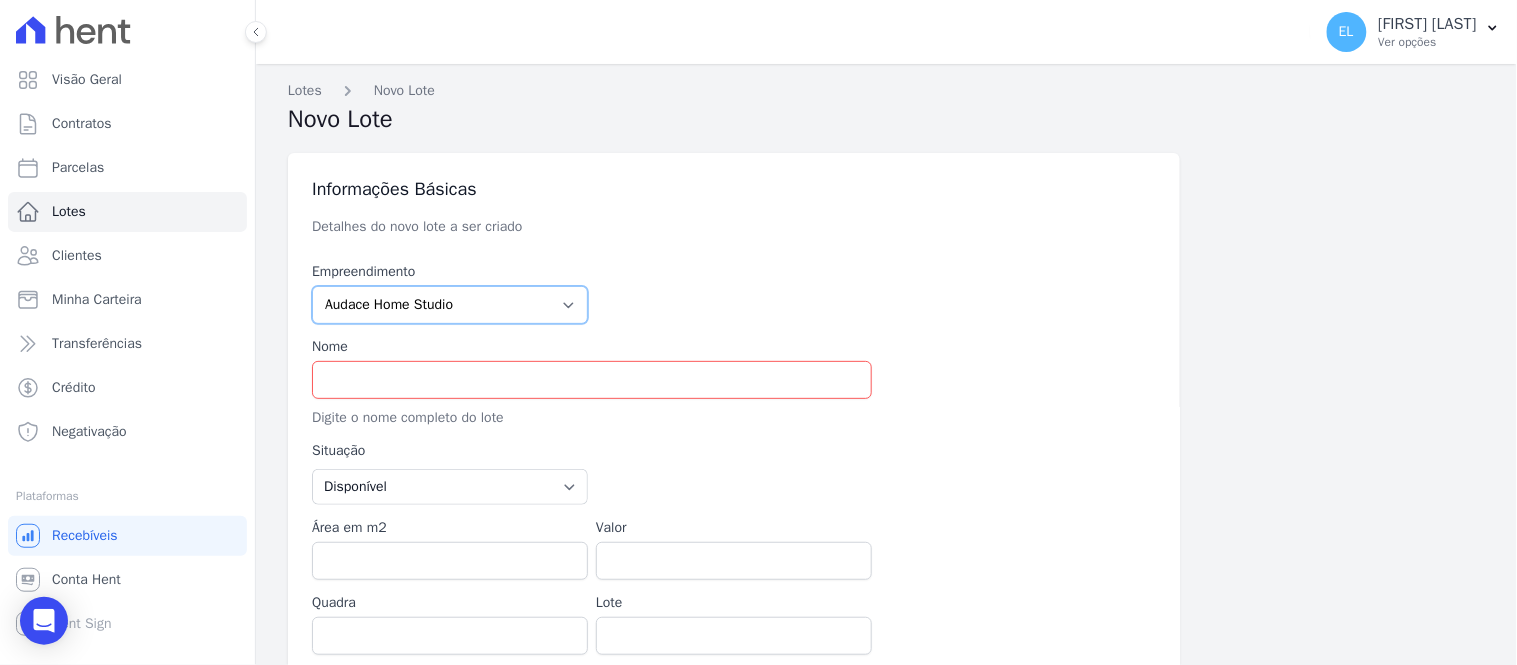 click on "Audace Home Studio
Audace Mondeo
Edíficio Residencial Grevílea Park
Edíficio Residencial Grevílea Park - LBA
Sunrise Residence SPE LTDA
Terreno de Goioerê" at bounding box center (450, 305) 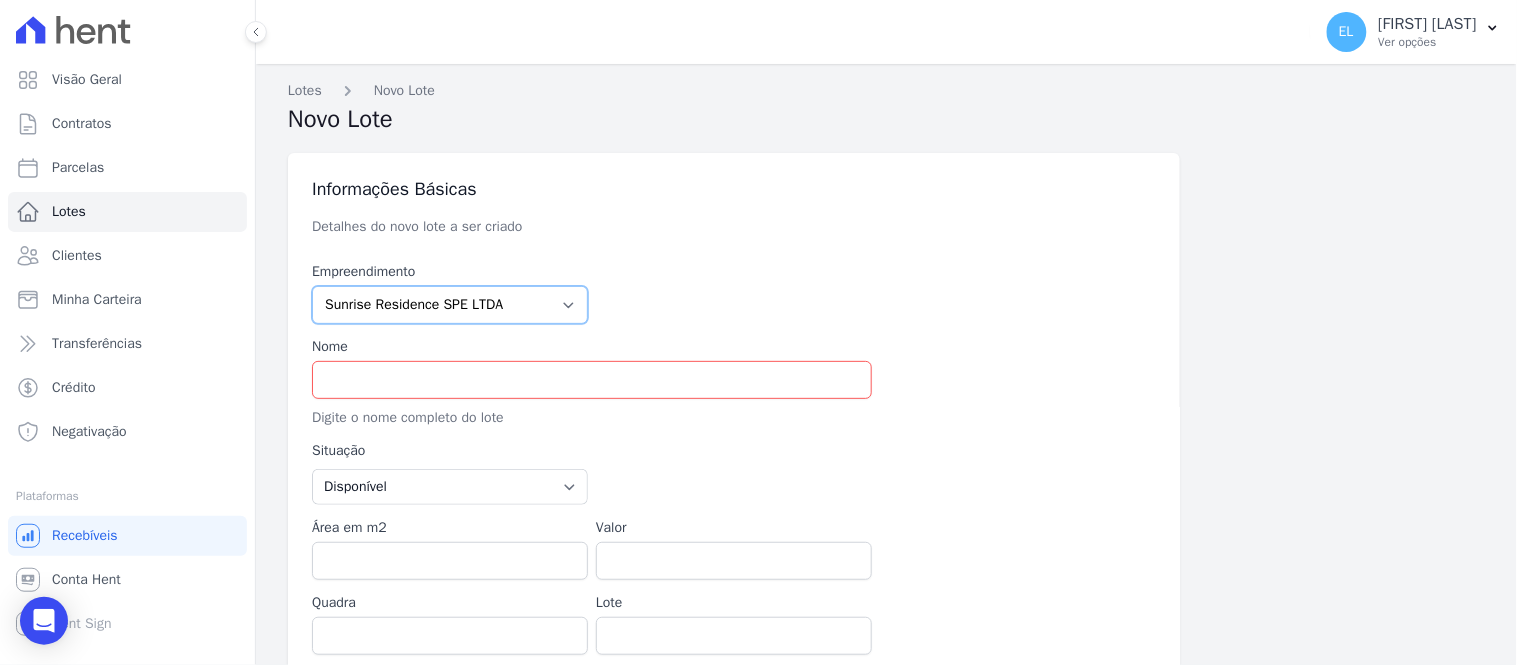 click on "Audace Home Studio
Audace Mondeo
Edíficio Residencial Grevílea Park
Edíficio Residencial Grevílea Park - LBA
Sunrise Residence SPE LTDA
Terreno de Goioerê" at bounding box center (450, 305) 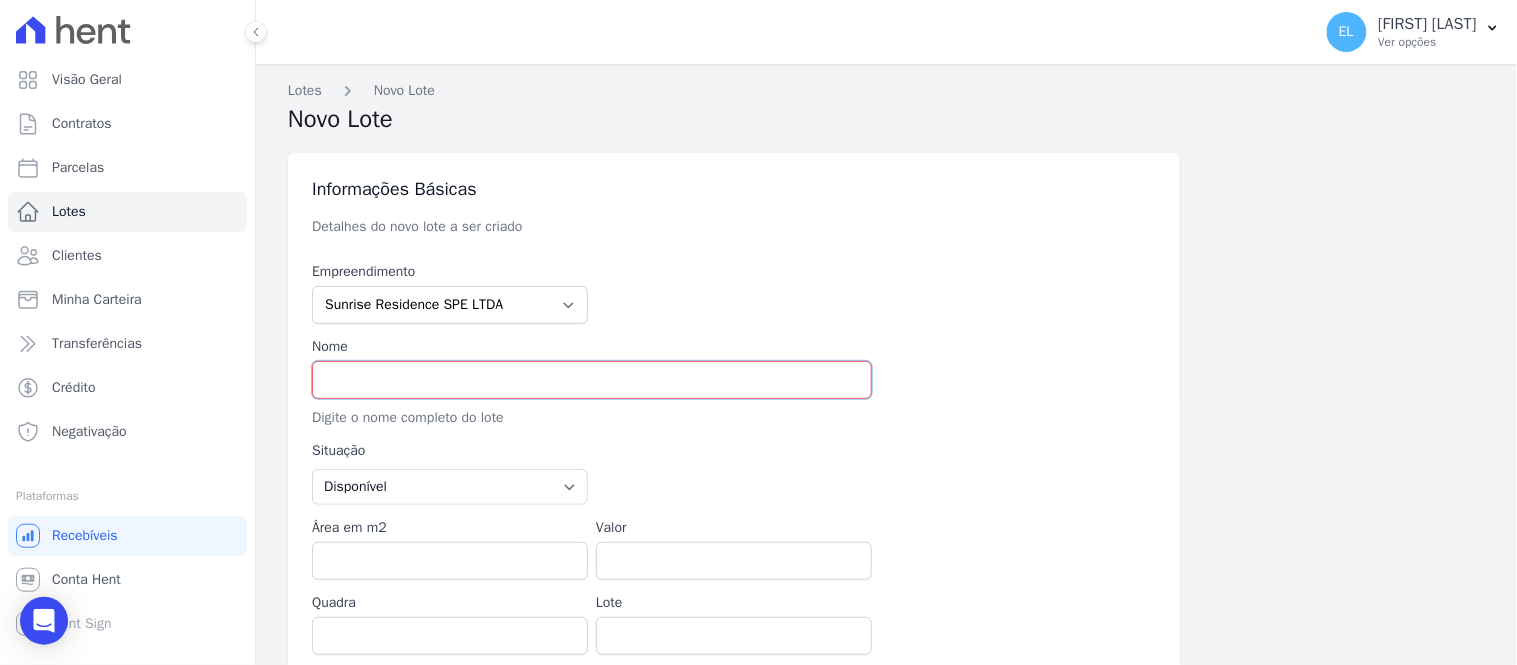 click at bounding box center (592, 380) 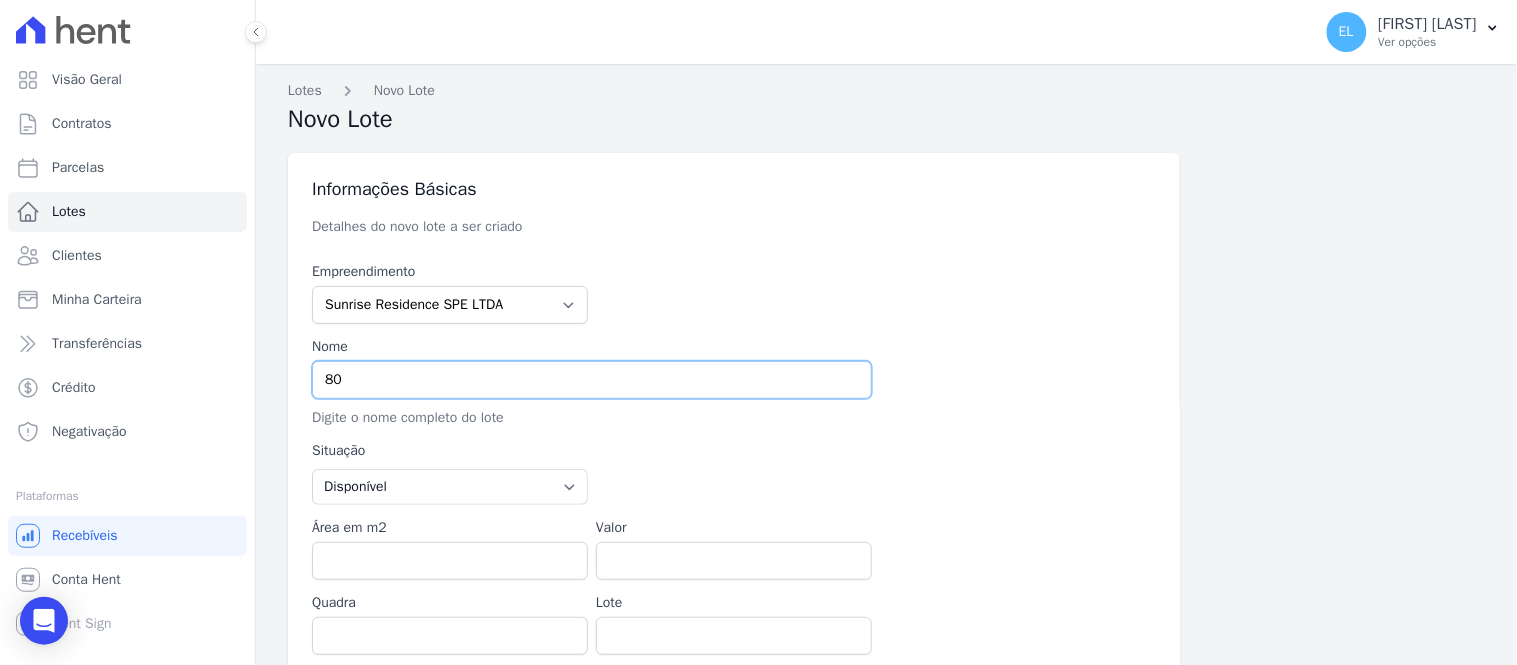 type on "8" 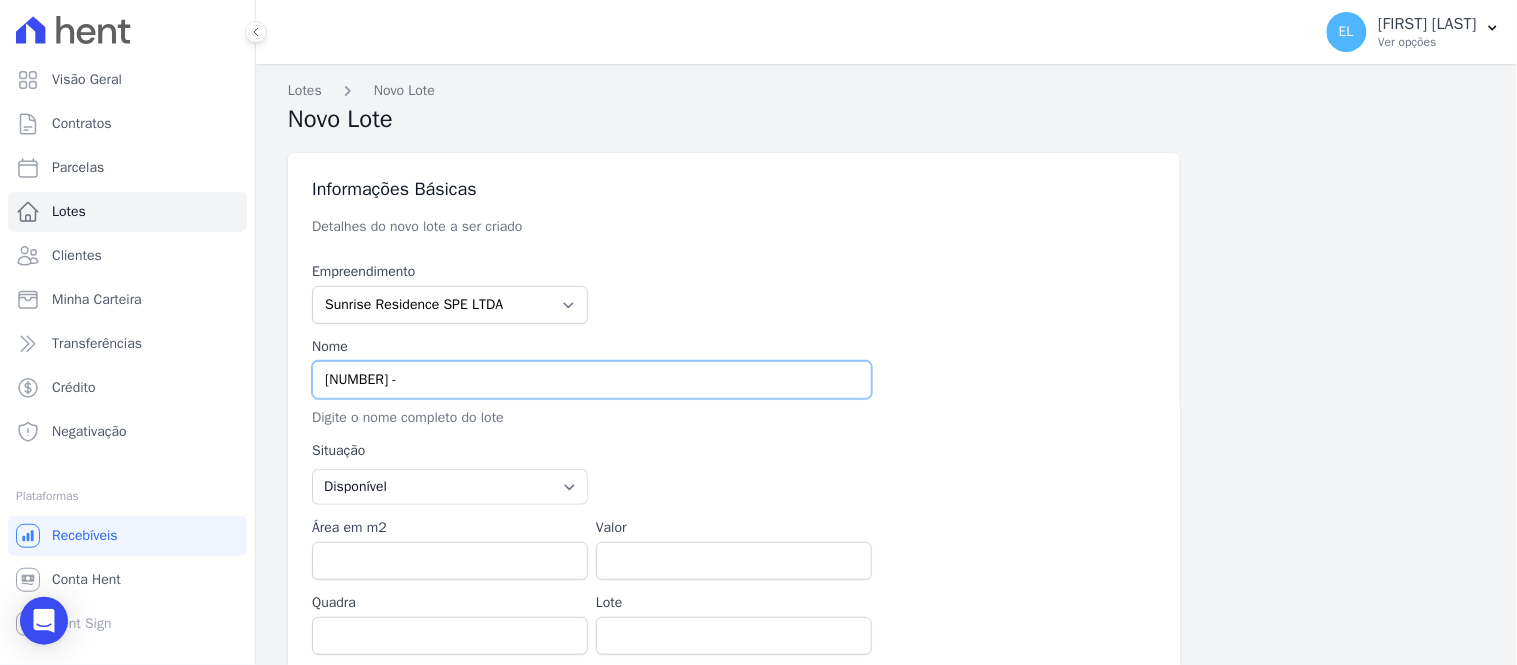 paste on "[FIRST] [LAST] [LAST]" 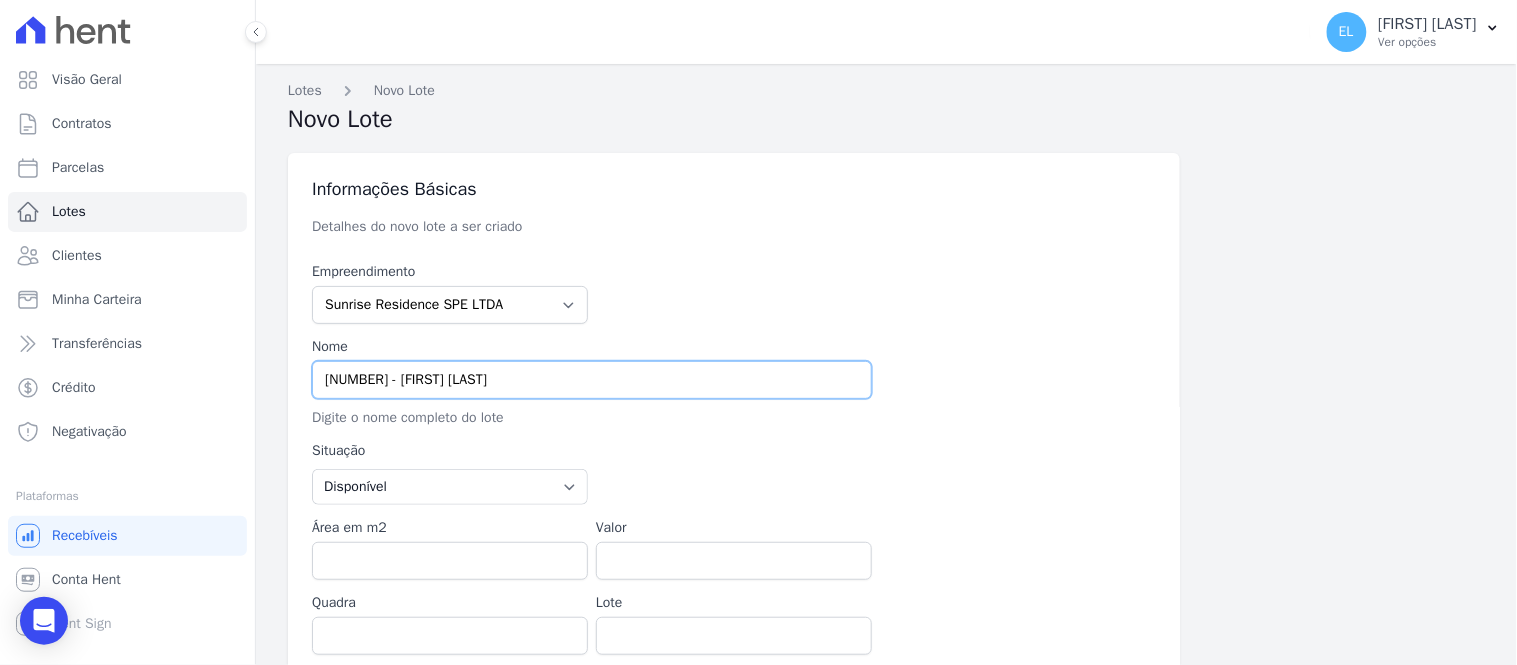 type on "803 - [FIRST] [LAST] [LAST]" 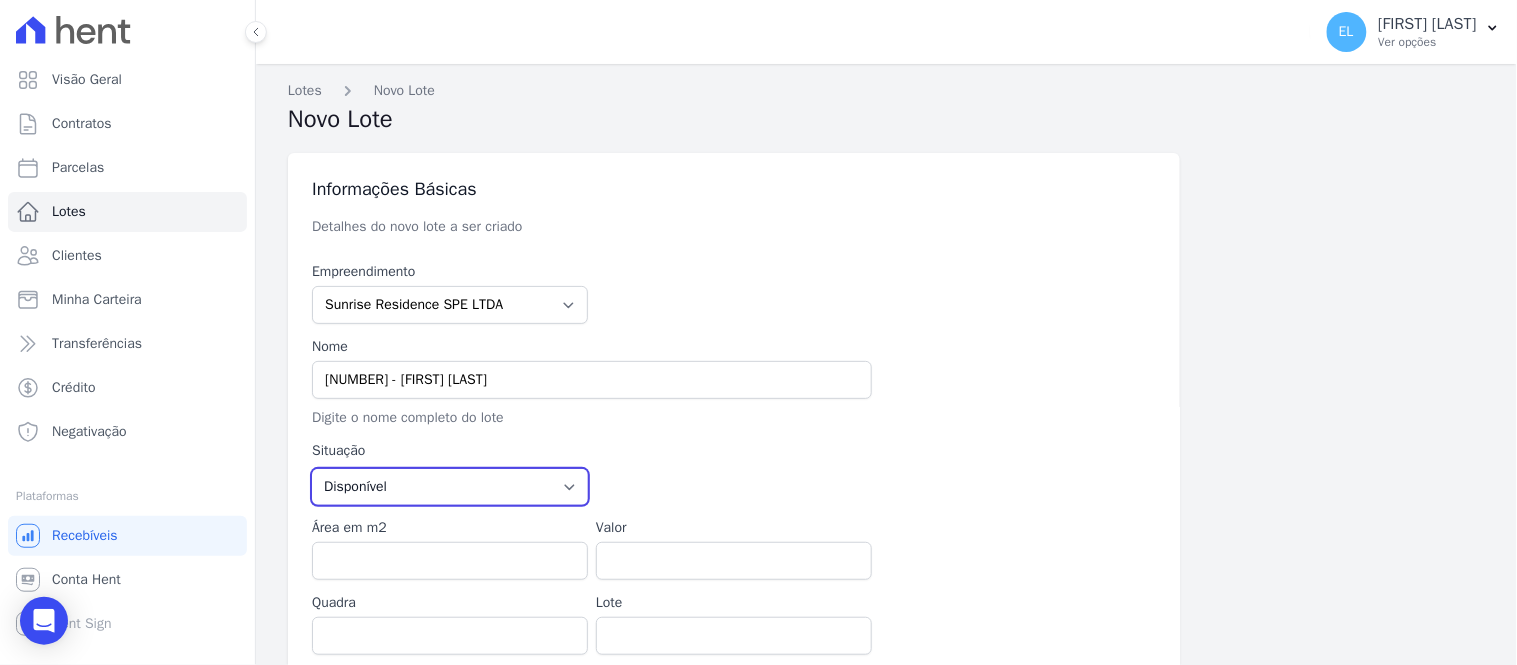 click on "Disponível
Vendida
Reservada
Indisponível" at bounding box center (450, 487) 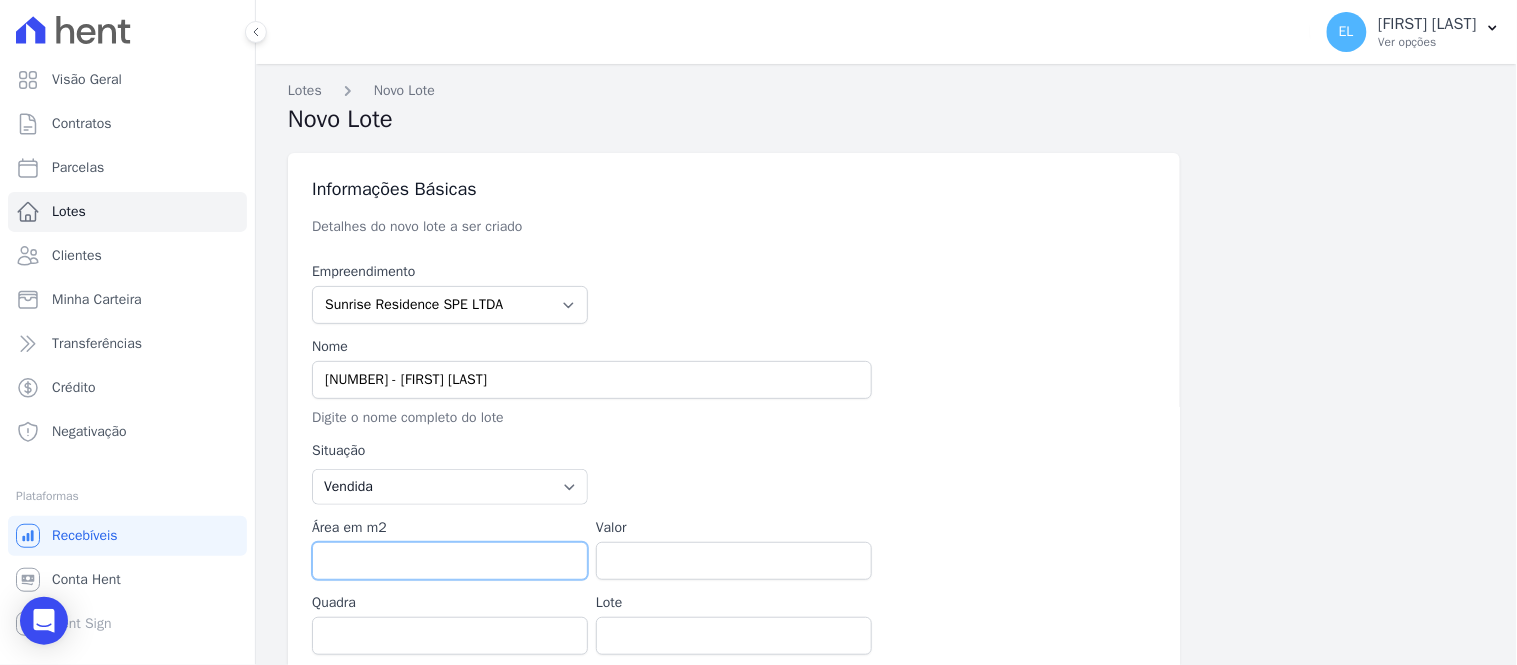 click on "Área em m2" at bounding box center [450, 561] 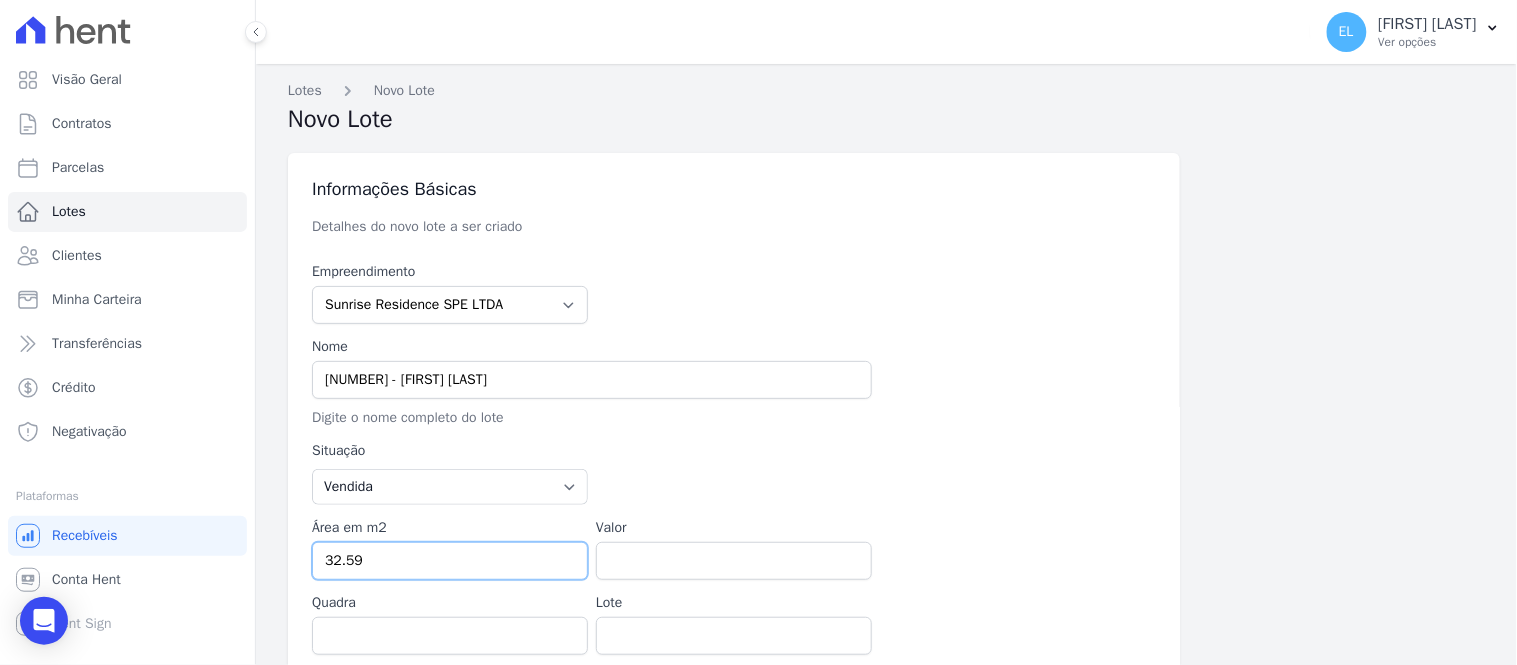 type on "32.59" 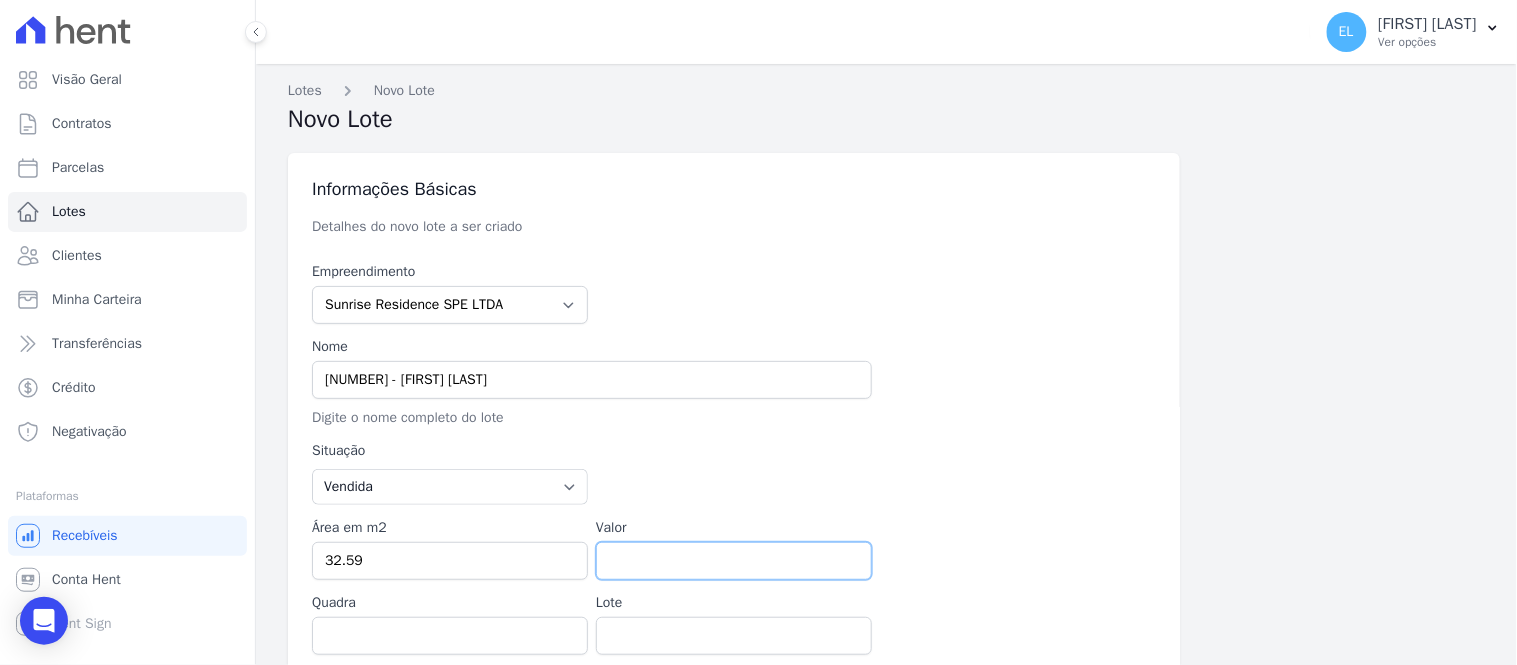 click on "Valor" at bounding box center (734, 561) 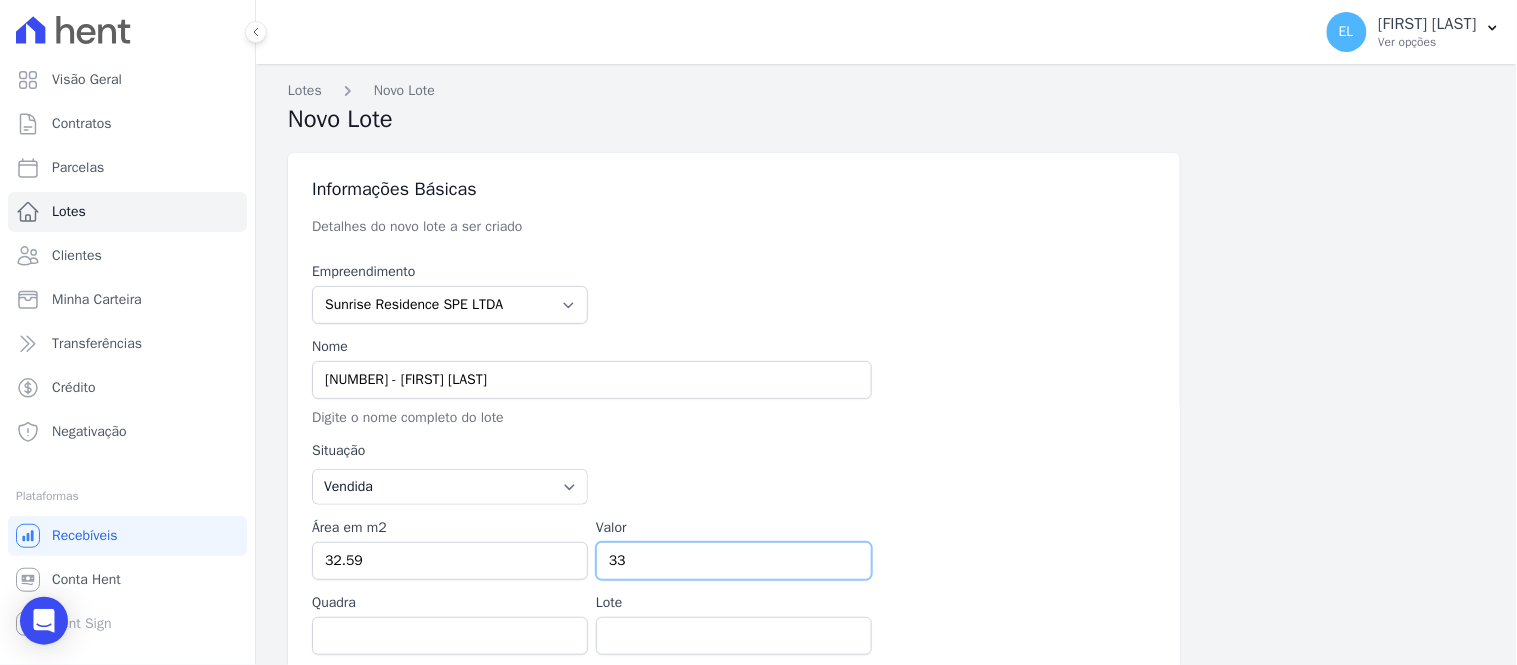 type on "3" 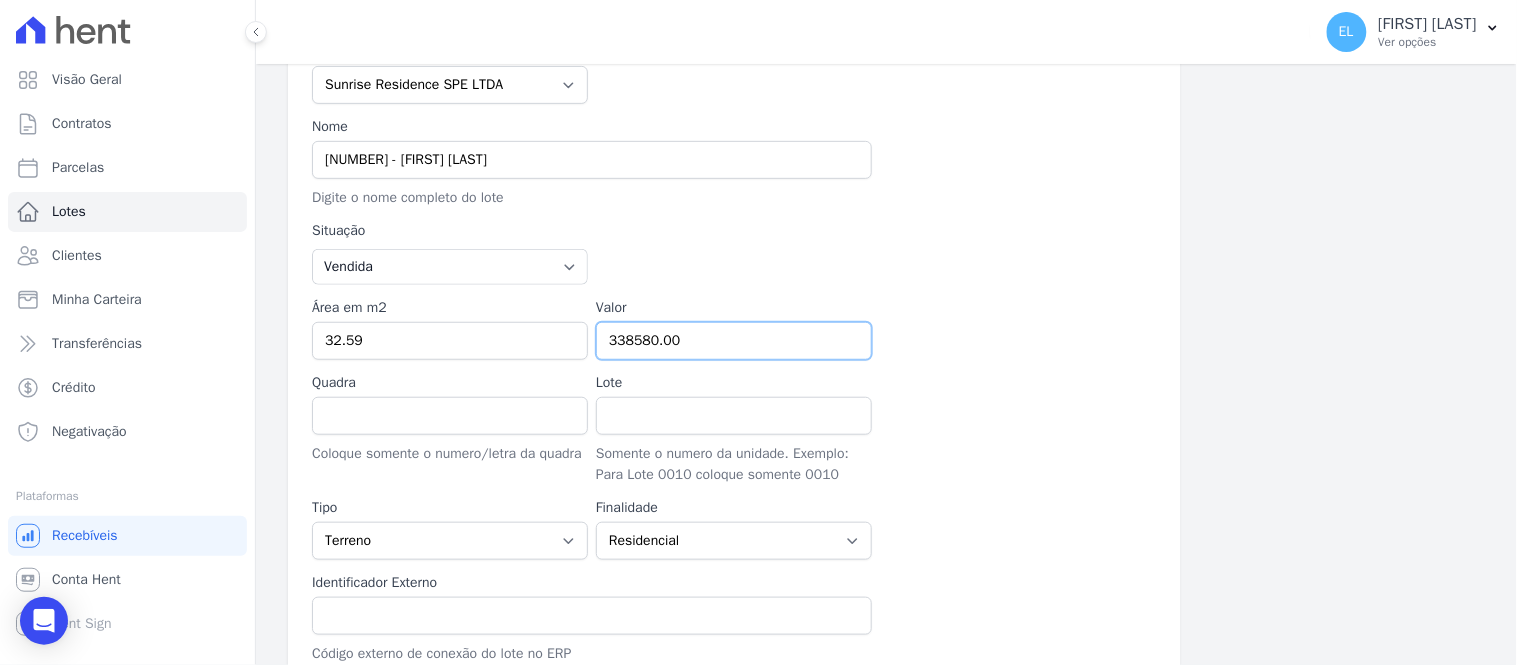 scroll, scrollTop: 222, scrollLeft: 0, axis: vertical 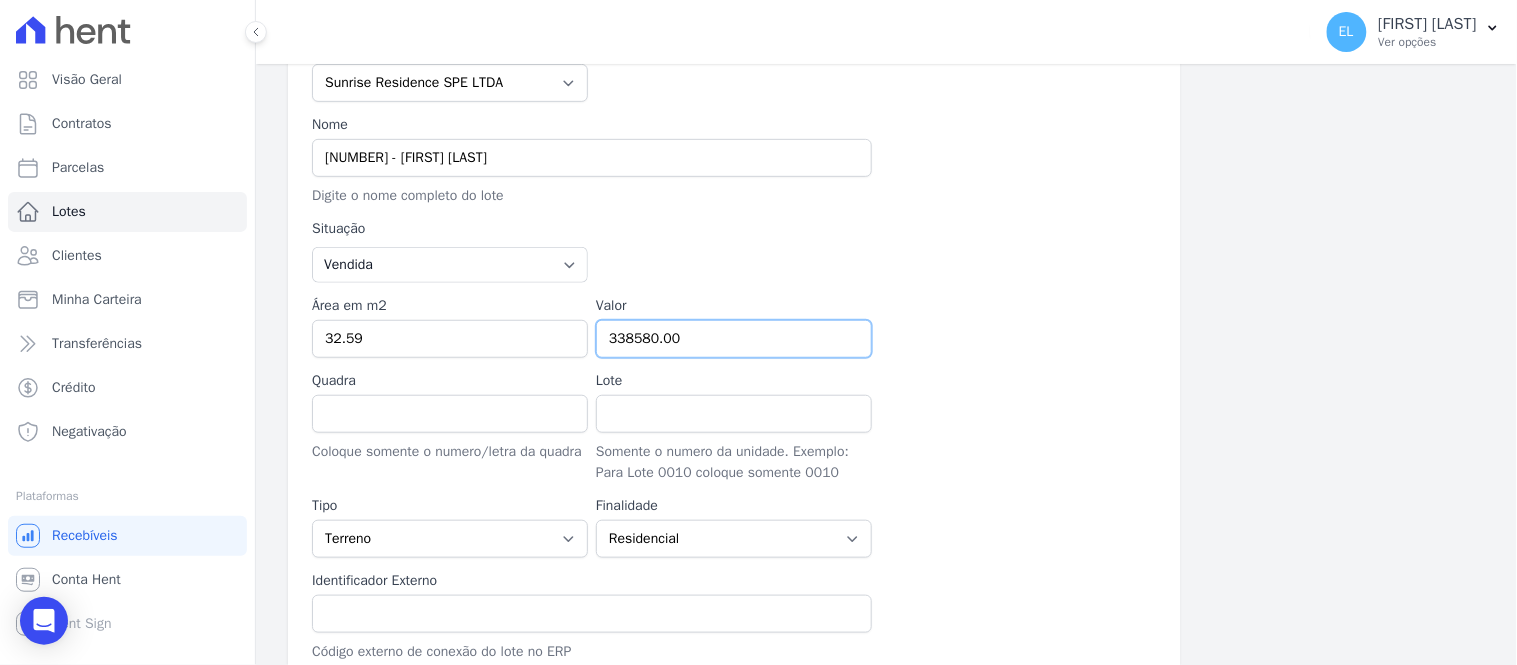 type on "338580.00" 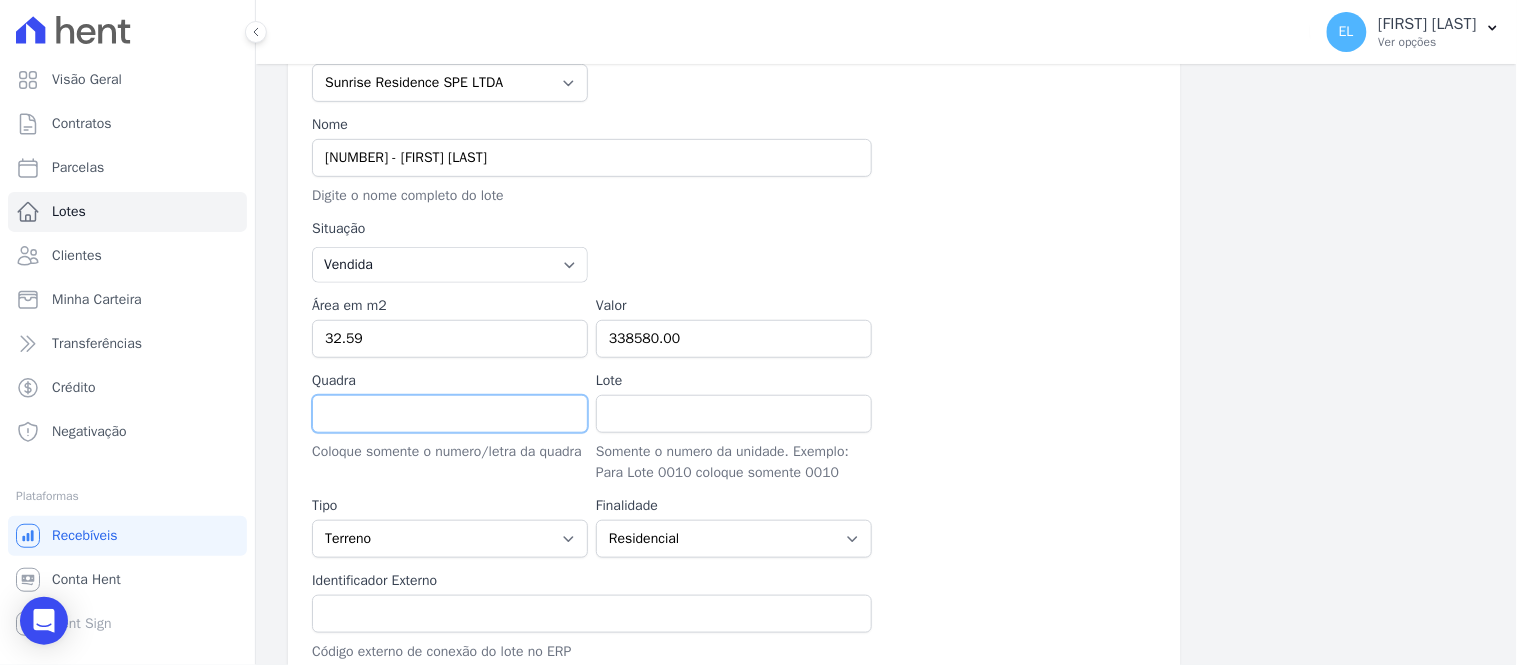 click on "Quadra" at bounding box center (450, 414) 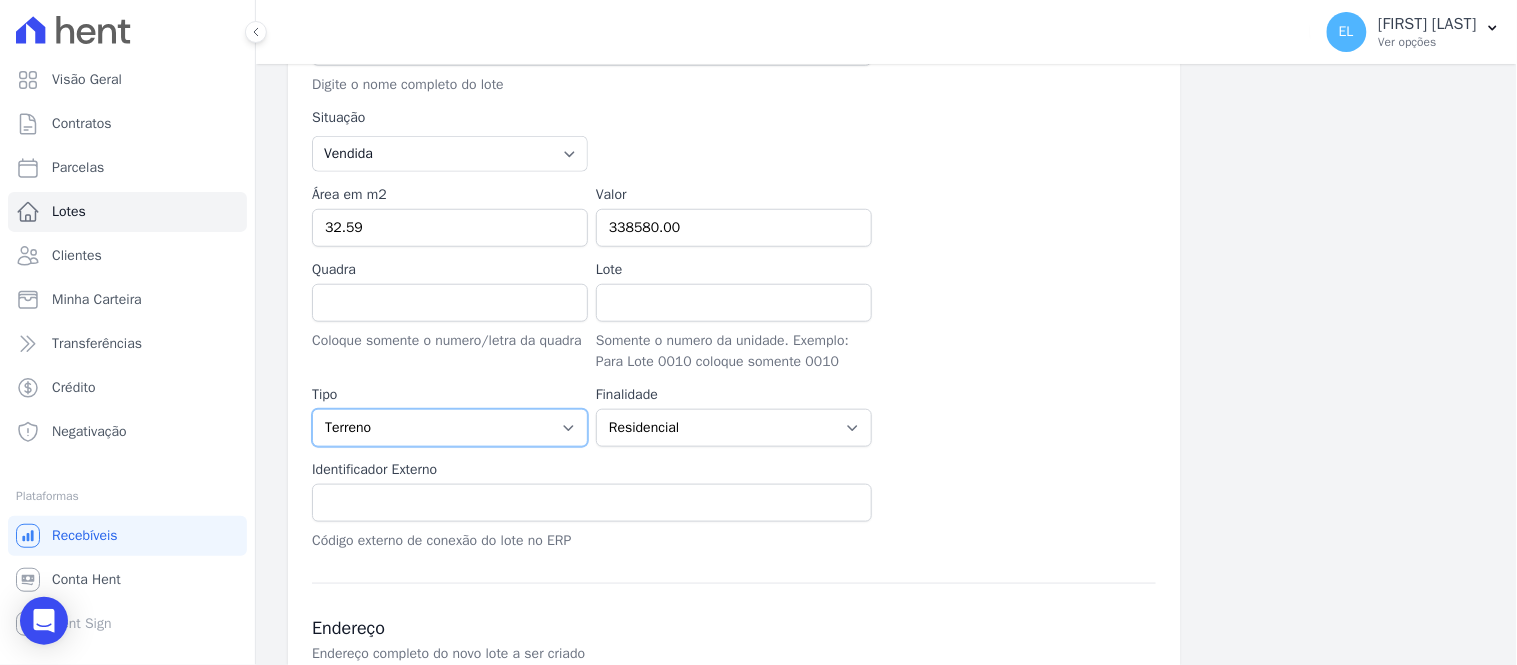 click on "Casa
Apartamento
Escritório
Flat
Loja
Espaço Comercial
Terreno
Outros" at bounding box center (450, 428) 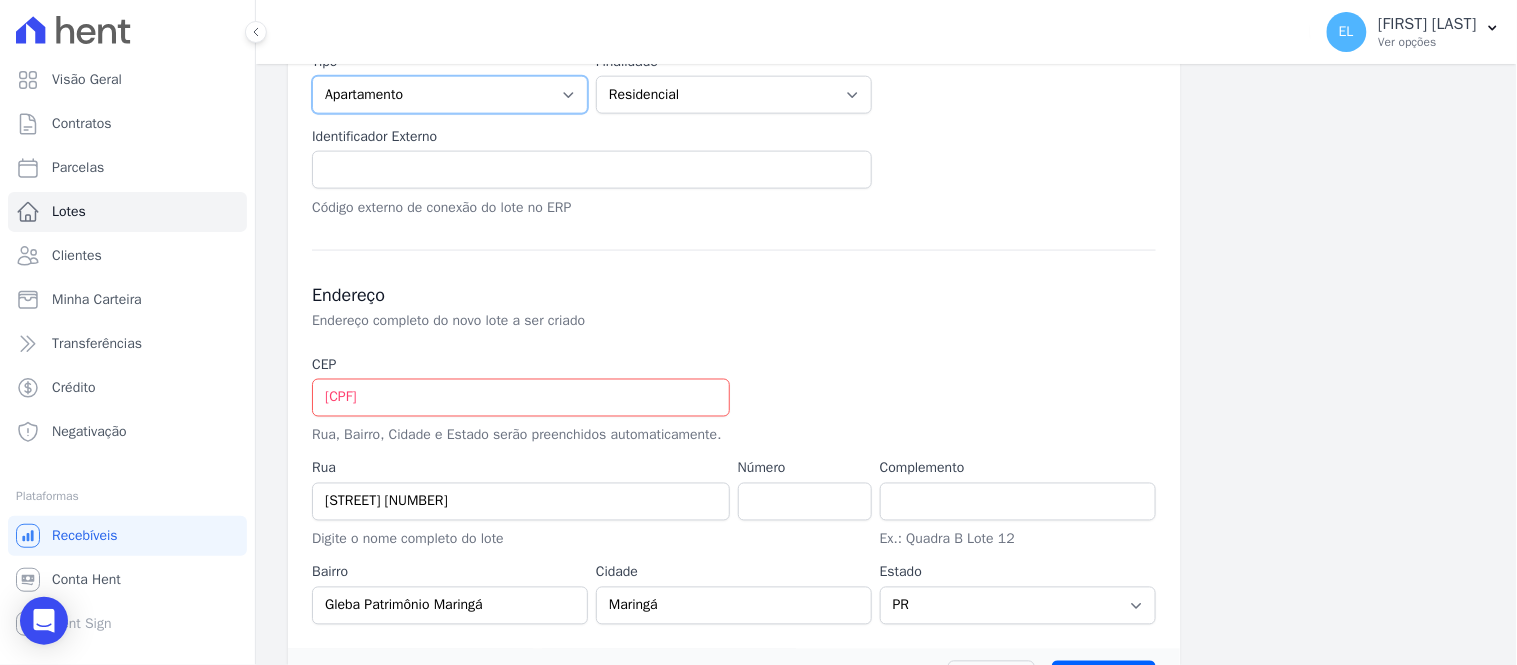 scroll, scrollTop: 728, scrollLeft: 0, axis: vertical 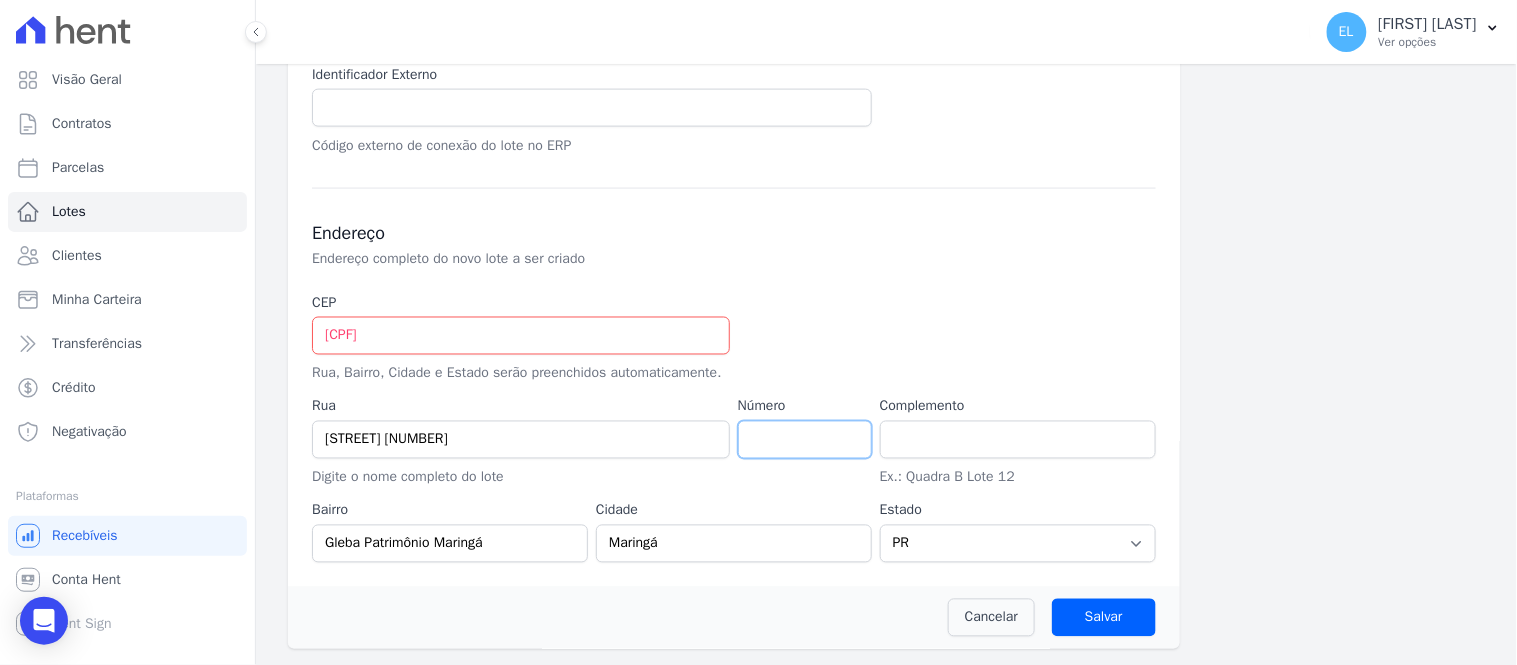 click at bounding box center [805, 440] 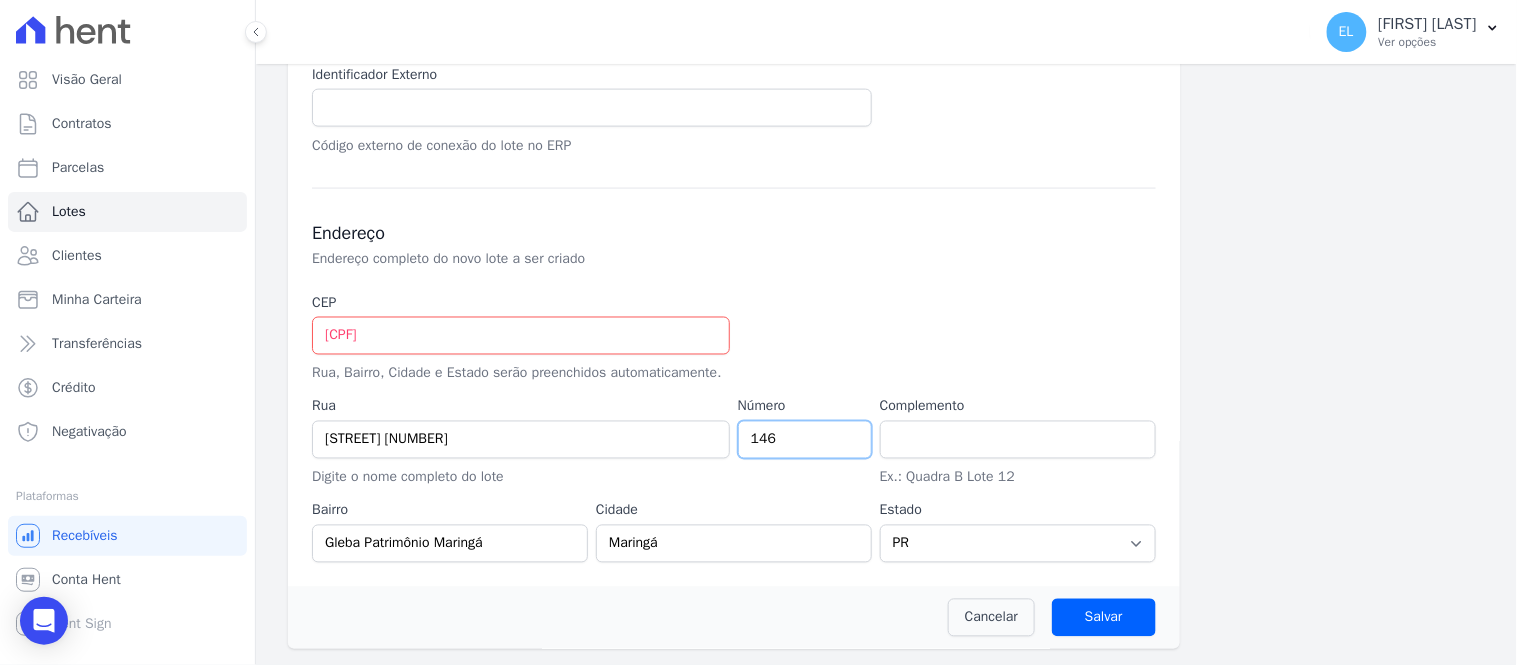 type on "146" 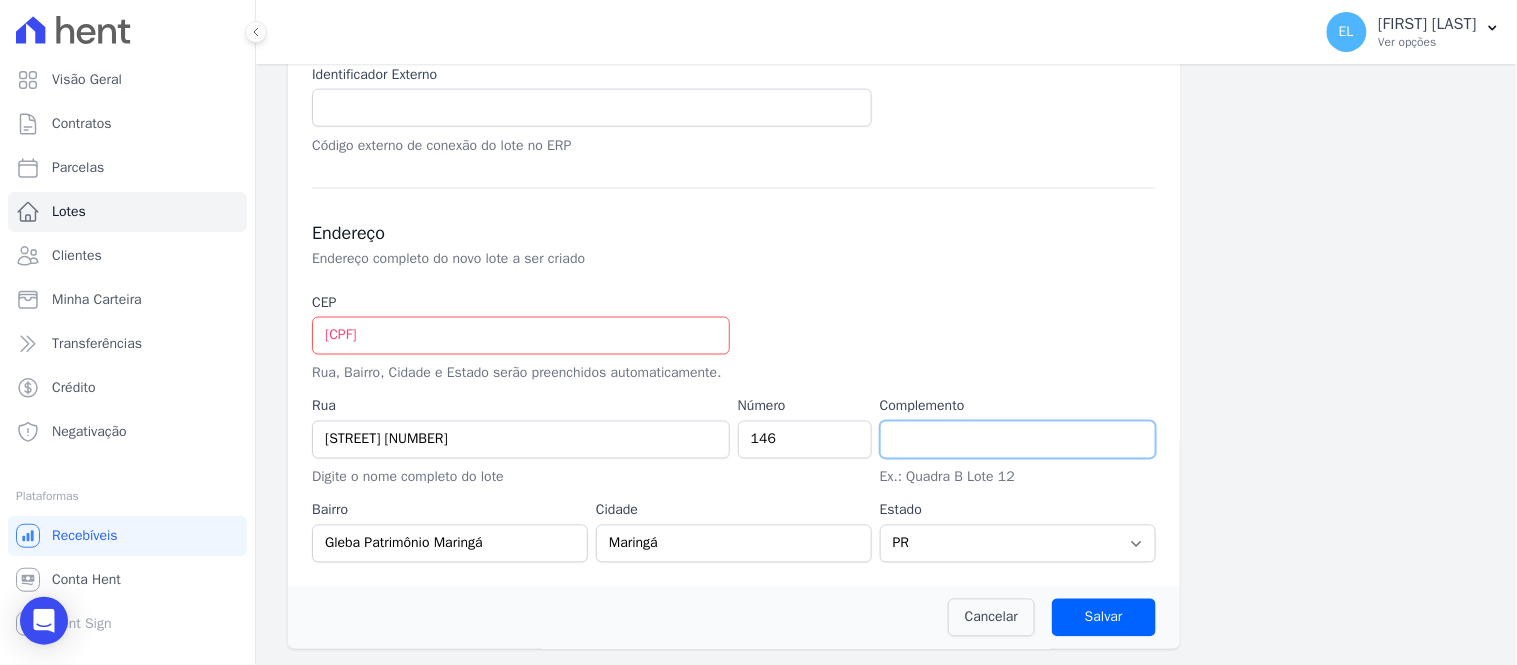click at bounding box center (1018, 440) 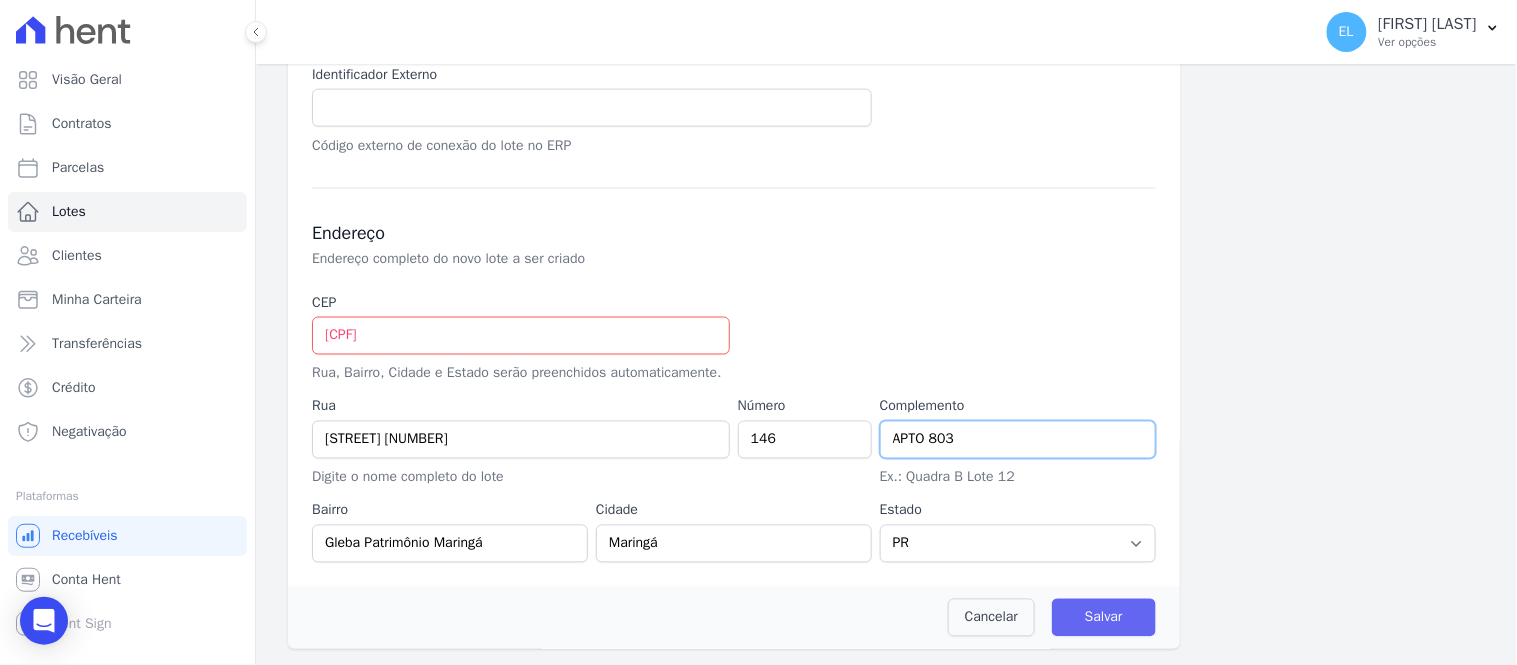 type on "APTO 803" 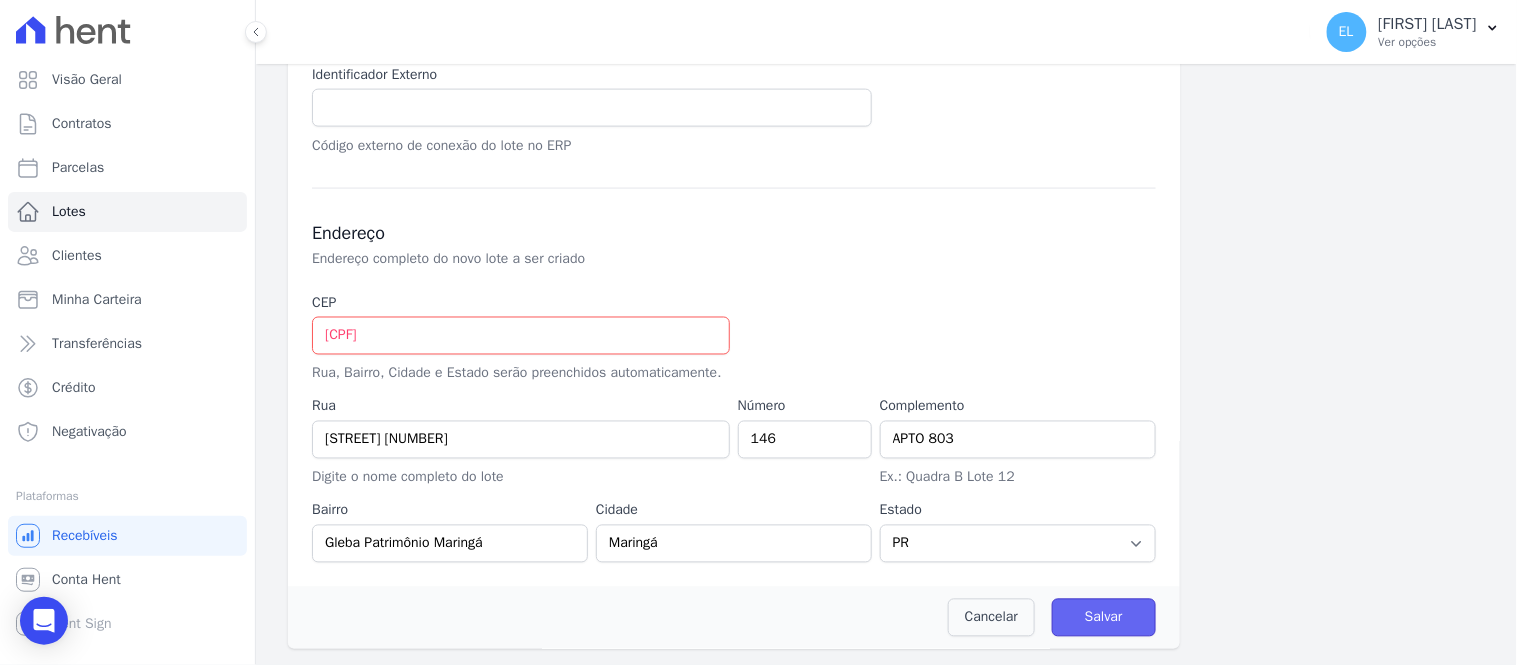 click on "Salvar" at bounding box center (1104, 618) 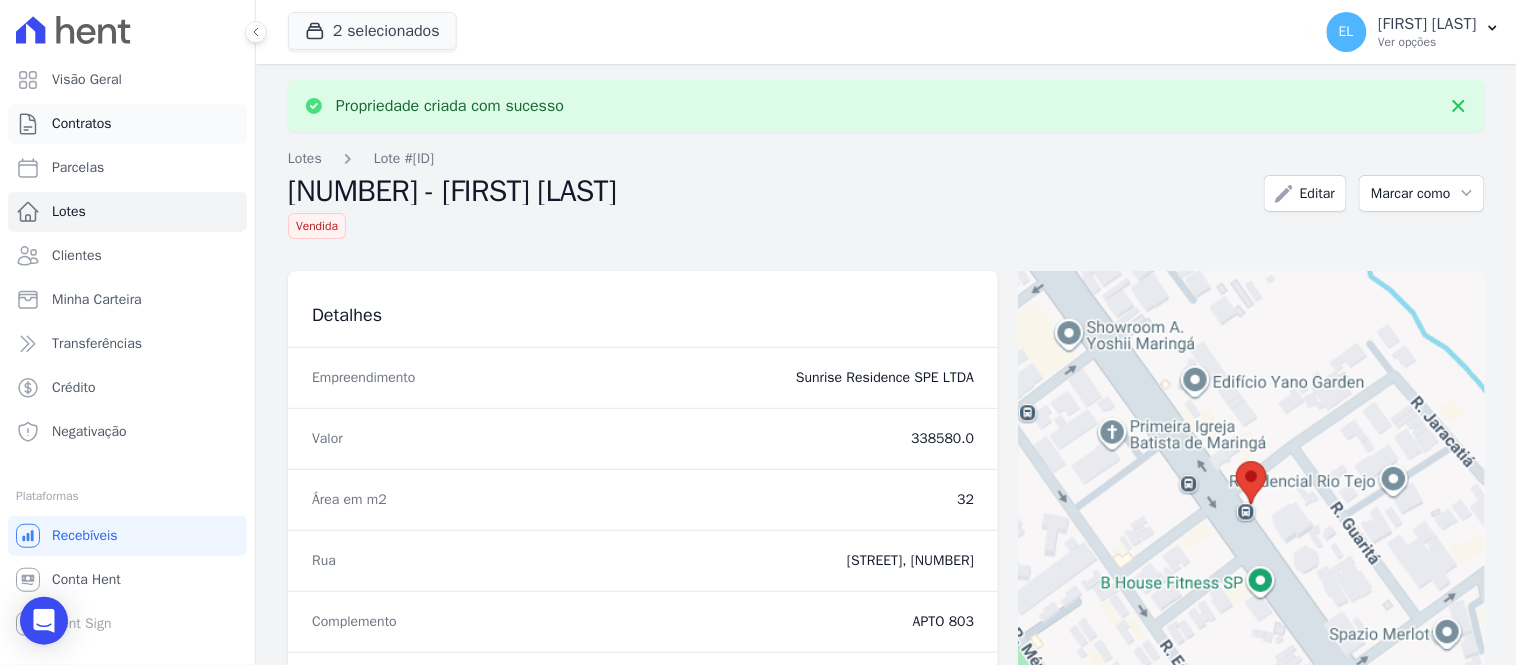 click on "Contratos" at bounding box center (82, 124) 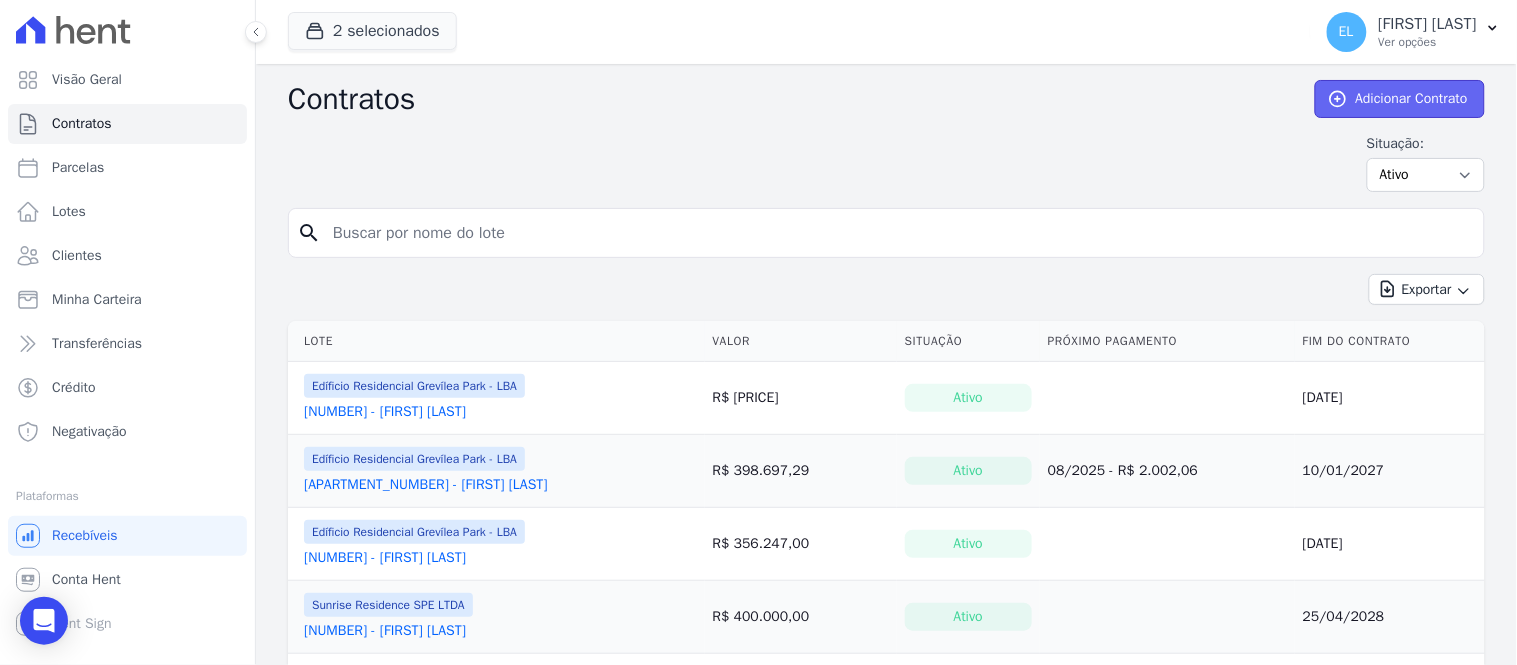 click on "Adicionar Contrato" at bounding box center [1400, 99] 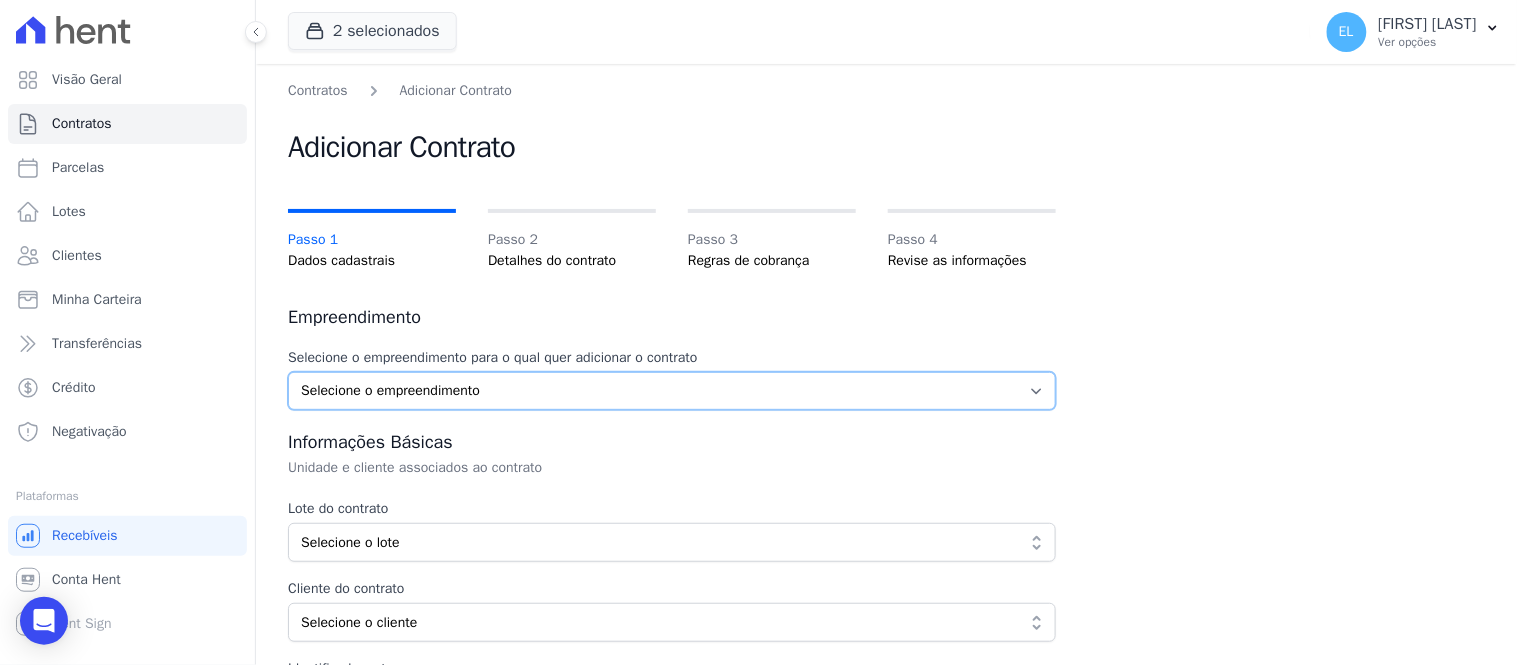click on "Selecione o empreendimento Edíficio Residencial Grevílea Park - LBA
Sunrise Residence SPE LTDA" at bounding box center [672, 391] 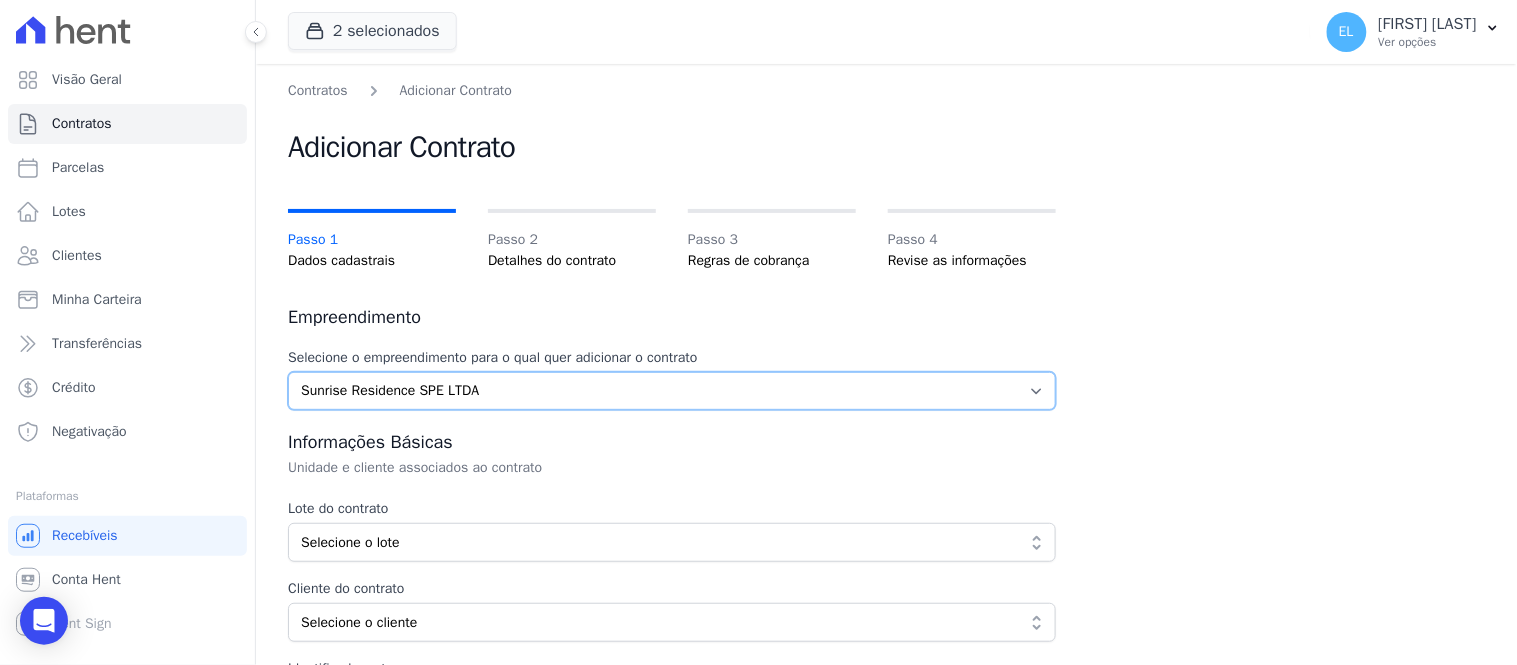 click on "Selecione o empreendimento Edíficio Residencial Grevílea Park - LBA
Sunrise Residence SPE LTDA" at bounding box center [672, 391] 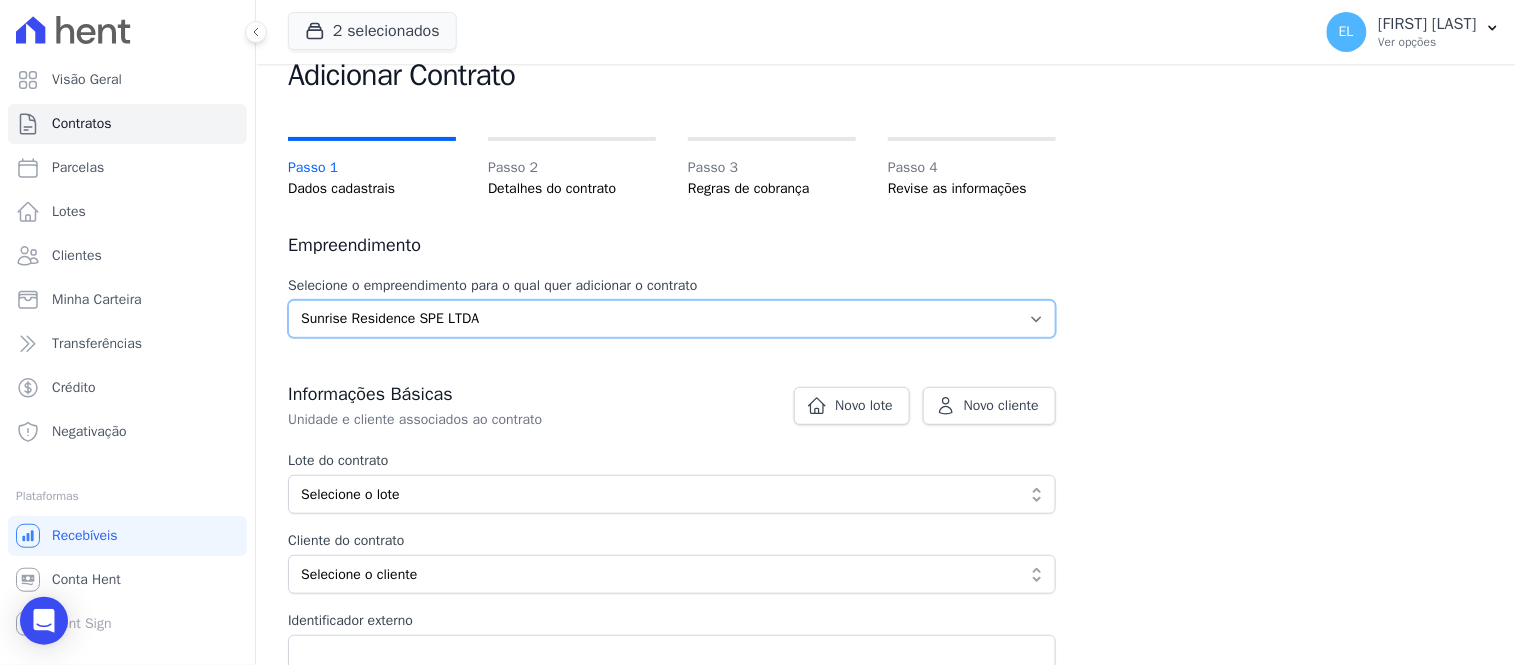 scroll, scrollTop: 111, scrollLeft: 0, axis: vertical 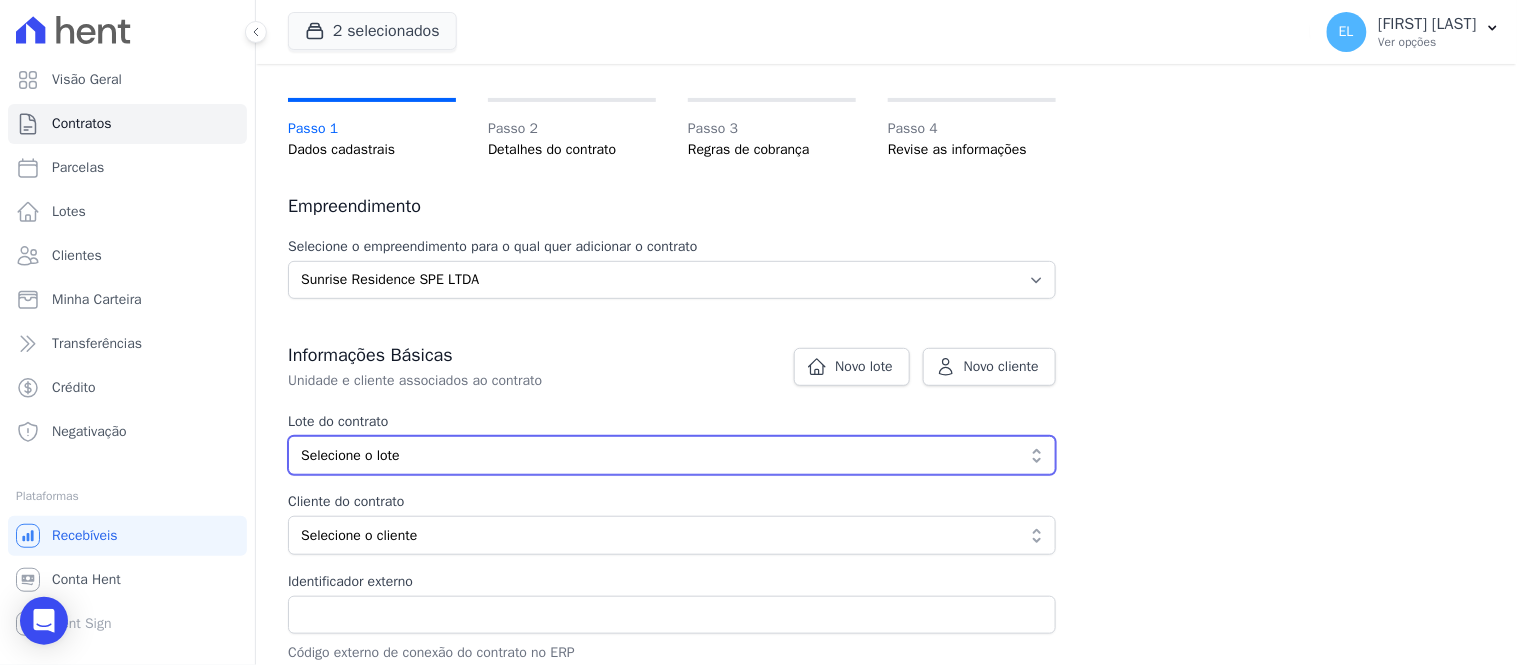 click on "Selecione o lote" at bounding box center (658, 455) 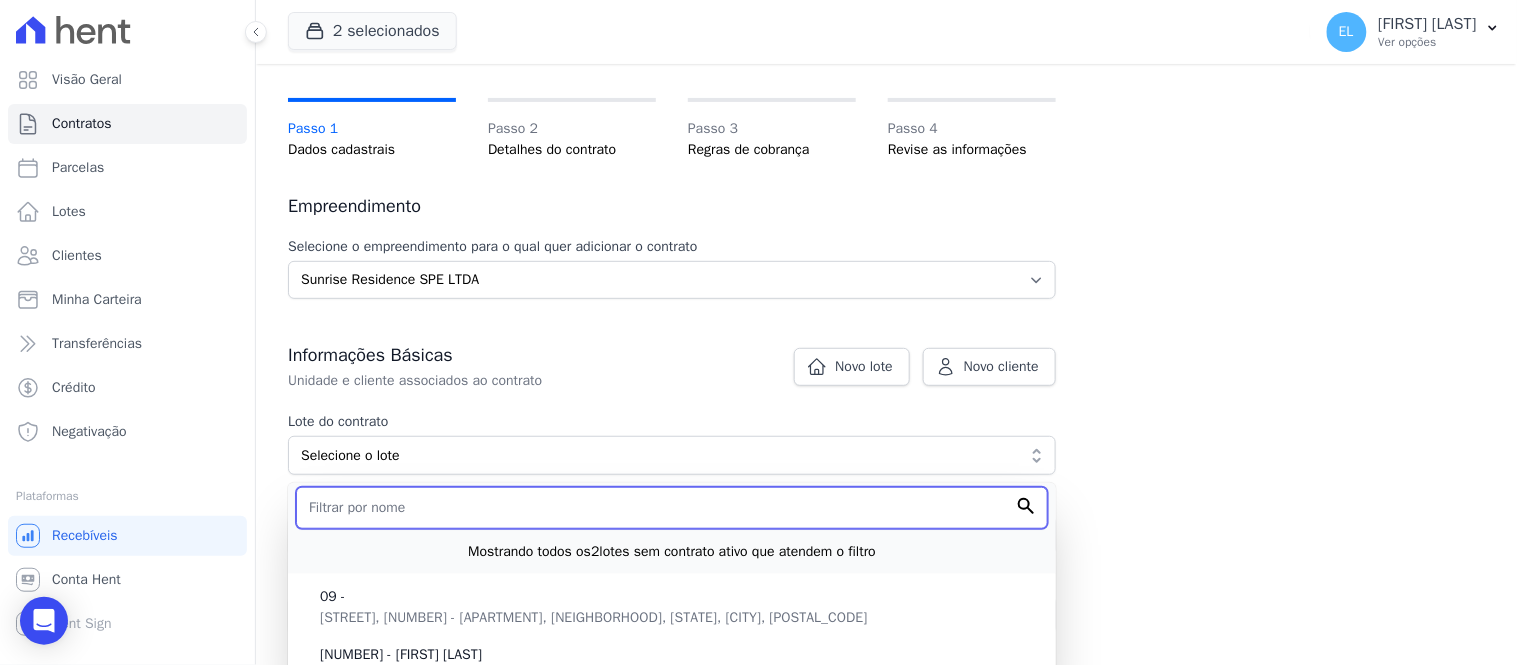click at bounding box center [672, 508] 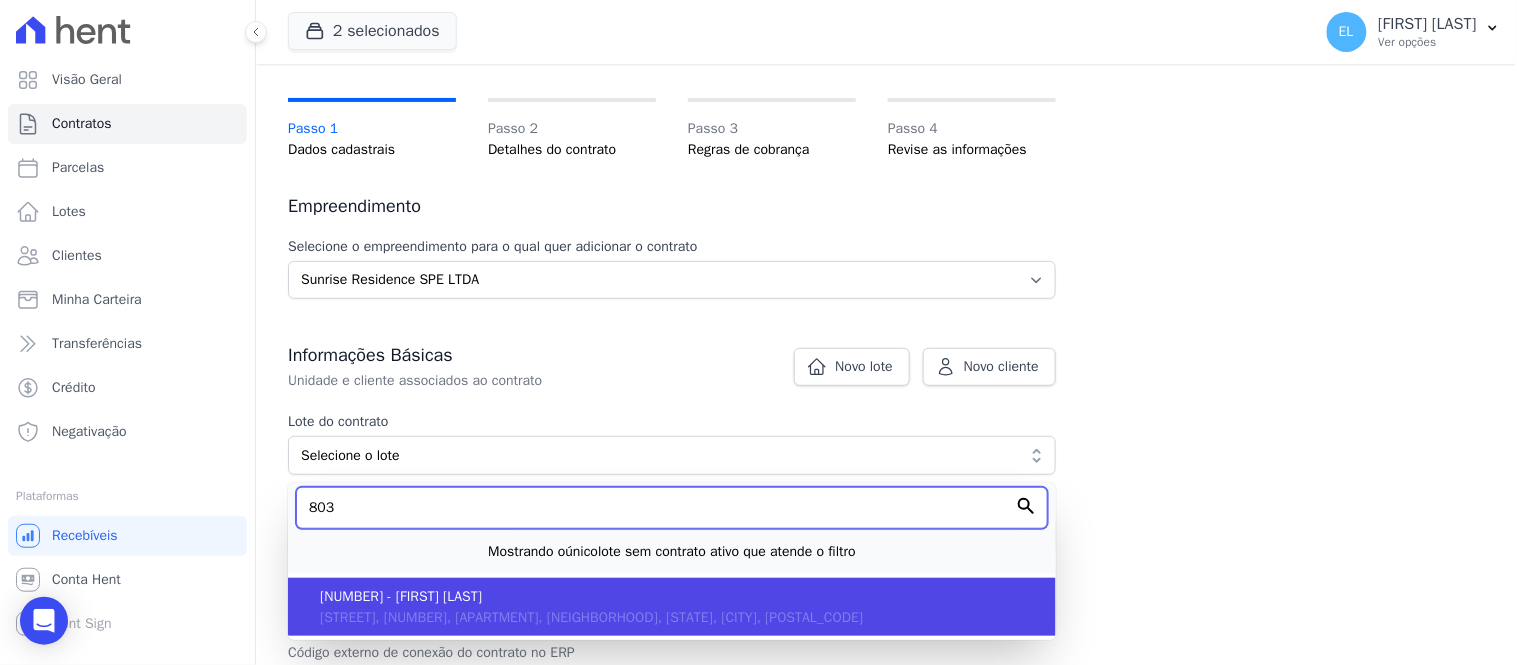 type on "803" 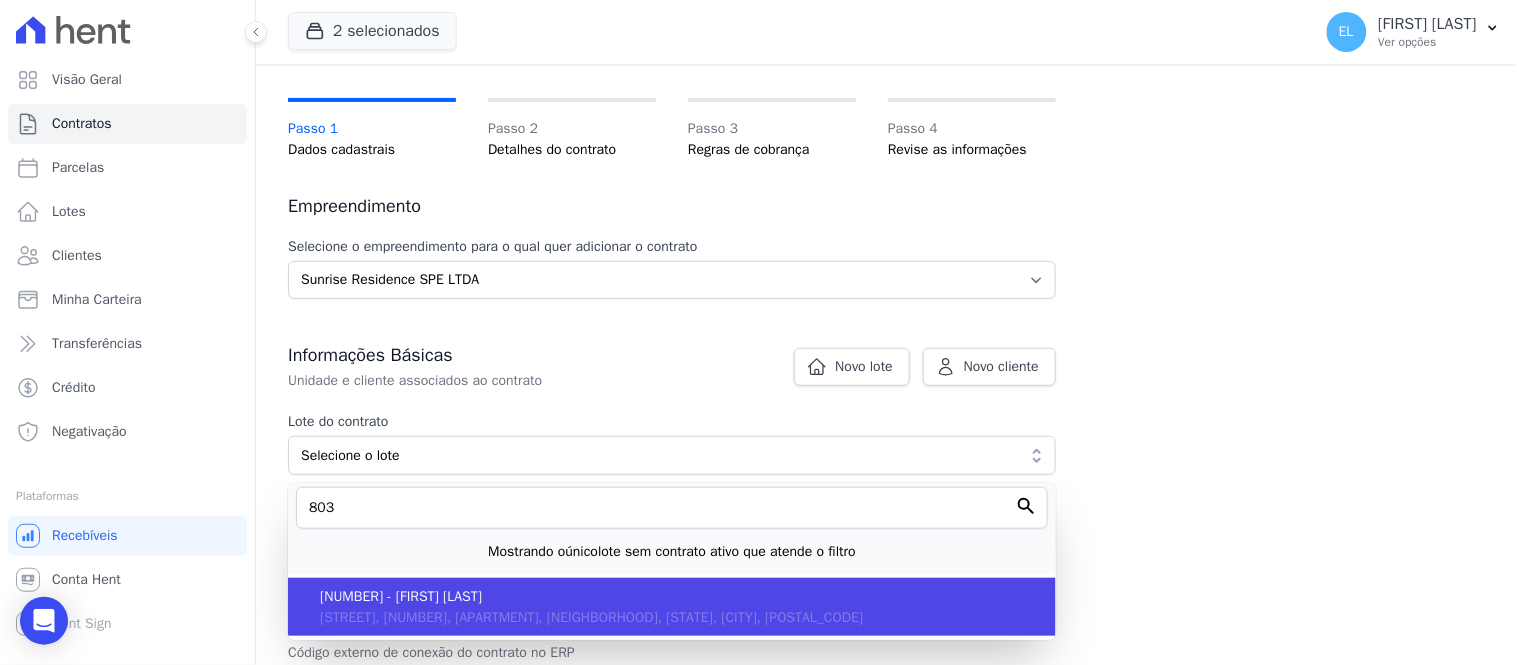 click on "803 - [FIRST] [LAST] [LAST]" at bounding box center (680, 596) 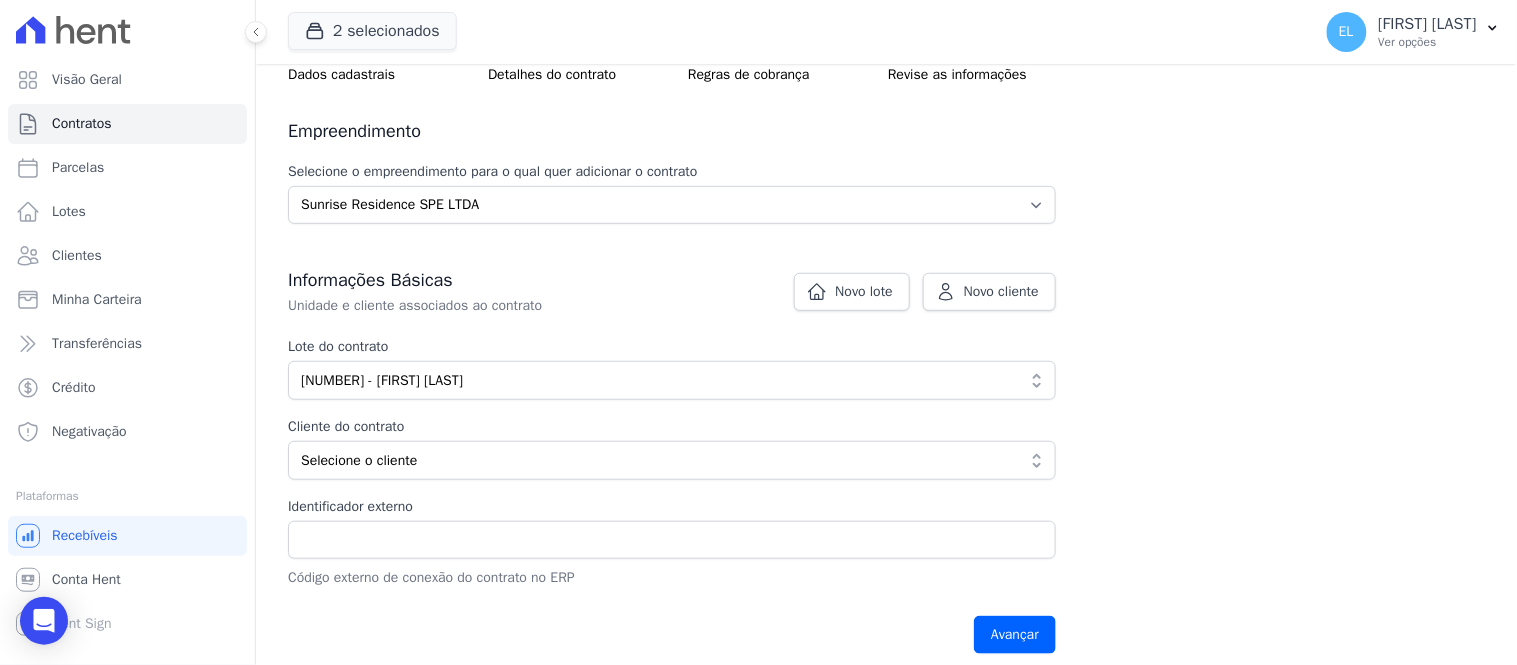 scroll, scrollTop: 222, scrollLeft: 0, axis: vertical 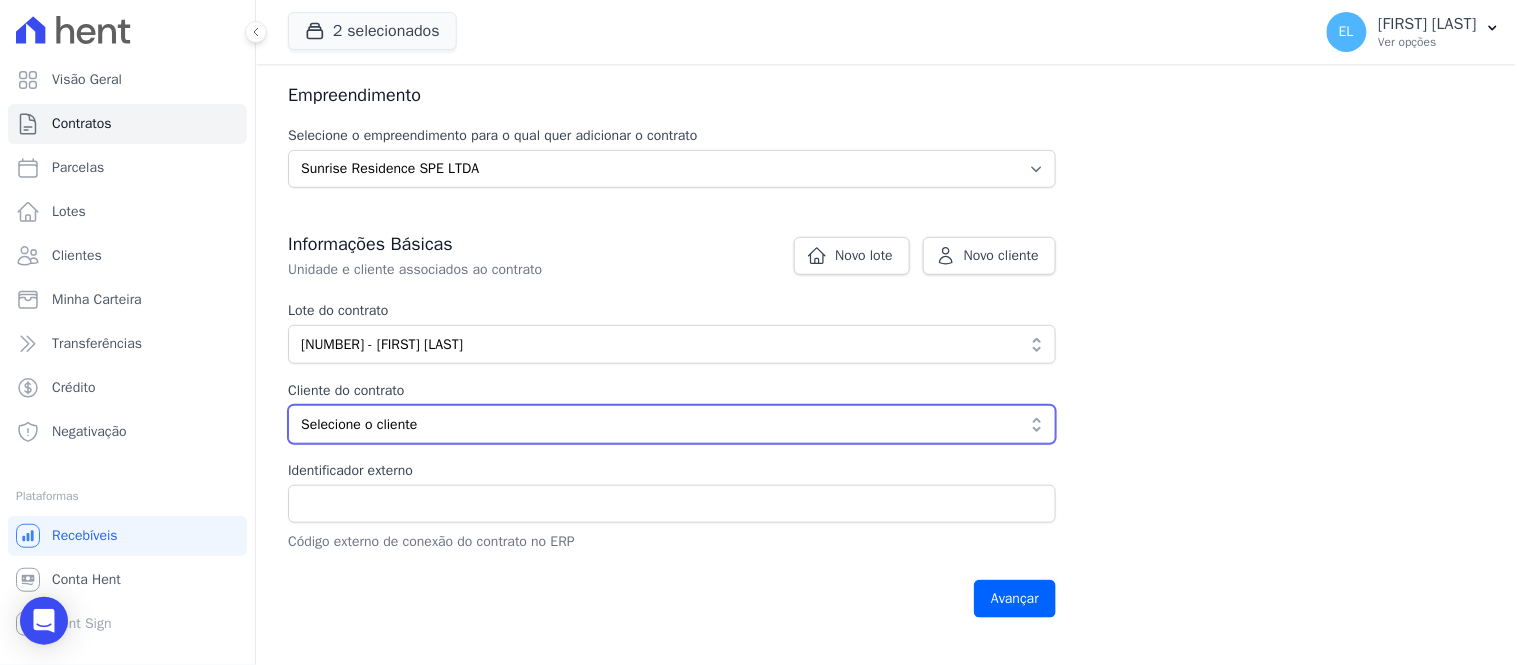 click on "Selecione o cliente" at bounding box center (658, 424) 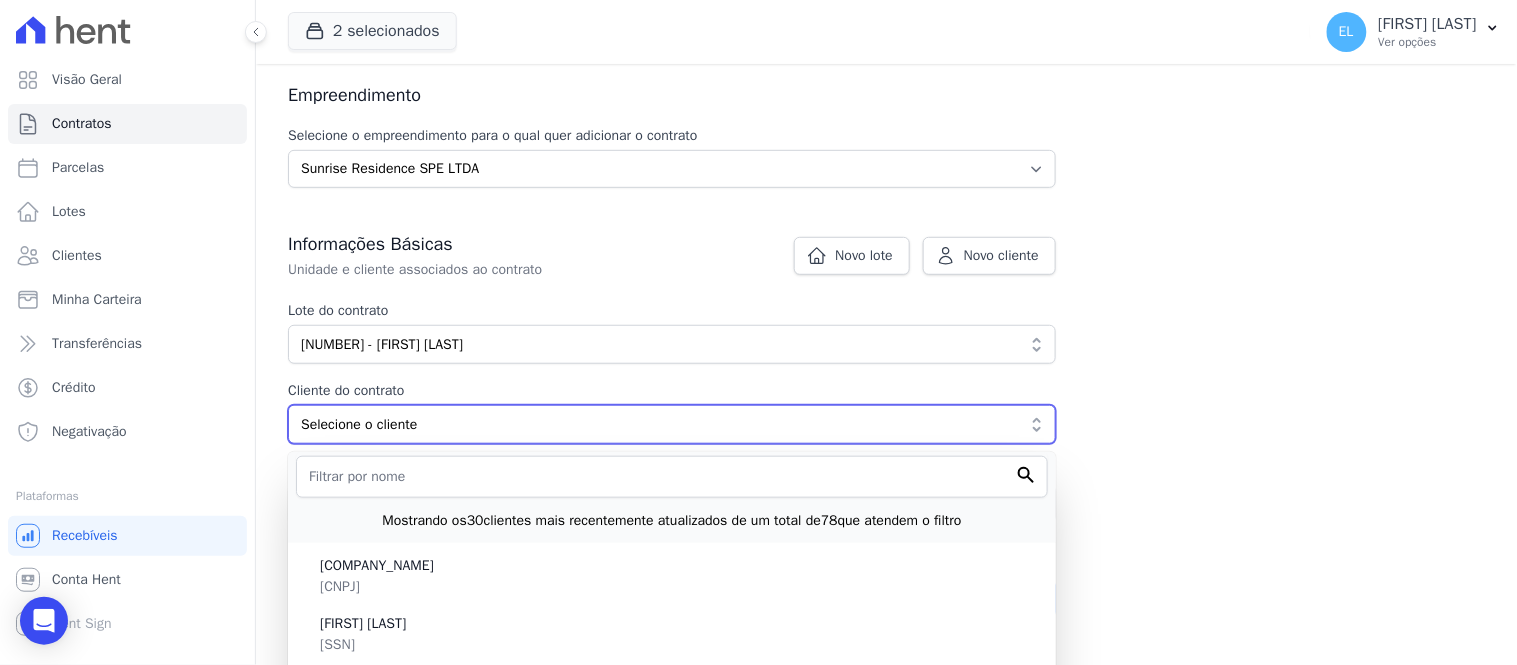 type 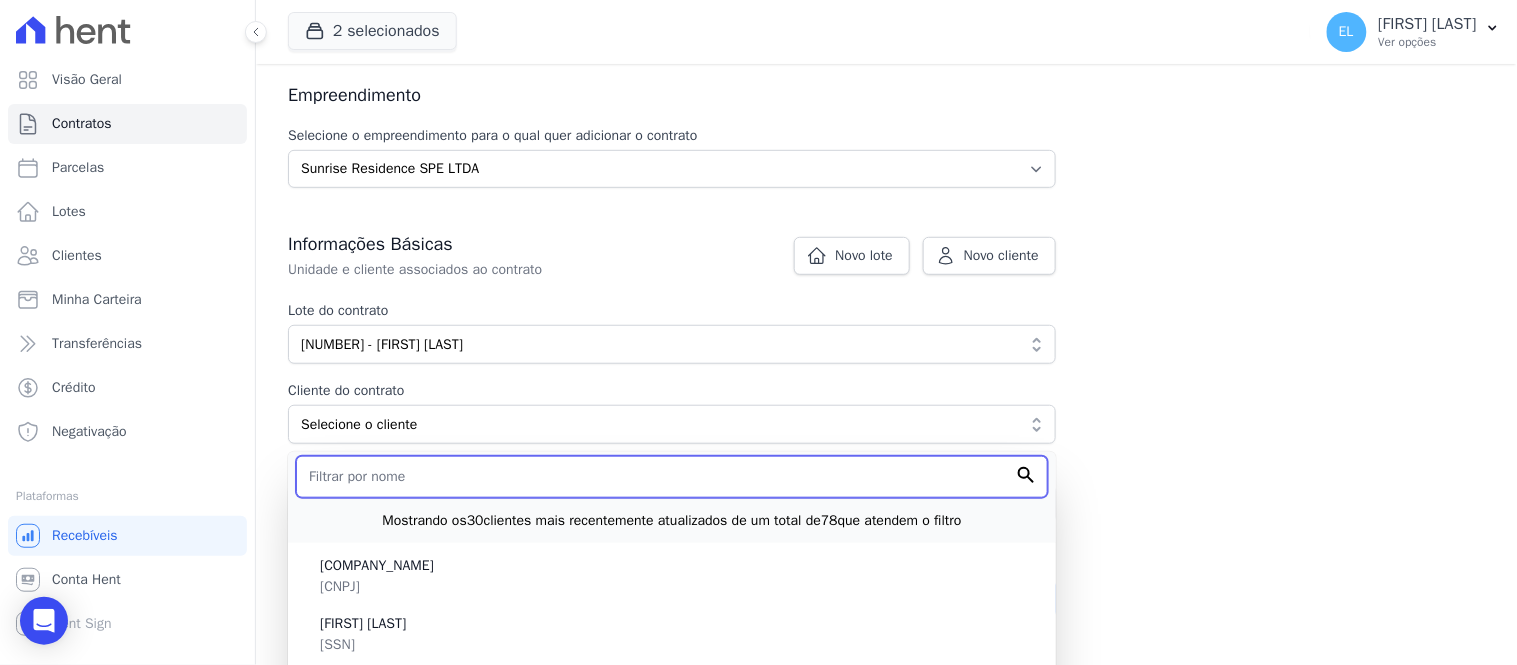 click at bounding box center (672, 477) 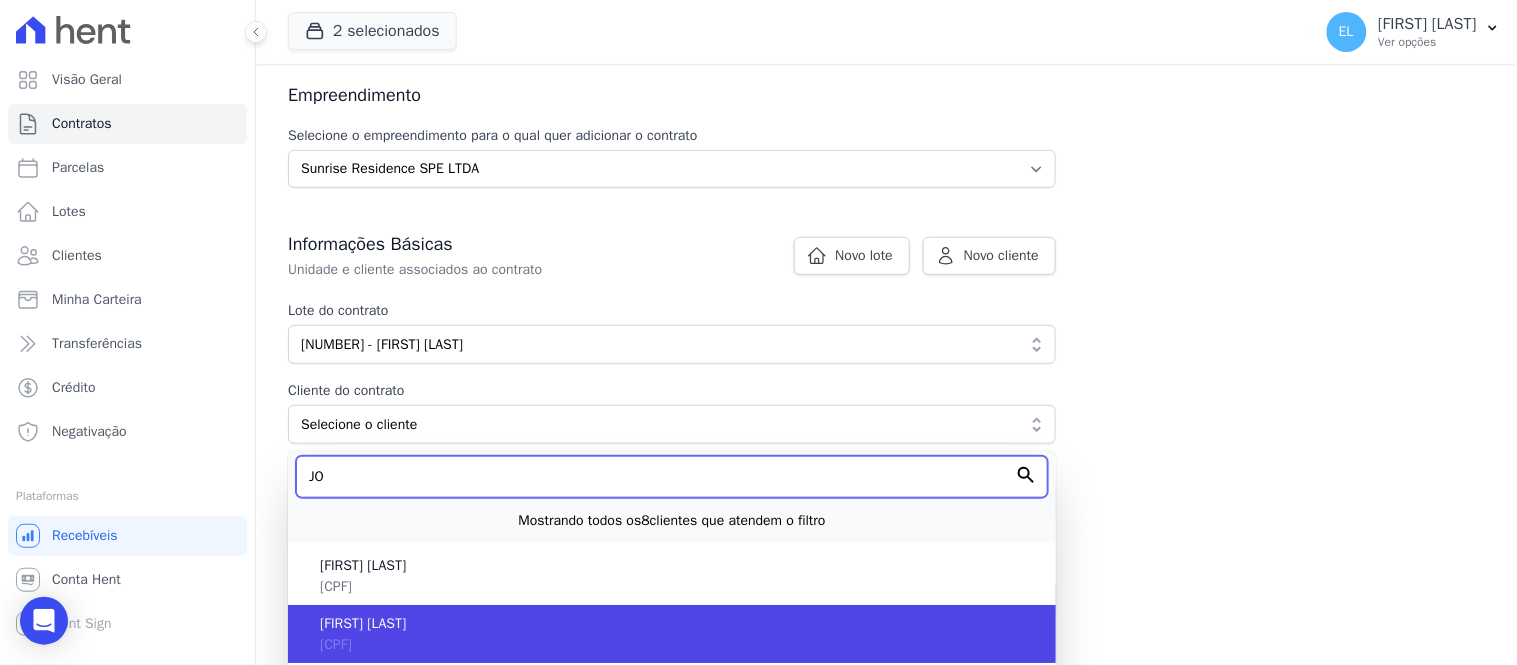 type on "JO" 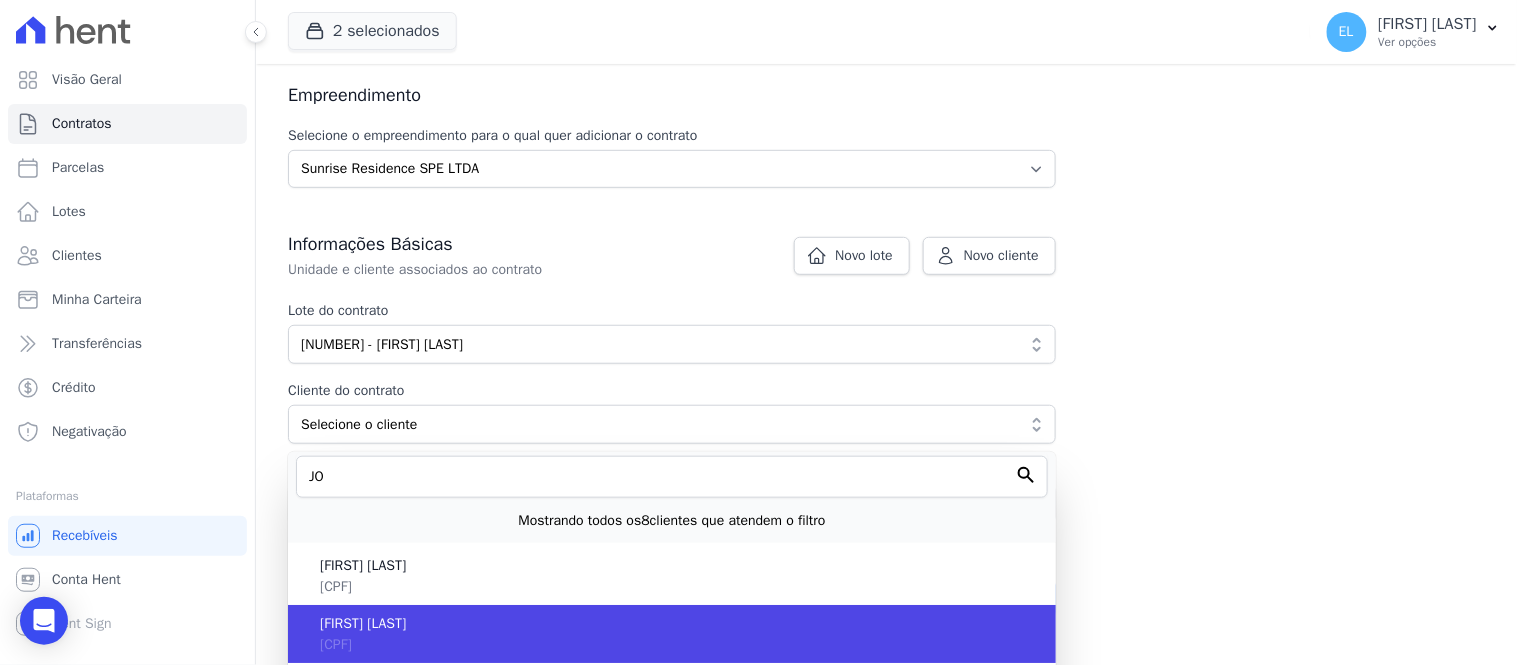 click on "[SSN]" at bounding box center (336, 644) 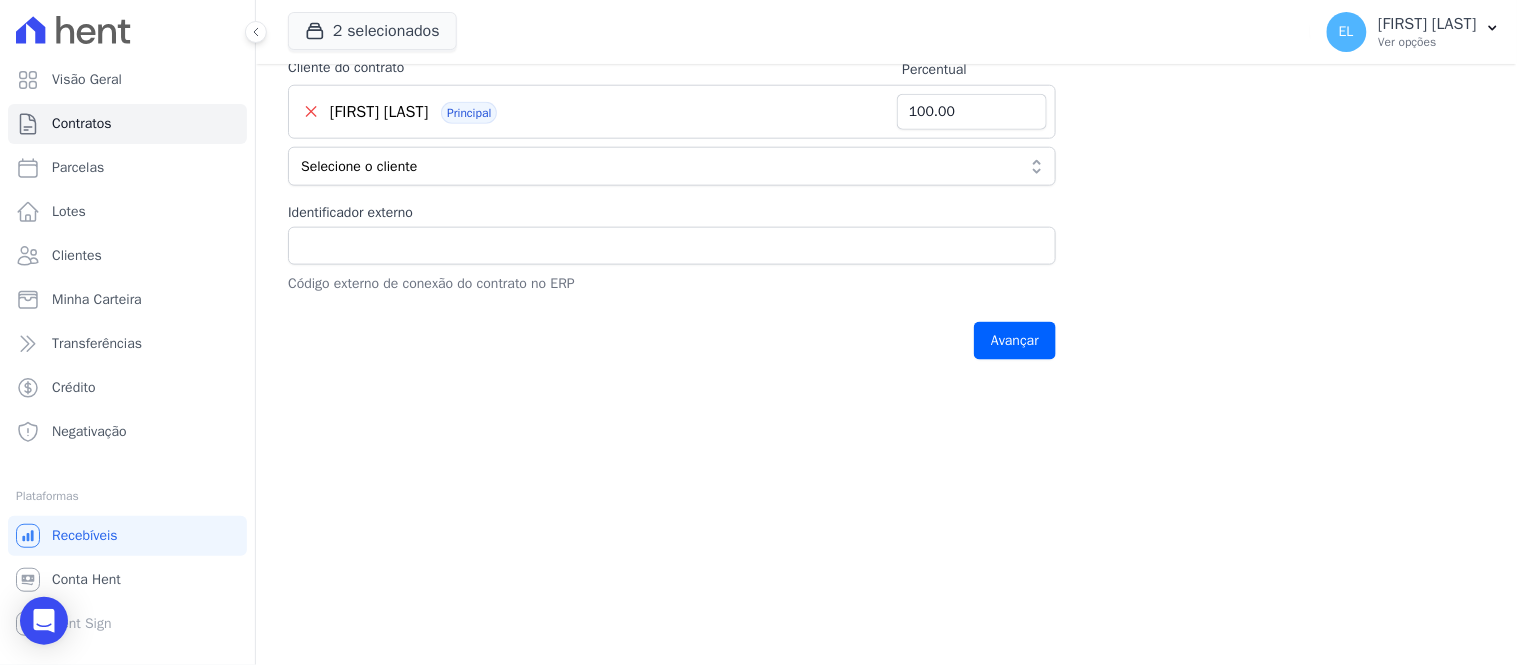 scroll, scrollTop: 548, scrollLeft: 0, axis: vertical 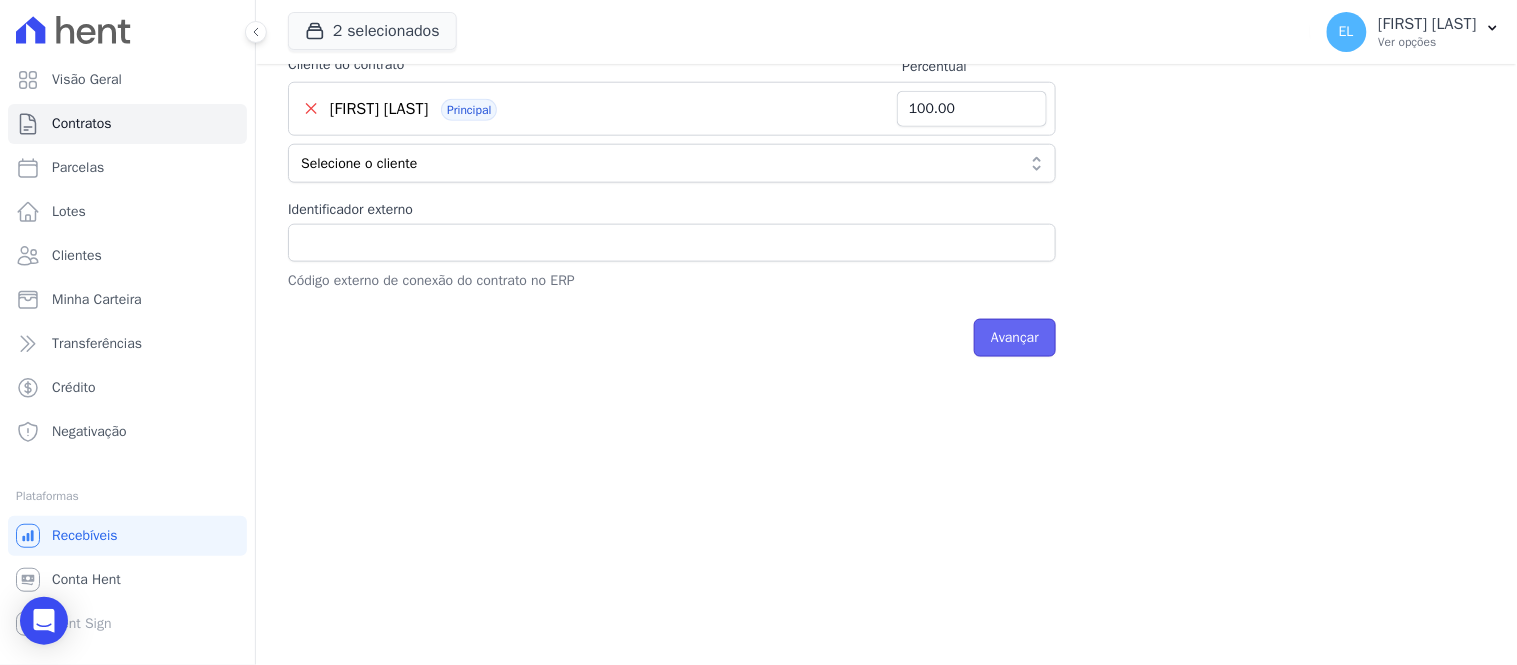 click on "Avançar" at bounding box center (1015, 338) 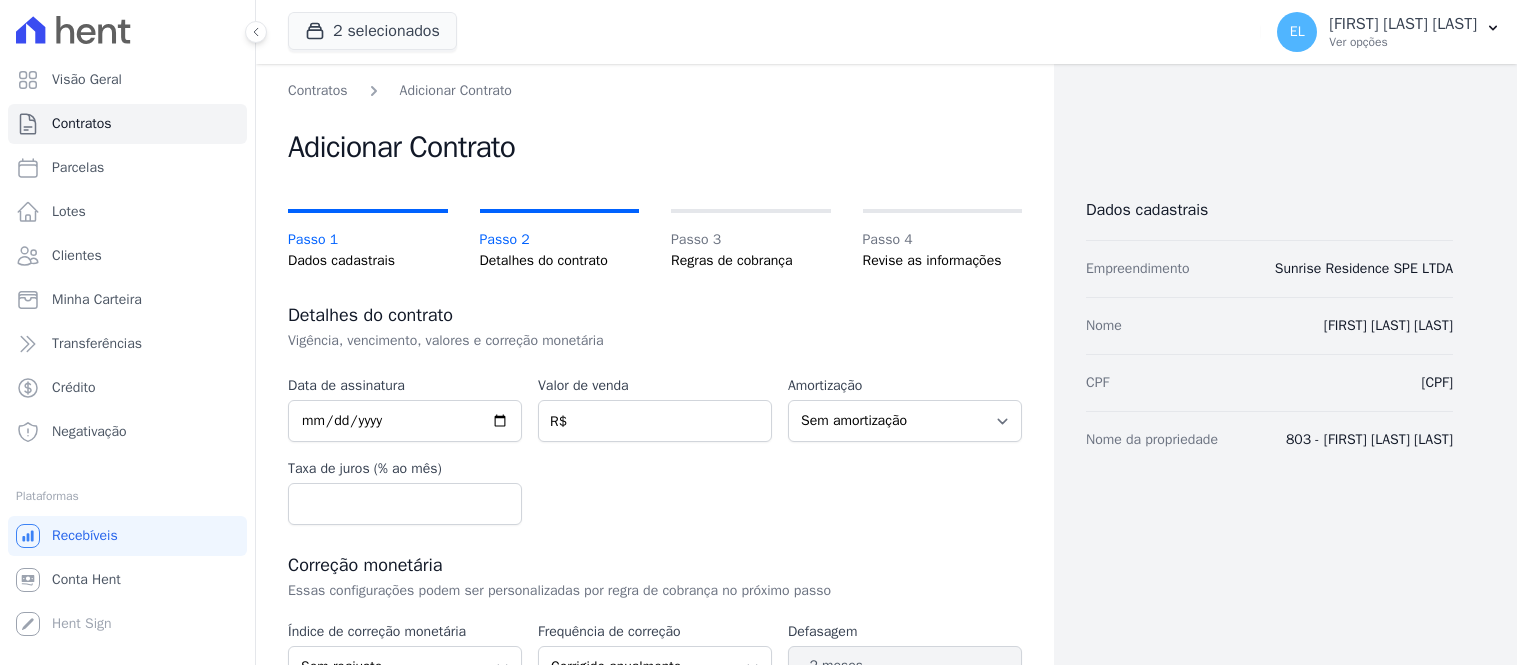 scroll, scrollTop: 0, scrollLeft: 0, axis: both 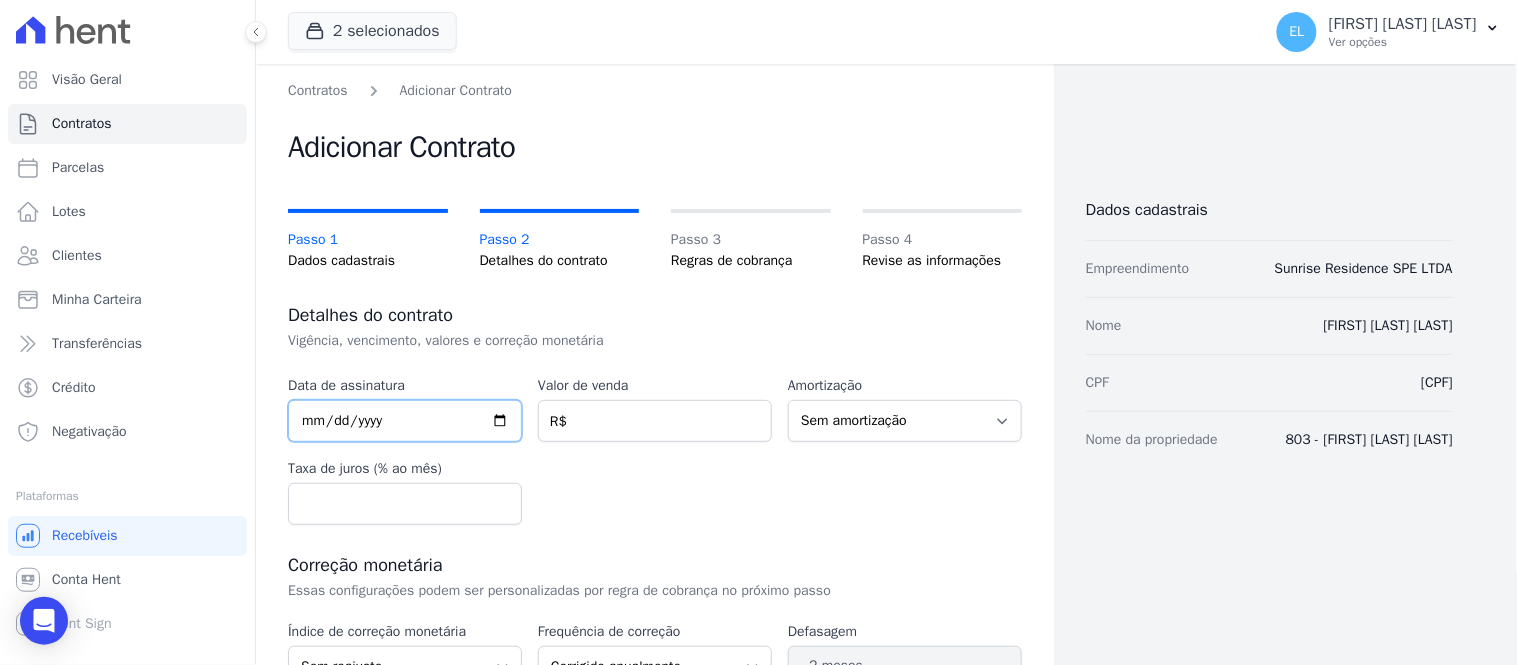click at bounding box center [405, 421] 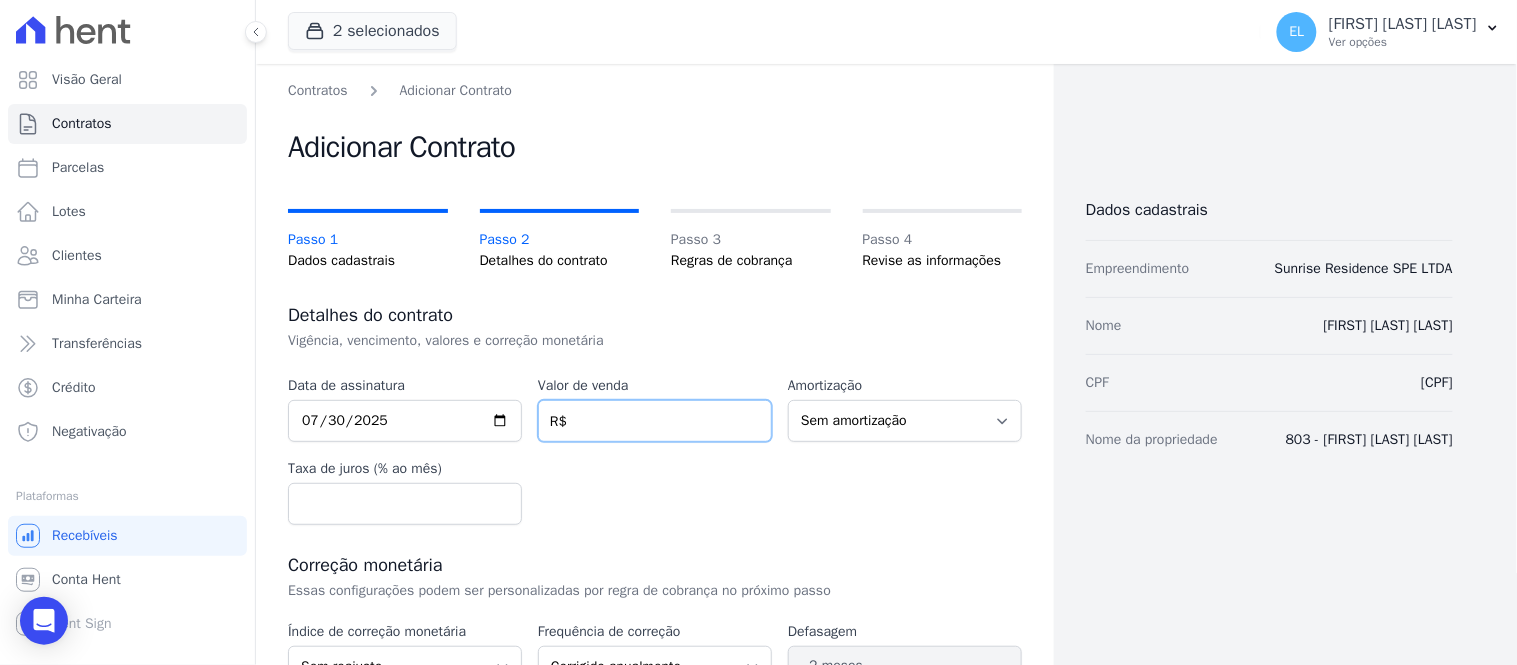 click at bounding box center [655, 421] 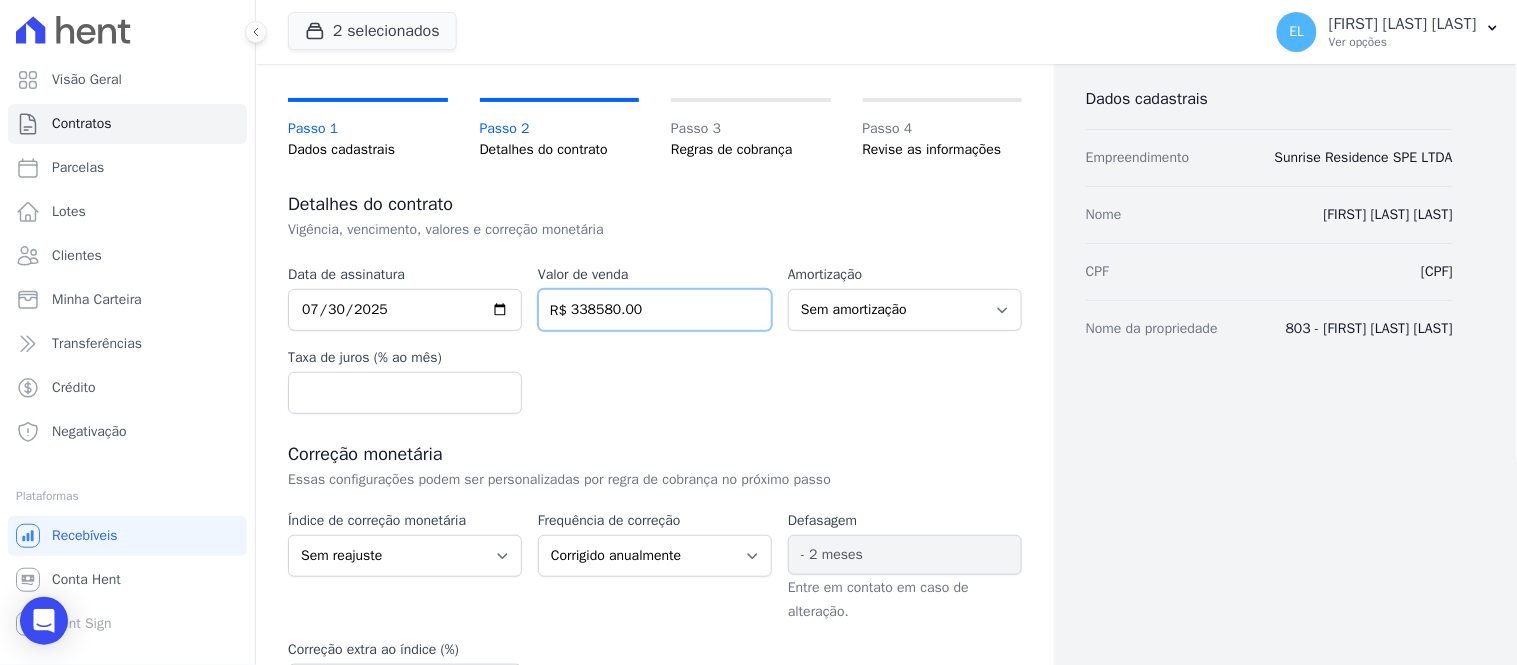scroll, scrollTop: 222, scrollLeft: 0, axis: vertical 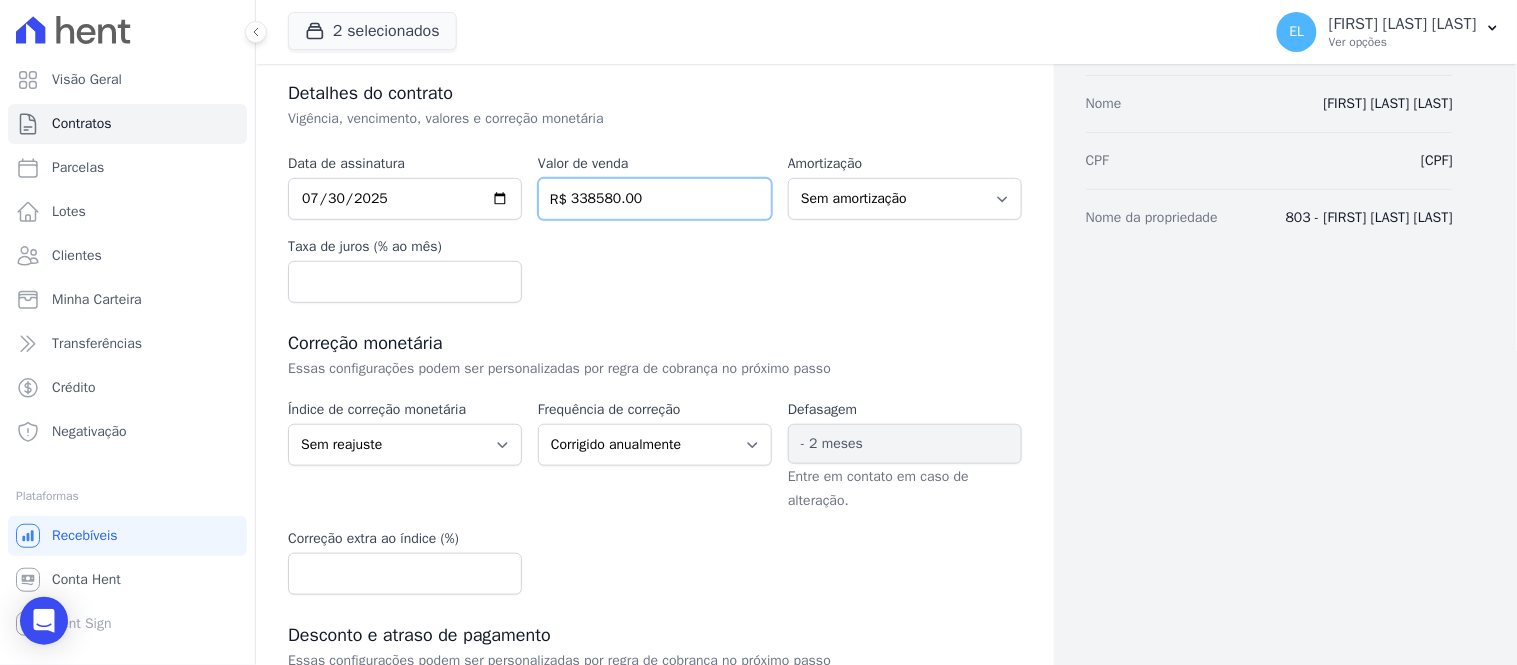 type on "338580.00" 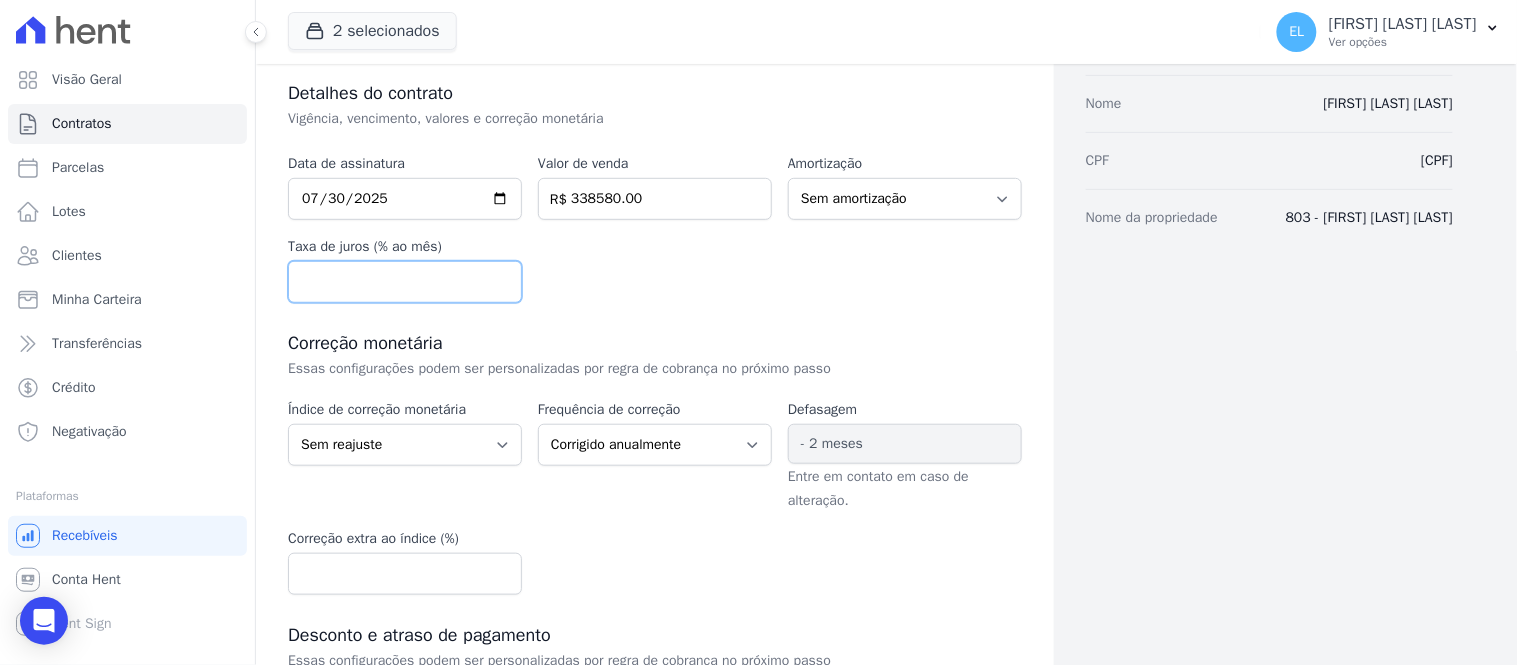 click at bounding box center (405, 282) 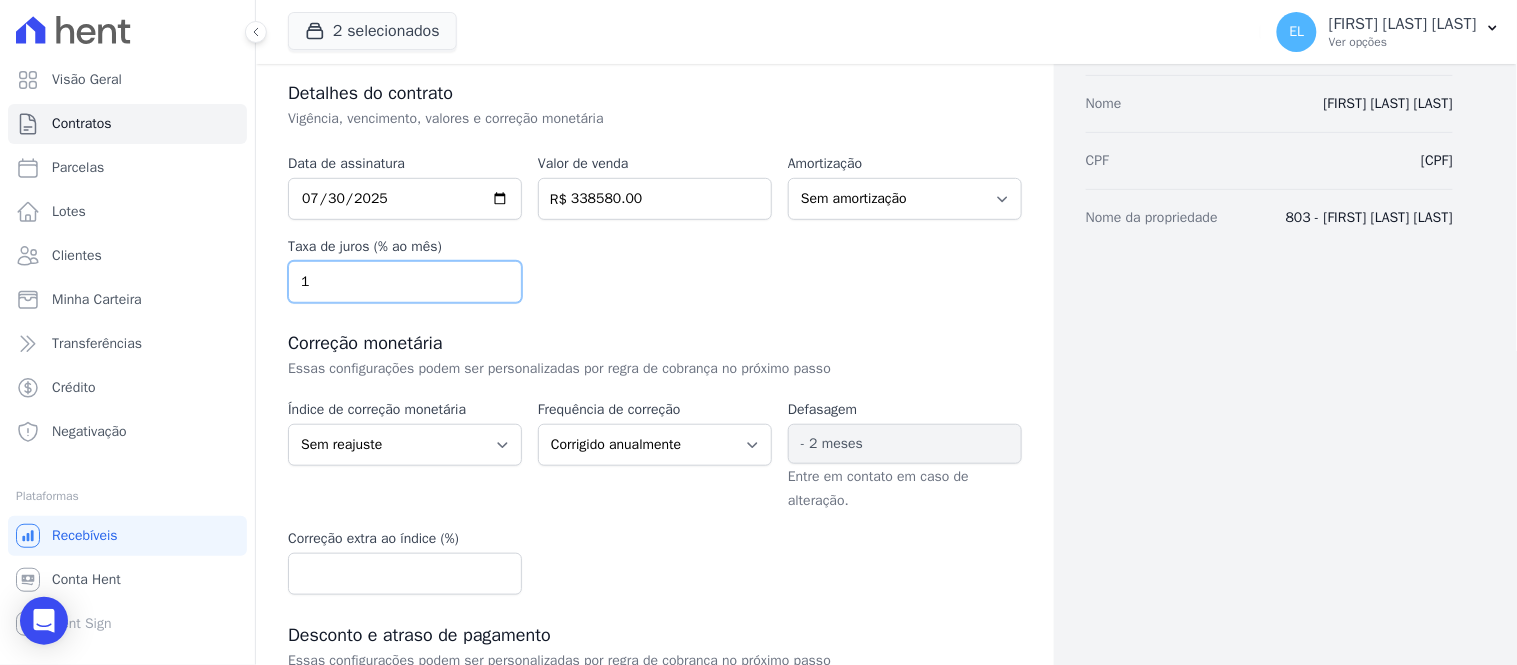 type on "1" 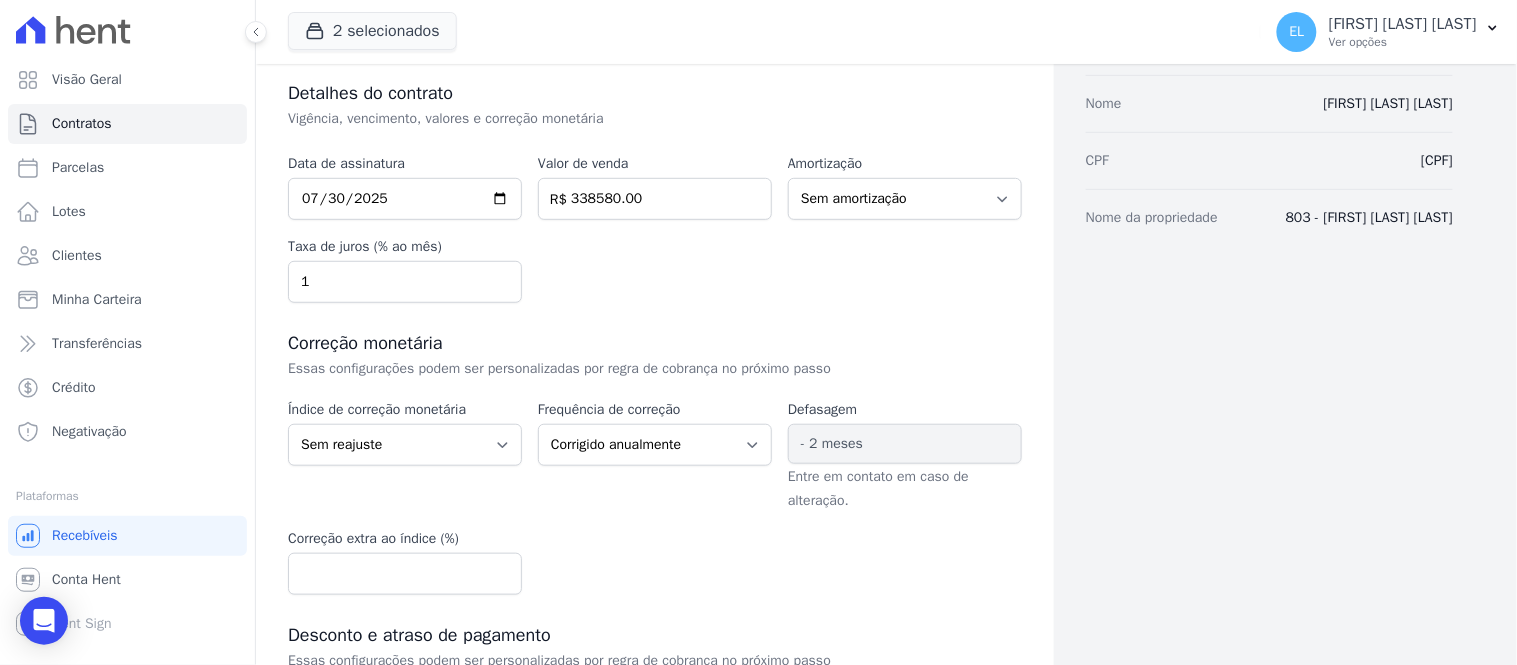 click on "Data de assinatura
2025-07-30
Valor de venda
338580.00
R$
Amortização
Sem amortização
Price
Sac
Taxa de juros (% ao mês)
1" at bounding box center (655, 228) 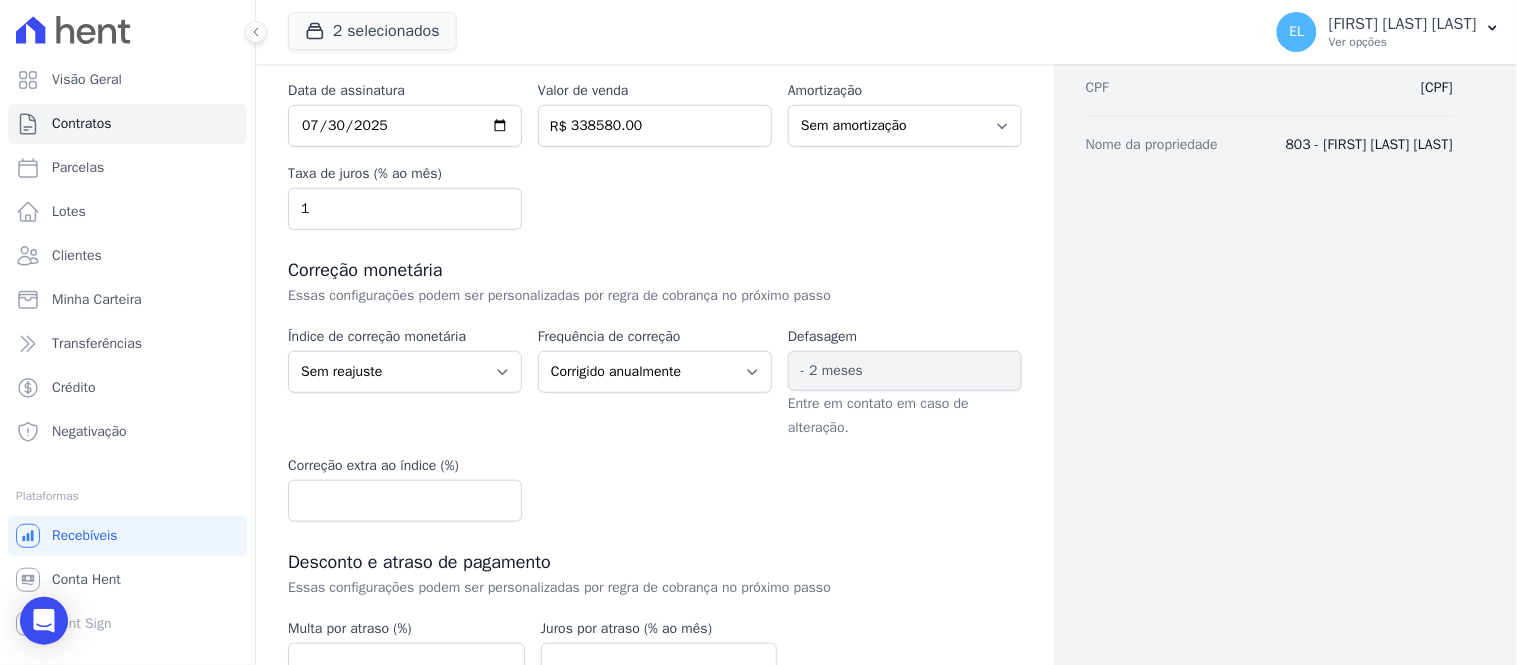 scroll, scrollTop: 333, scrollLeft: 0, axis: vertical 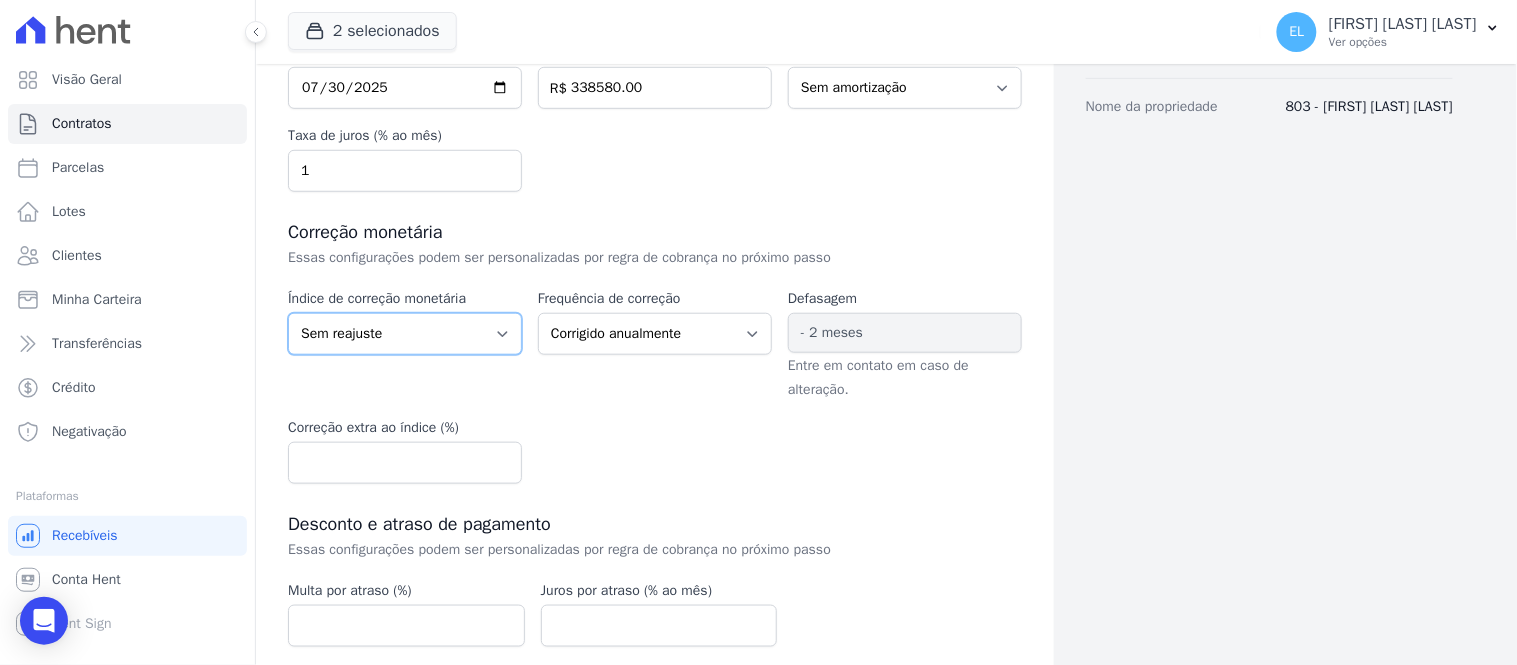 click on "Sem reajuste
Média dos últimos 12 meses acumulado de INCCM
Média dos últimos 12 meses acumulado de IPCA
DI
Reajuste fixo
ICCRJ
IGPDI
IGPM
INCCDI
INCCM
INPC
IPCA
TR" at bounding box center (405, 334) 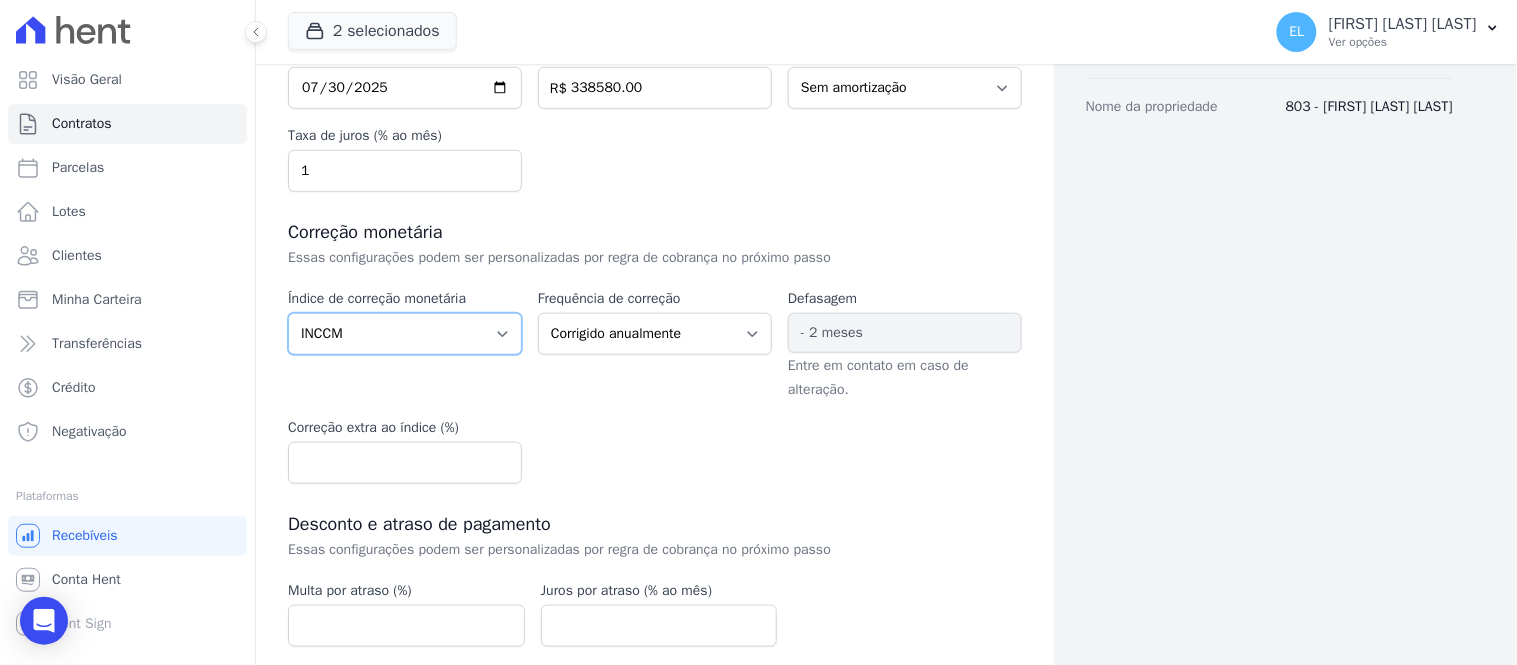 click on "Sem reajuste
Média dos últimos 12 meses acumulado de INCCM
Média dos últimos 12 meses acumulado de IPCA
DI
Reajuste fixo
ICCRJ
IGPDI
IGPM
INCCDI
INCCM
INPC
IPCA
TR" at bounding box center [405, 334] 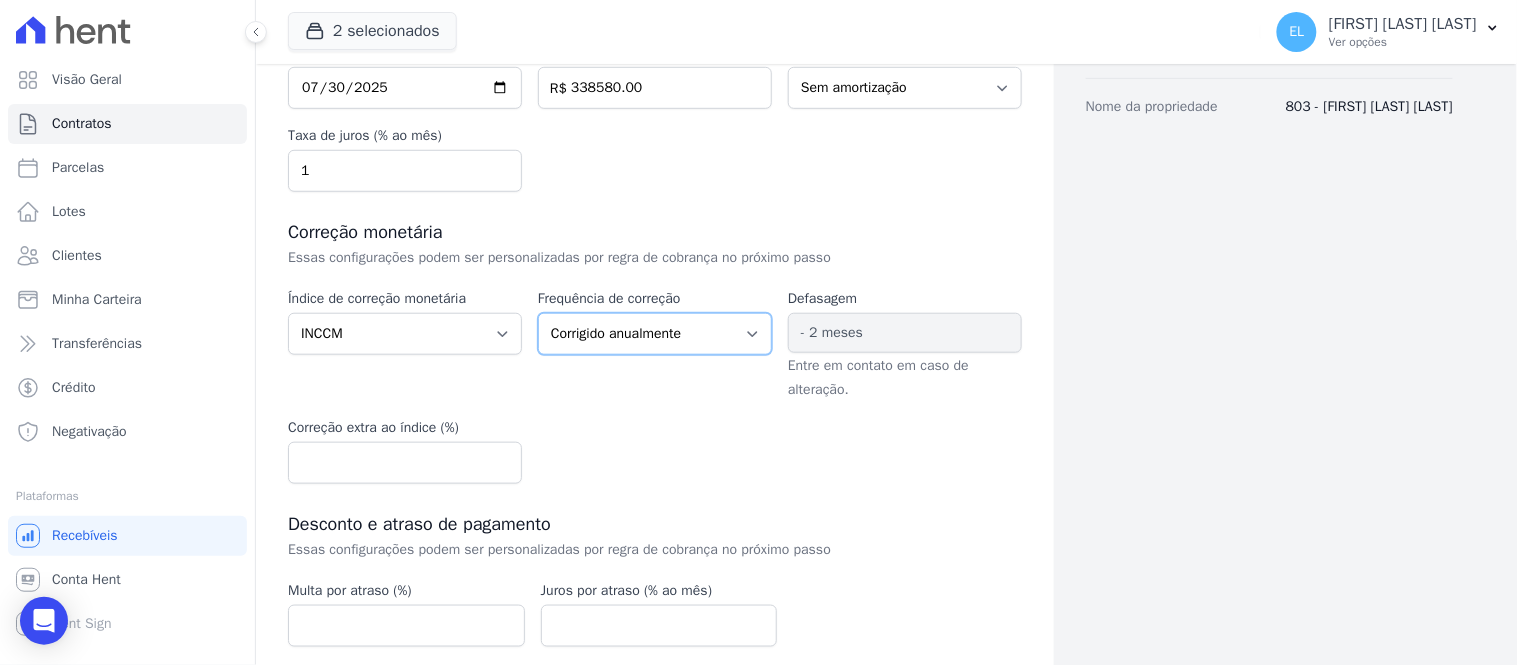 click on "Corrigido semestralmente
Corrigido mensalmente
Corrigido anualmente" at bounding box center (655, 334) 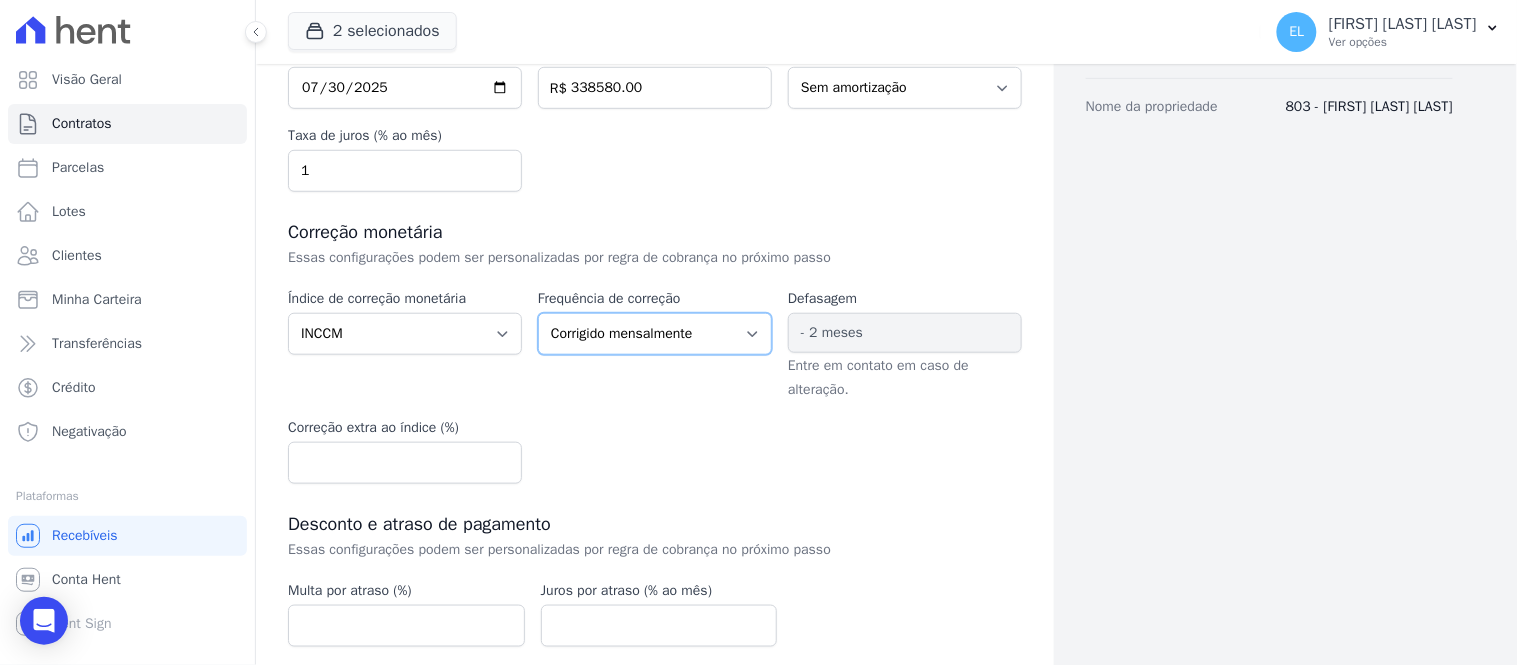 click on "Corrigido semestralmente
Corrigido mensalmente
Corrigido anualmente" at bounding box center (655, 334) 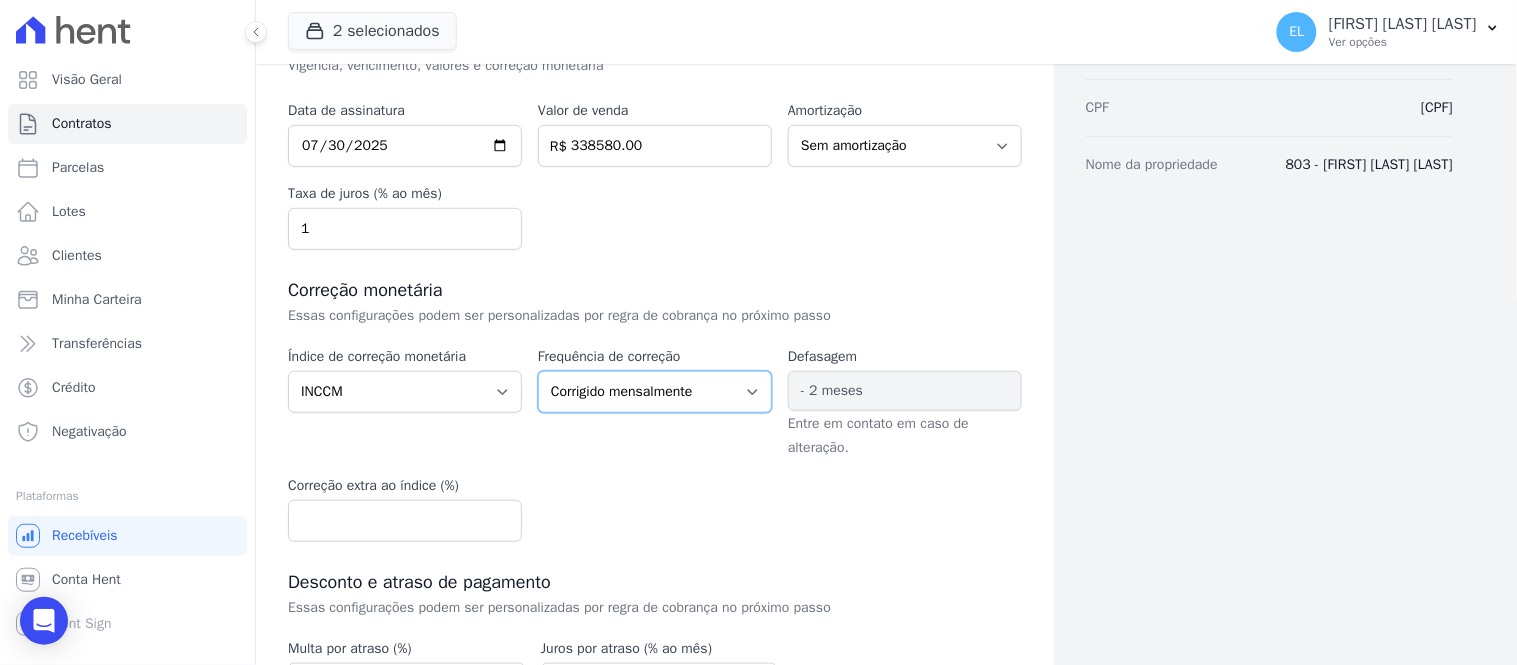 scroll, scrollTop: 222, scrollLeft: 0, axis: vertical 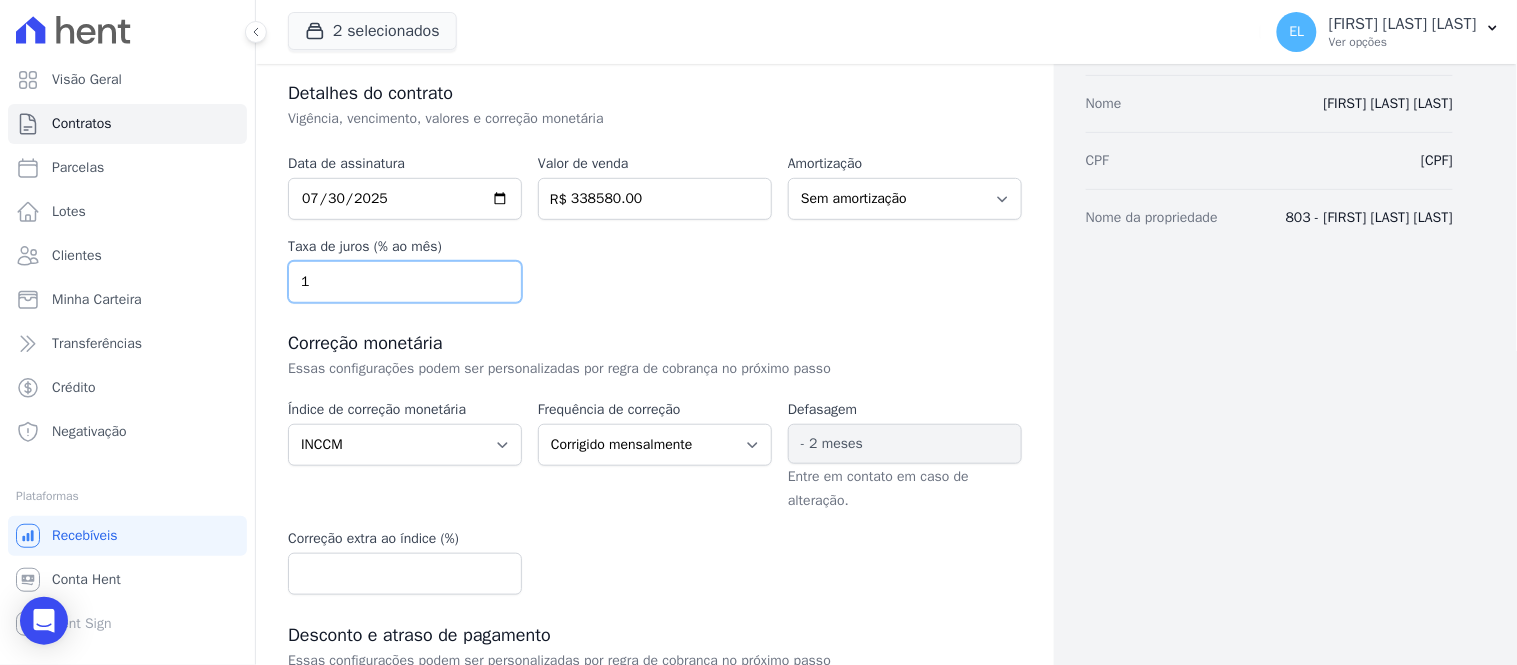 click on "1" at bounding box center [405, 282] 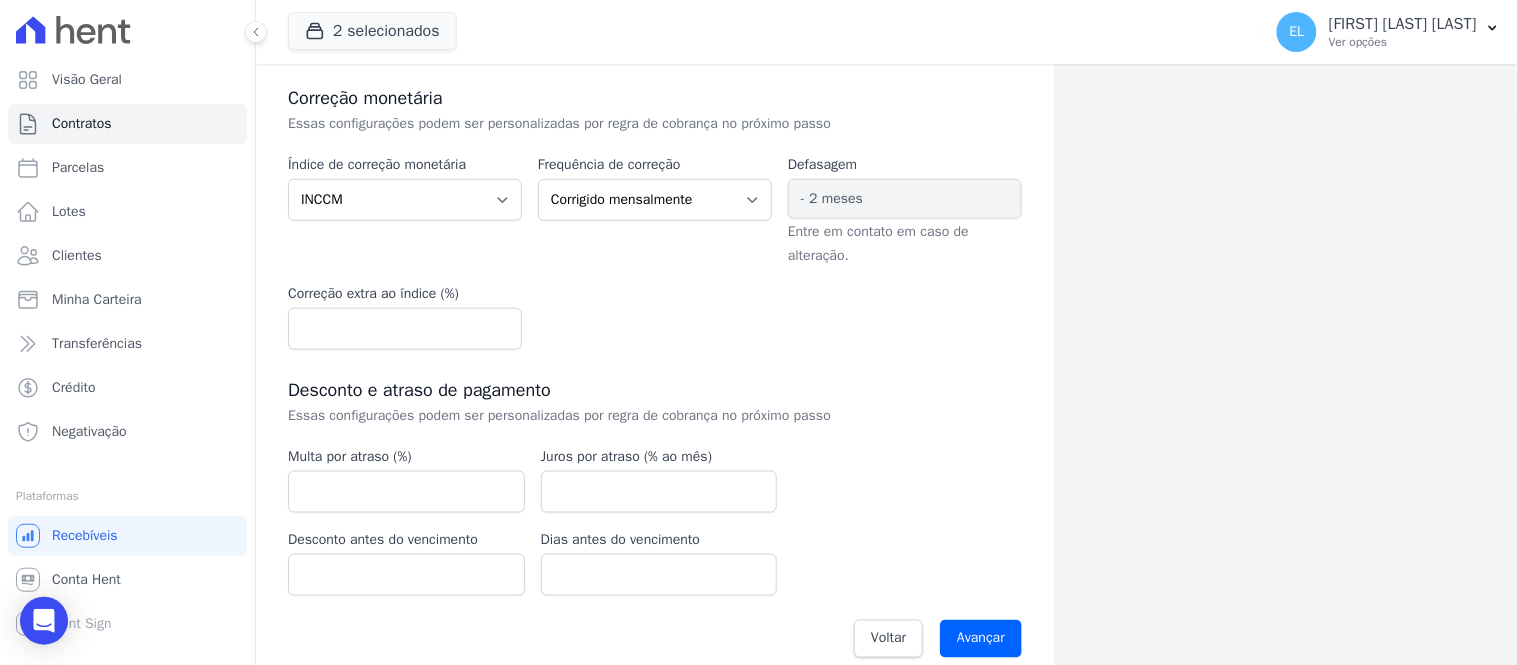 scroll, scrollTop: 491, scrollLeft: 0, axis: vertical 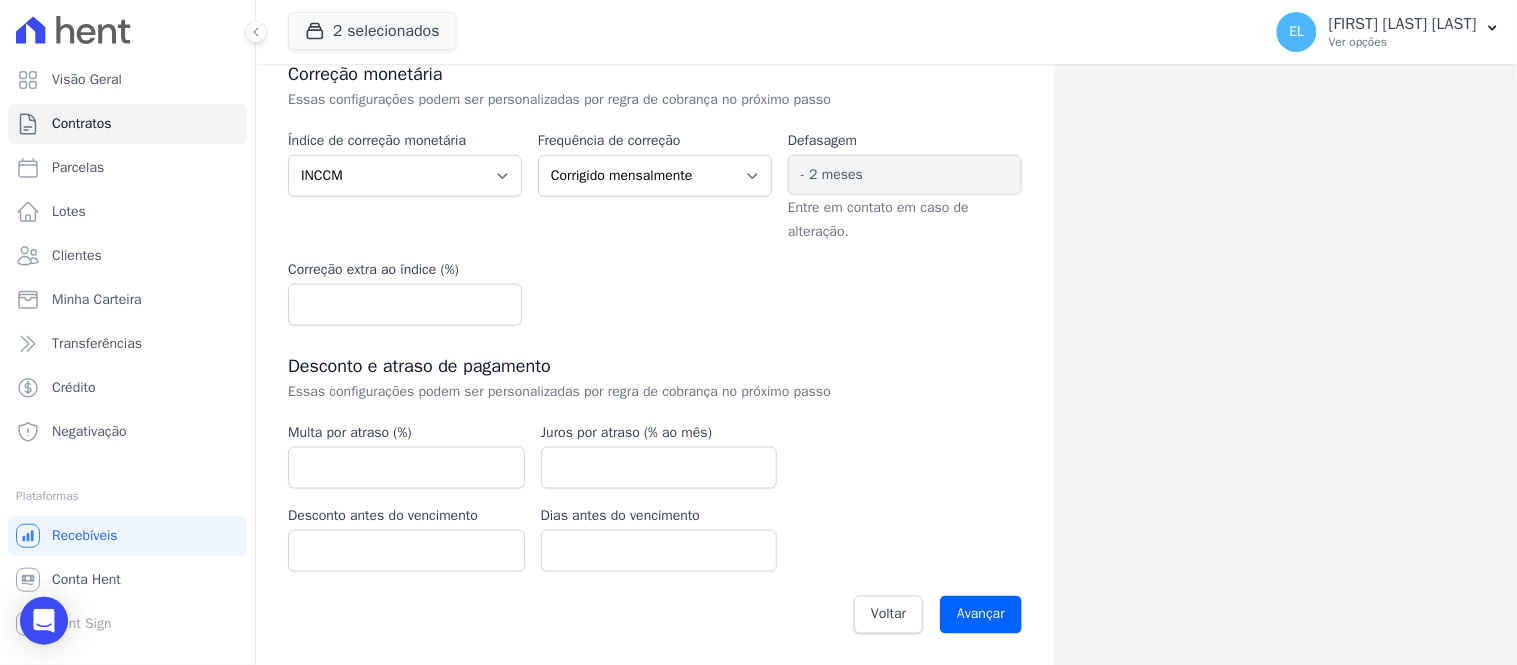 type 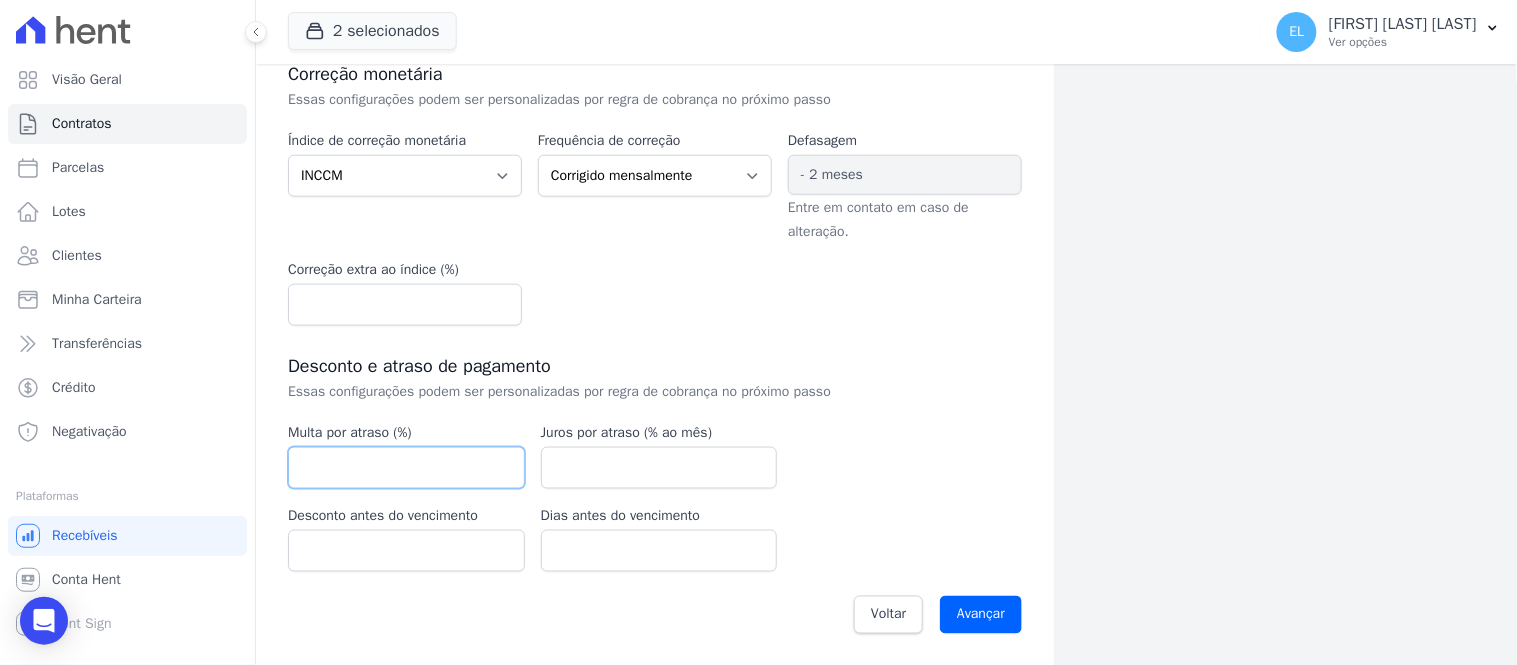 click at bounding box center [406, 468] 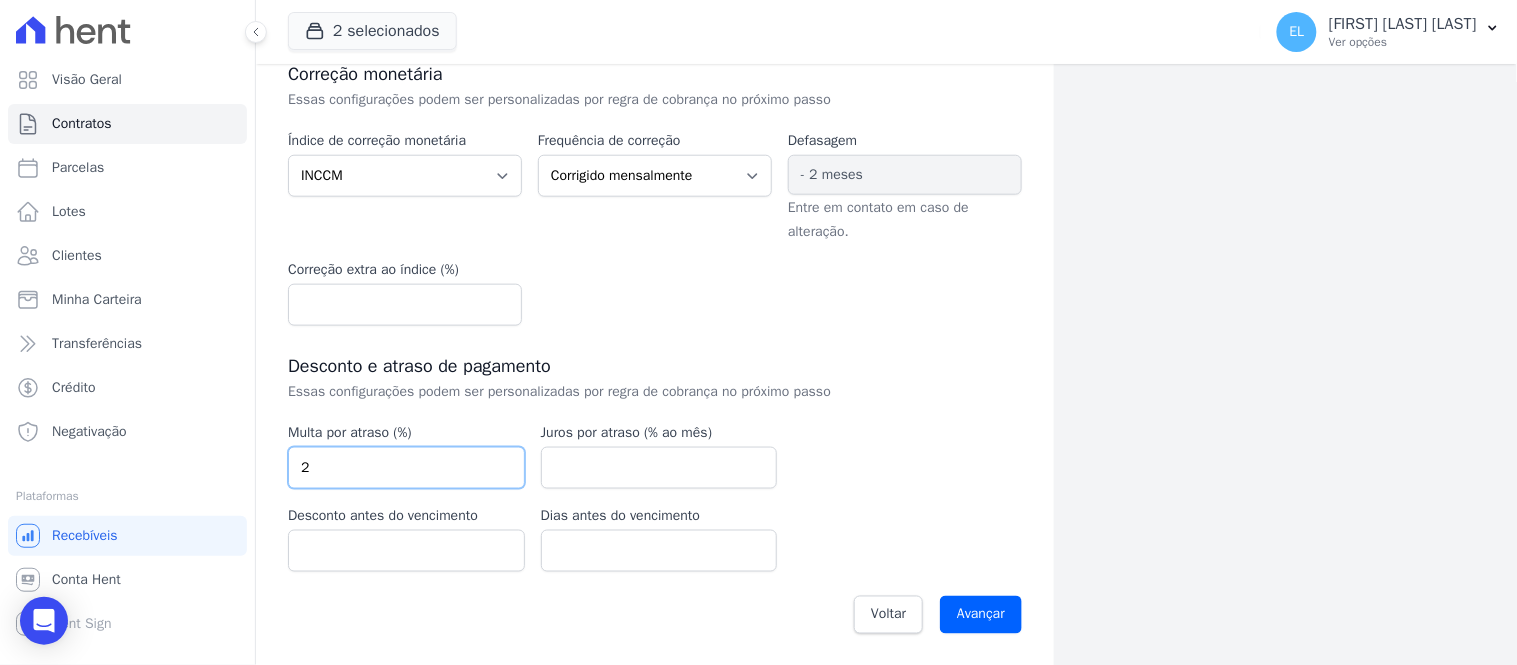 type on "2" 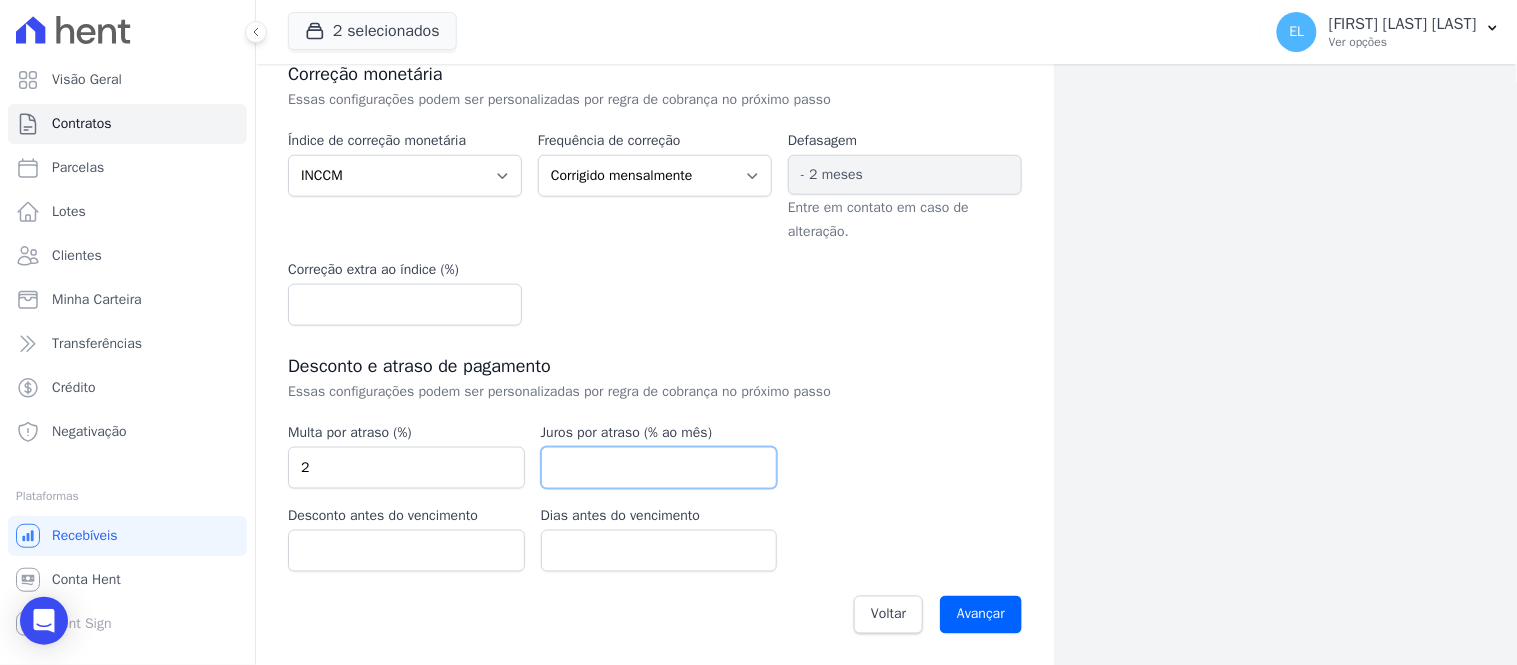 click at bounding box center (659, 468) 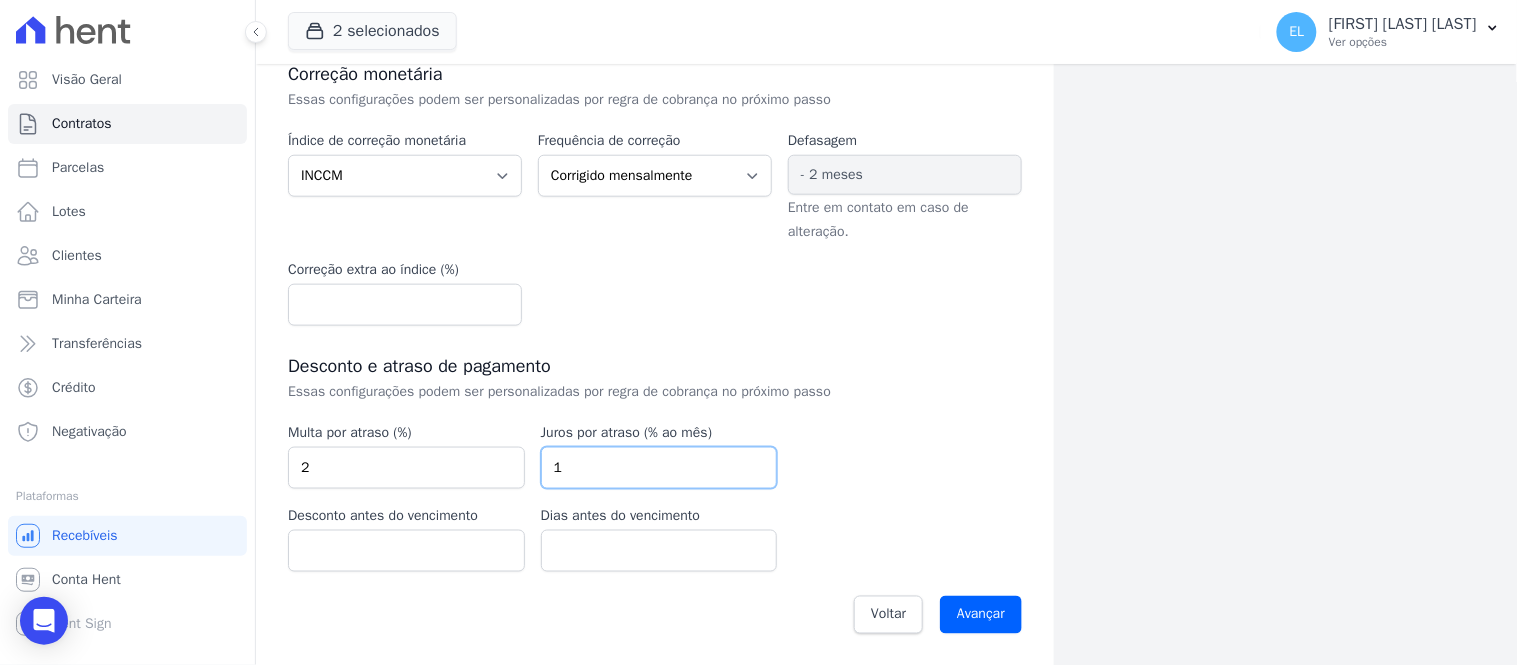type on "1" 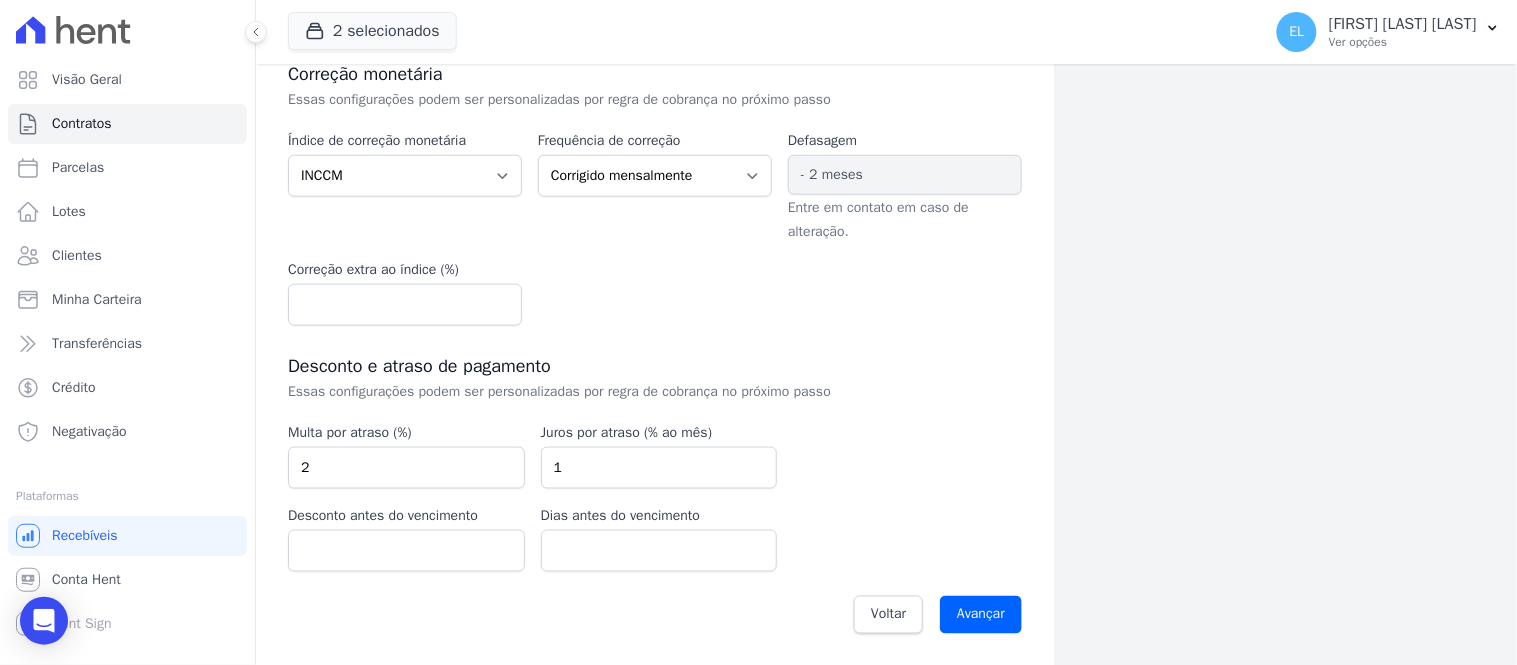 click on "Data de assinatura
2025-07-30
Valor de venda
338580.00
R$
Amortização
Sem amortização
Price
Sac
Taxa de juros (% ao mês)
Correção monetária
Sem reajuste" at bounding box center [655, 265] 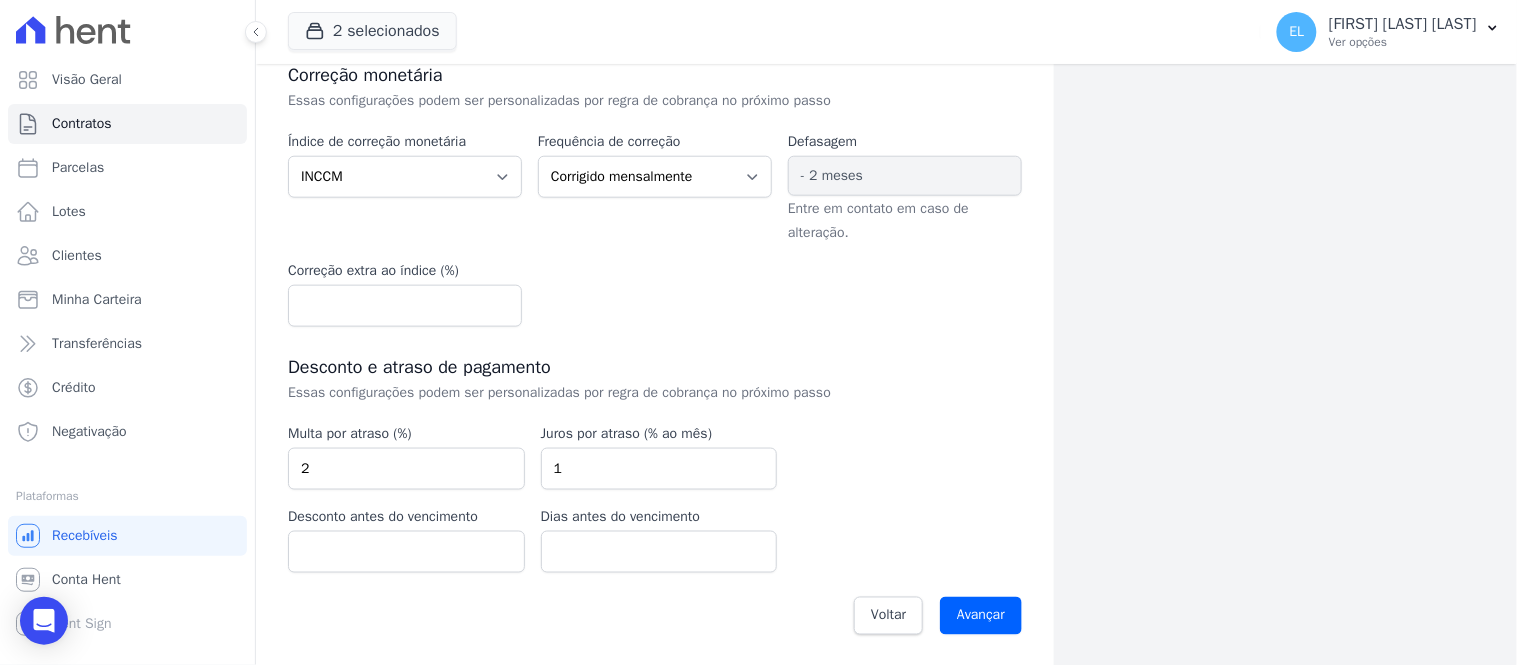 scroll, scrollTop: 491, scrollLeft: 0, axis: vertical 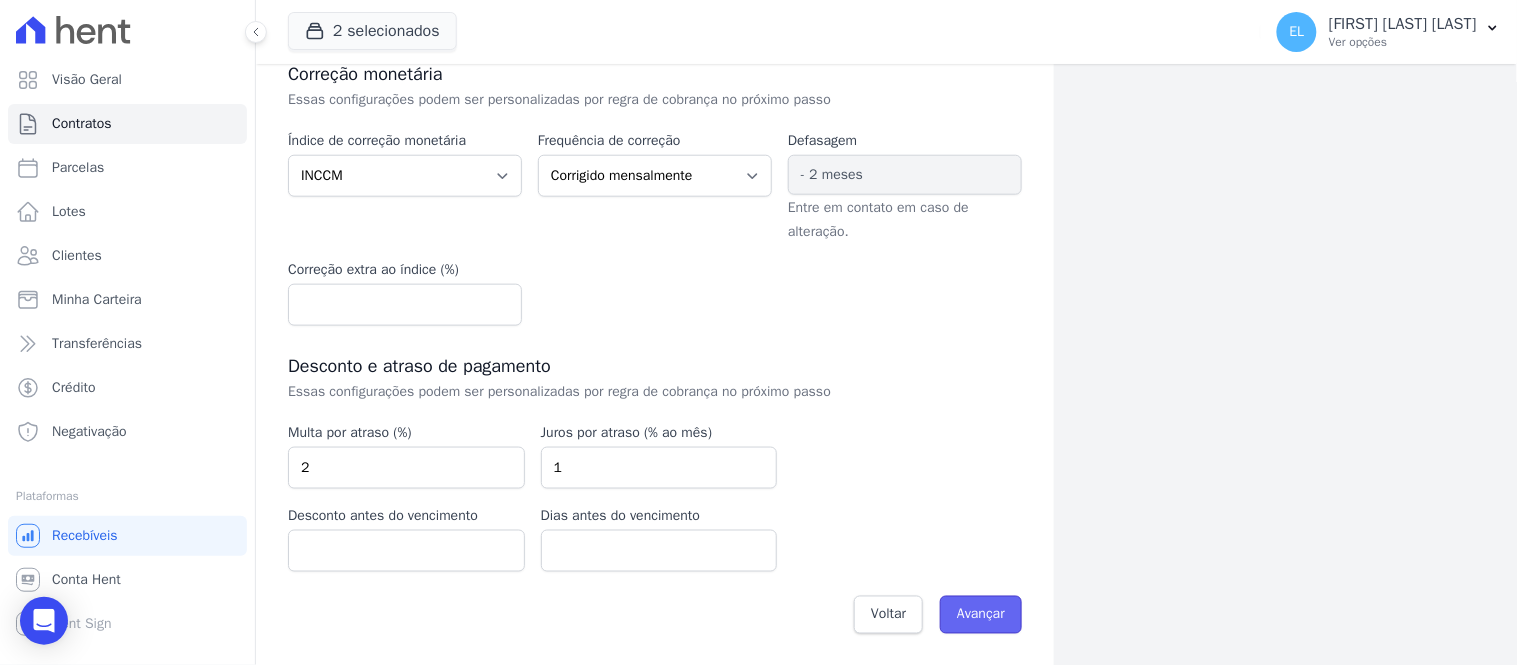 click on "Avançar" at bounding box center [981, 615] 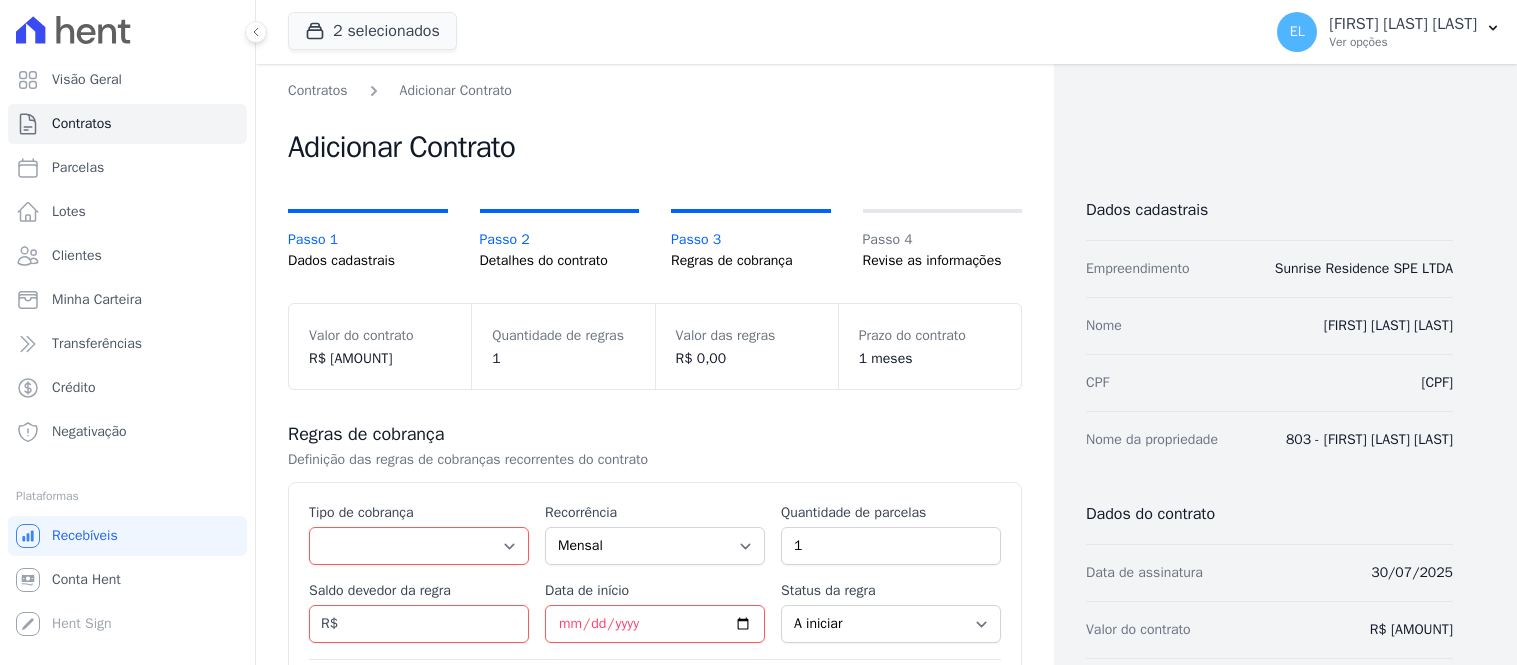 scroll, scrollTop: 0, scrollLeft: 0, axis: both 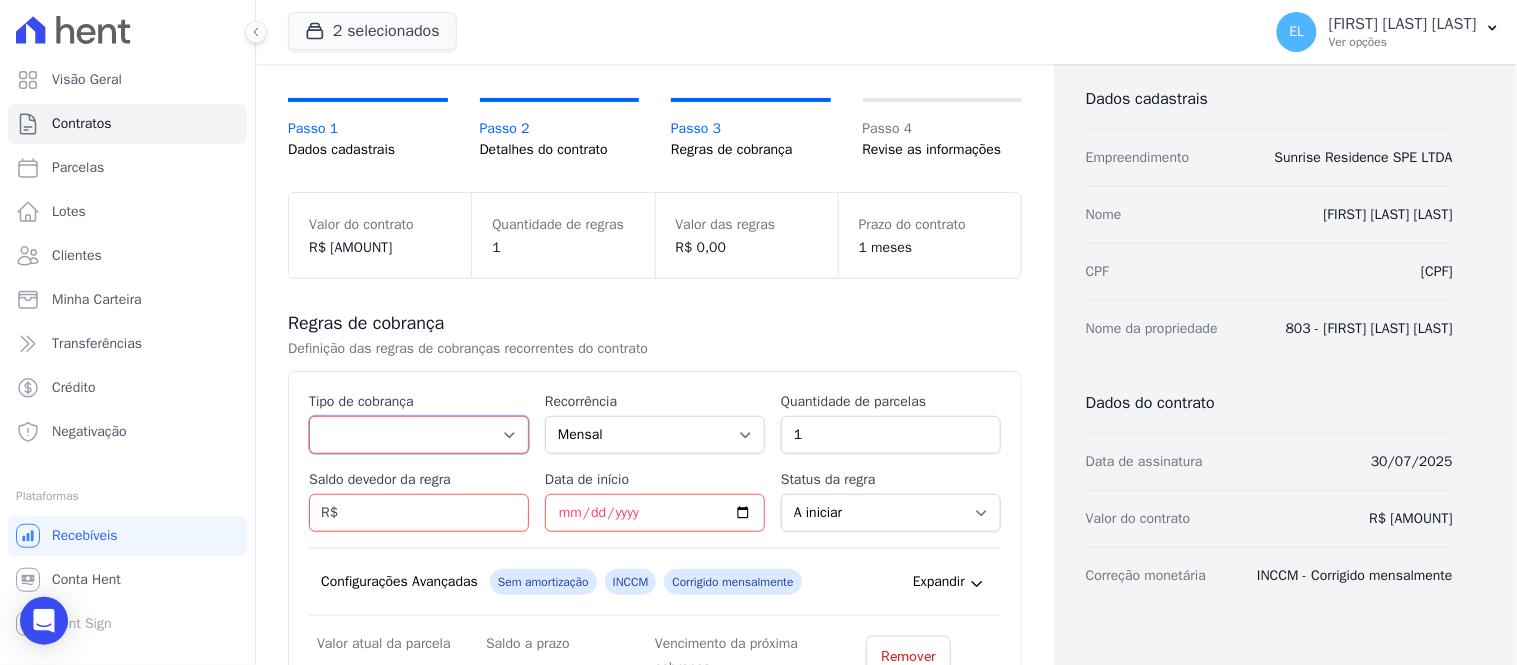 click on "Parcela Normal
Entrada
Sinal
Intercalada
Chaves
Pré-chaves
Pós-chaves
Impostos
Quitação
Outro
Financiamento Bancário" at bounding box center (419, 435) 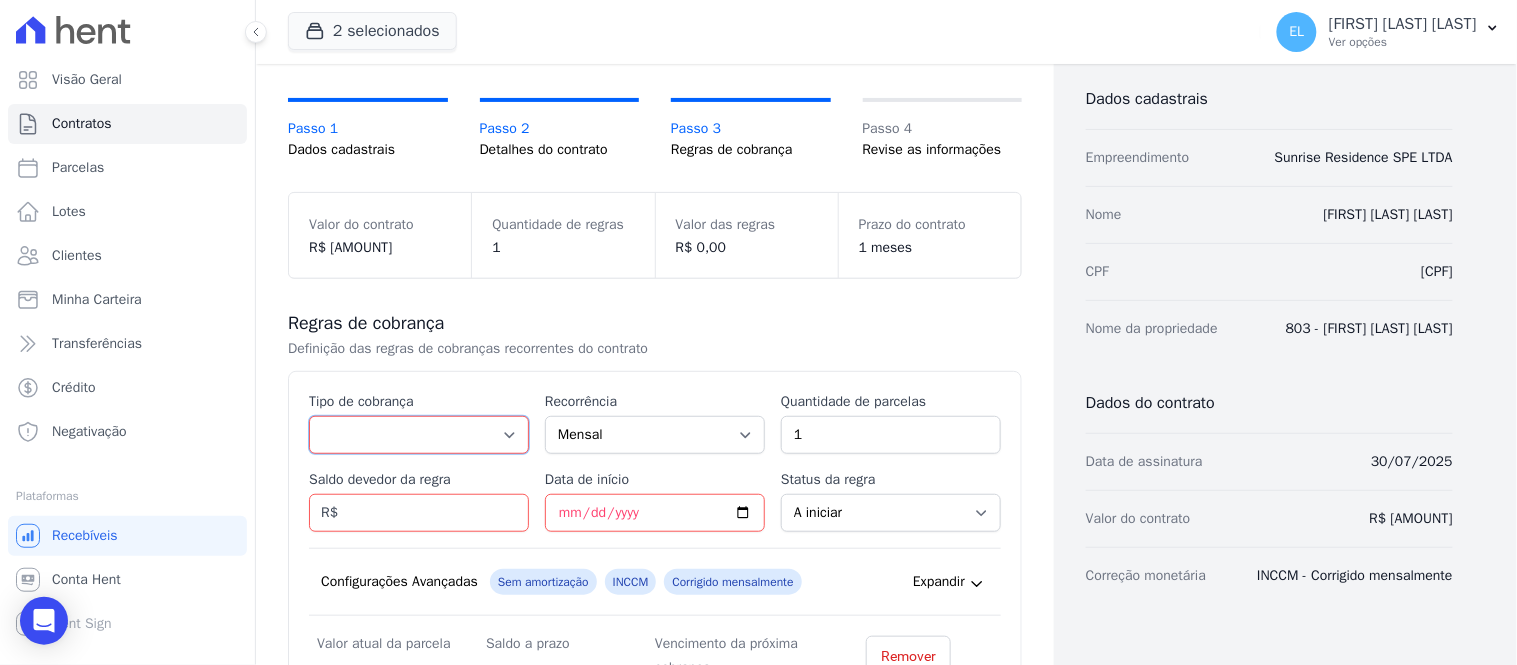 select on "standard" 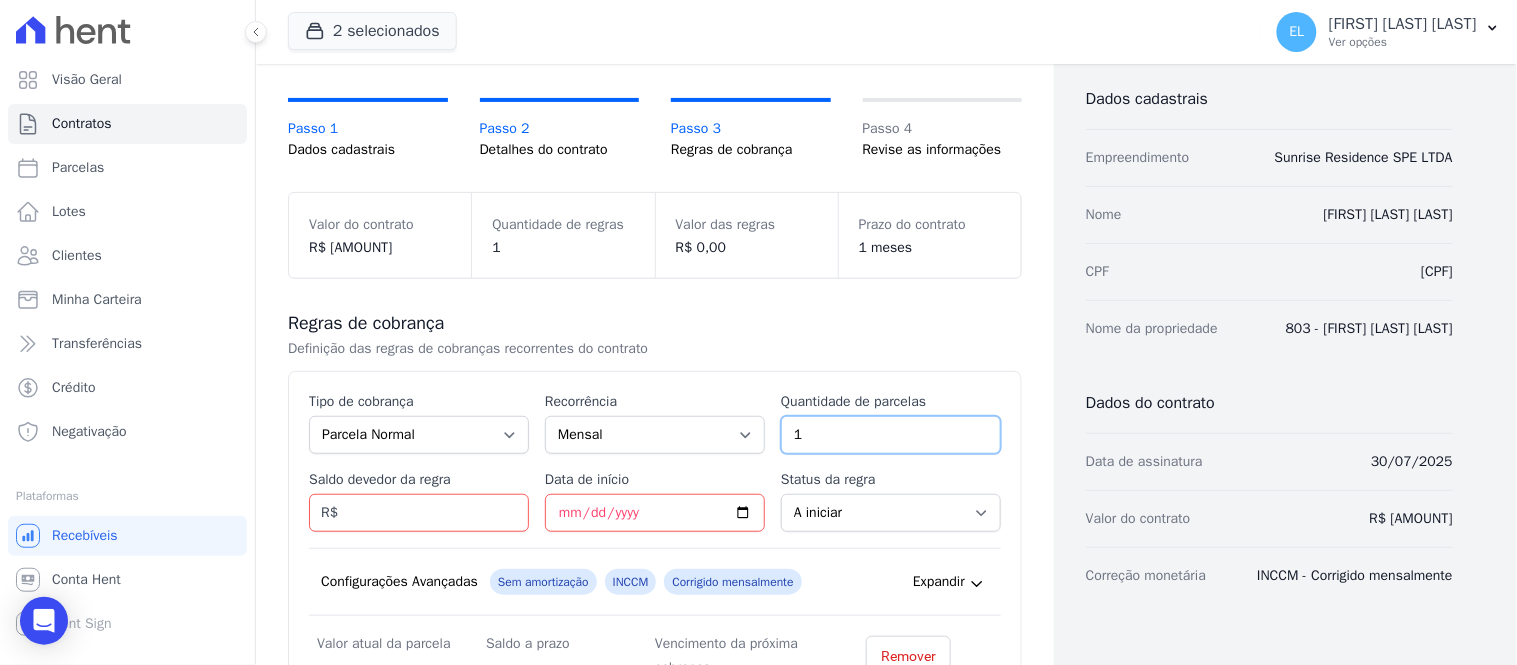 drag, startPoint x: 825, startPoint y: 428, endPoint x: 697, endPoint y: 440, distance: 128.56126 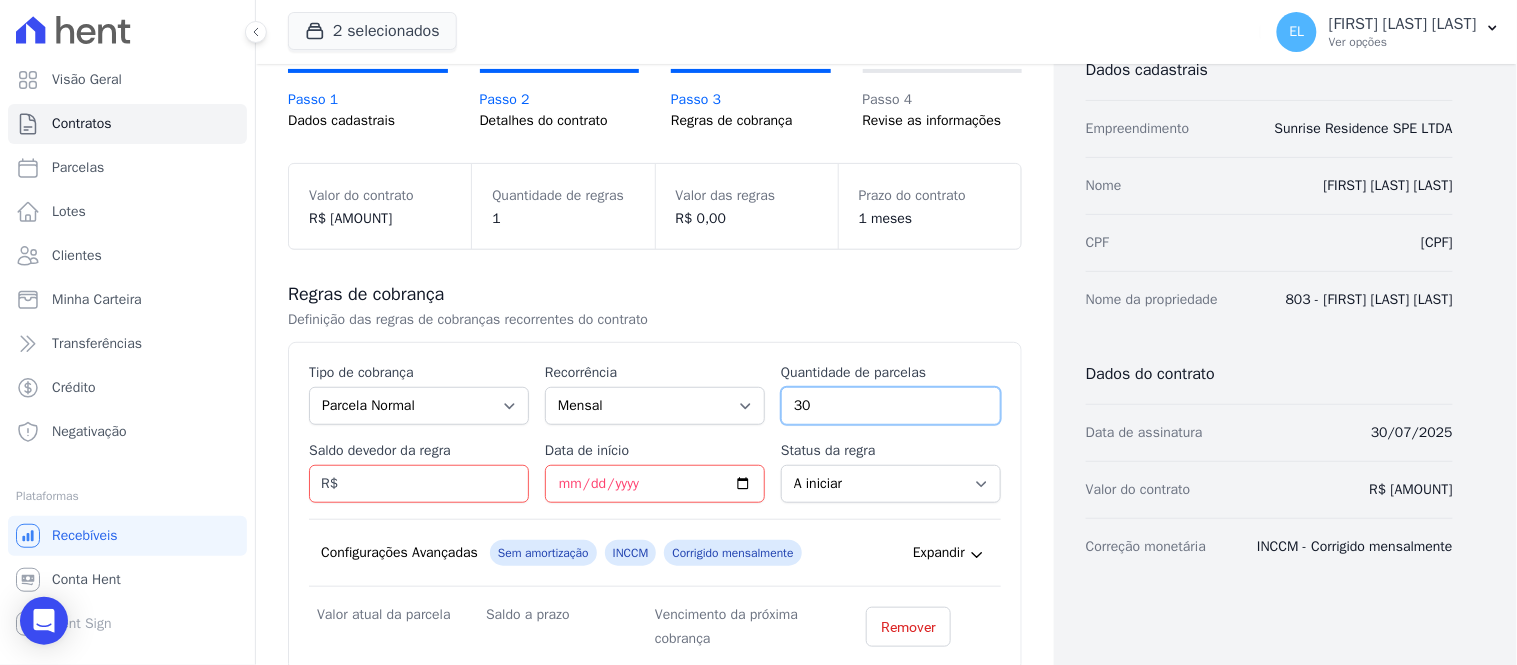 scroll, scrollTop: 222, scrollLeft: 0, axis: vertical 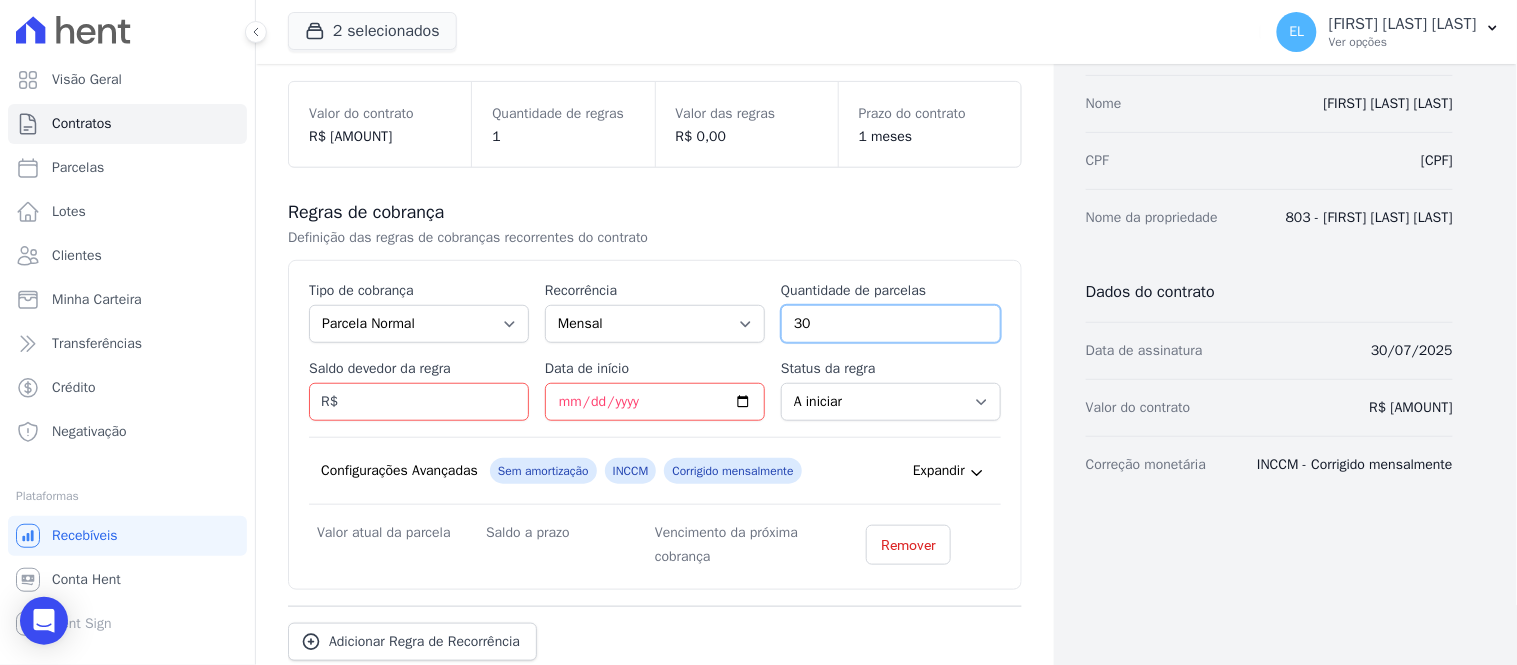 type on "30" 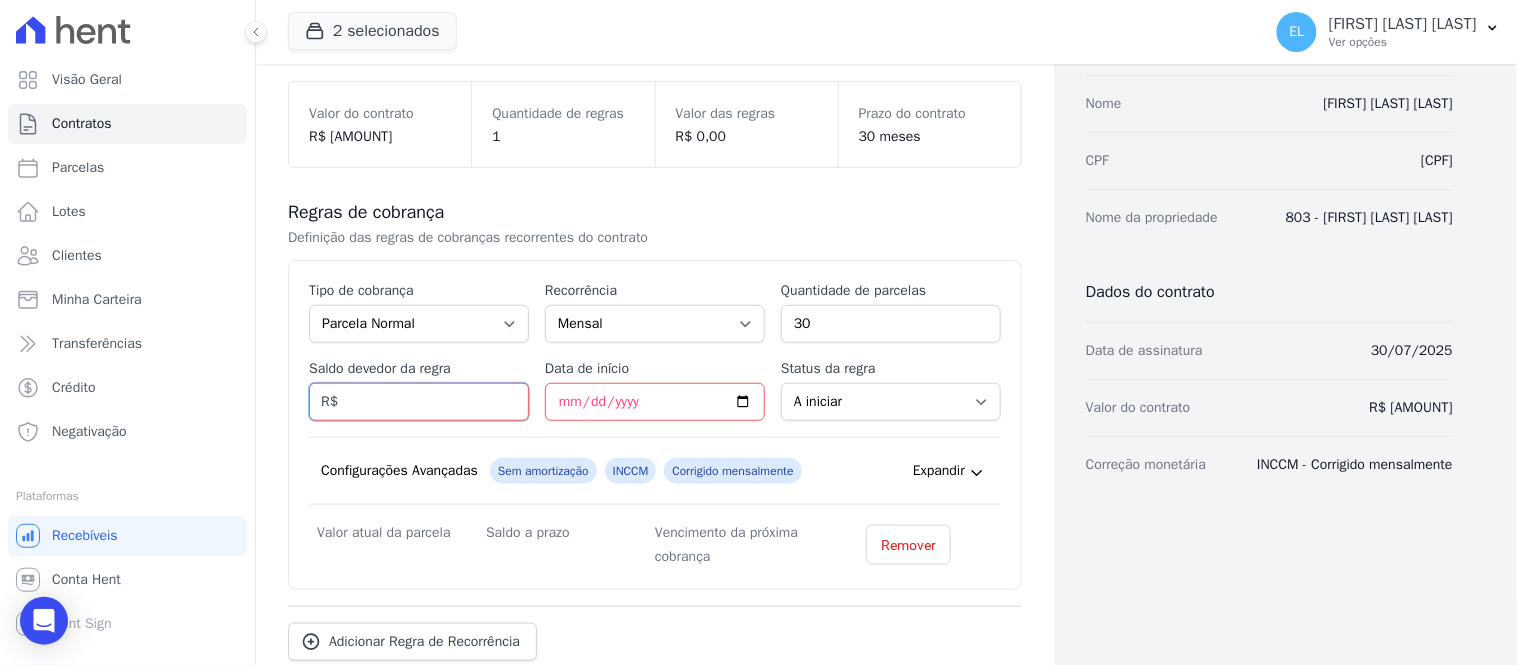 click on "Saldo devedor da regra" at bounding box center (419, 402) 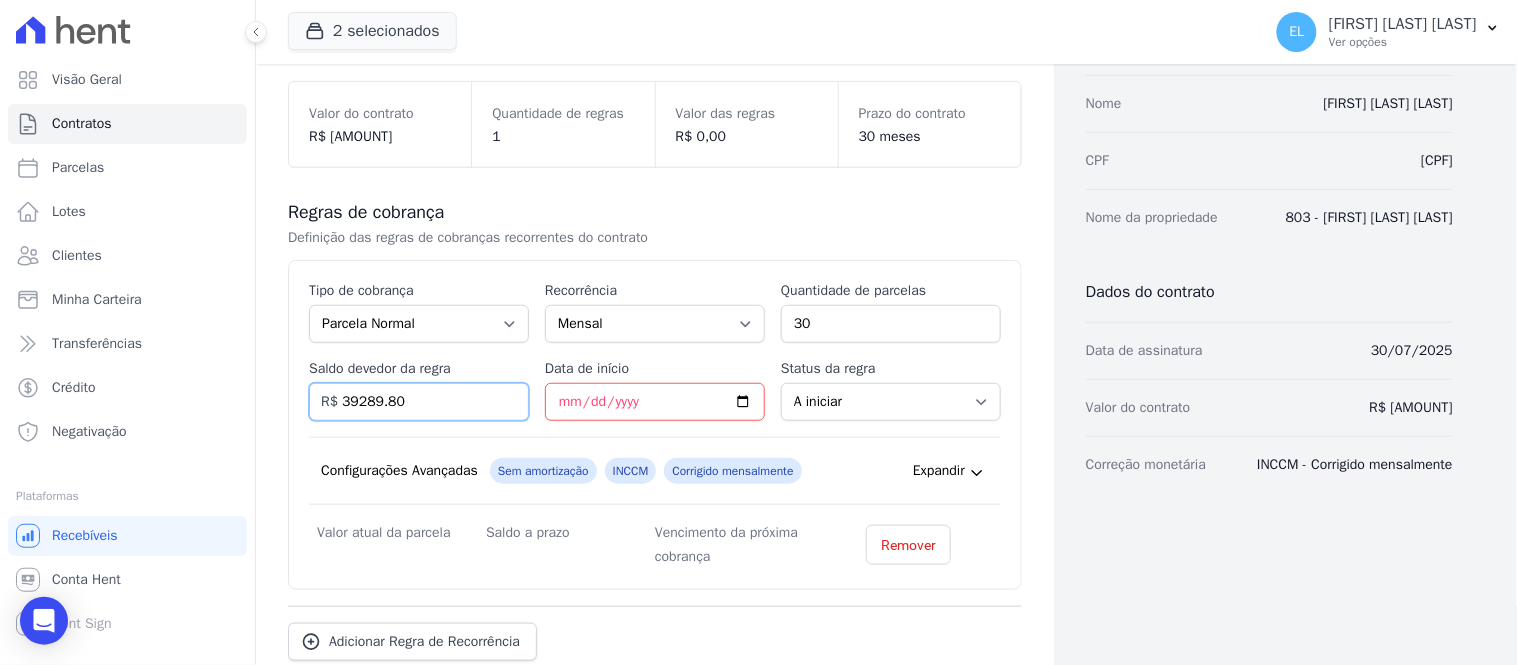 type on "39289.80" 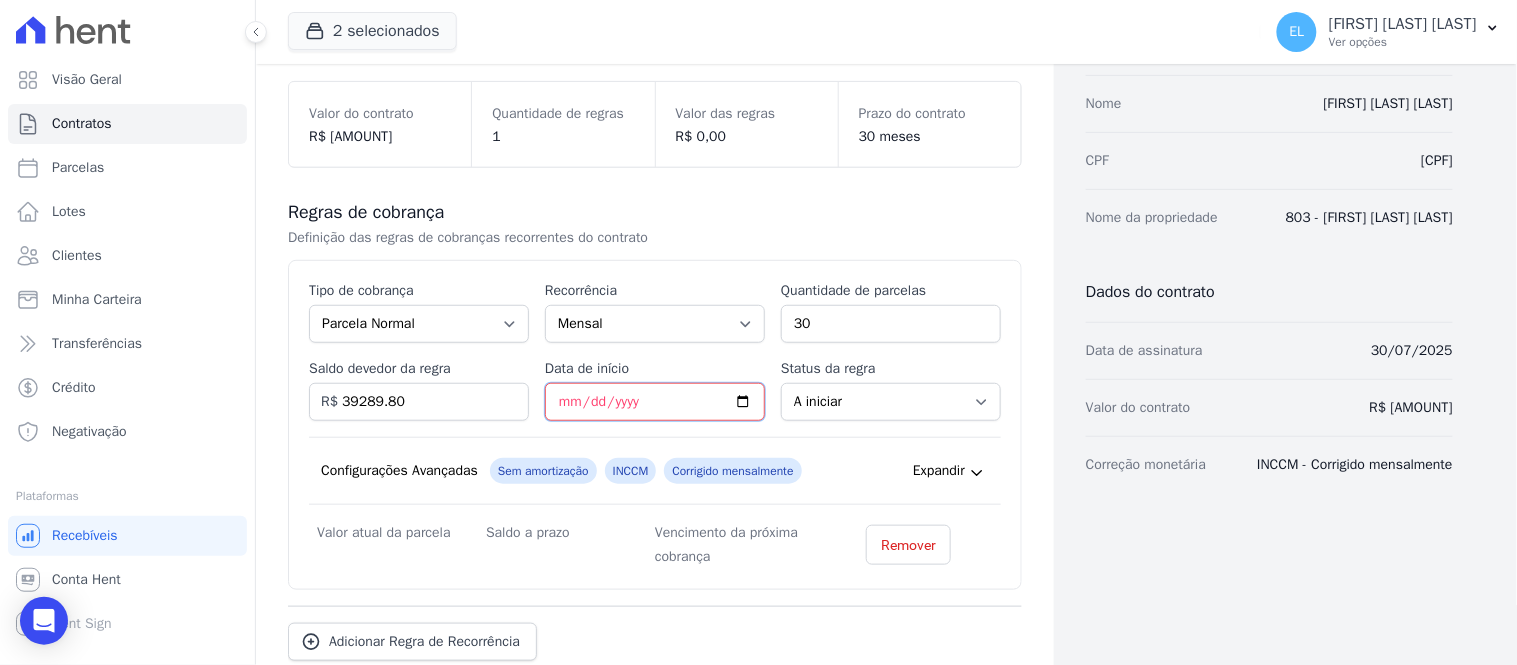click on "Data de início" at bounding box center [655, 402] 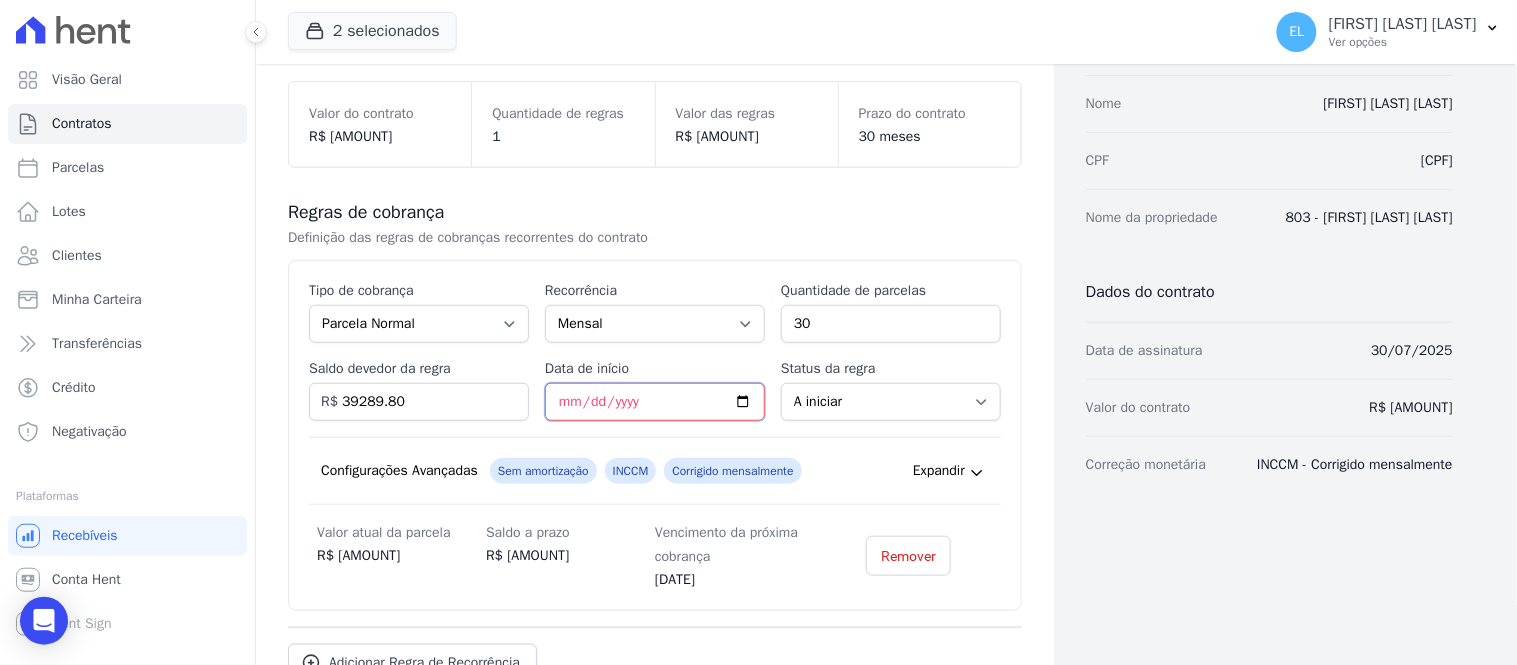 type on "2025-08-10" 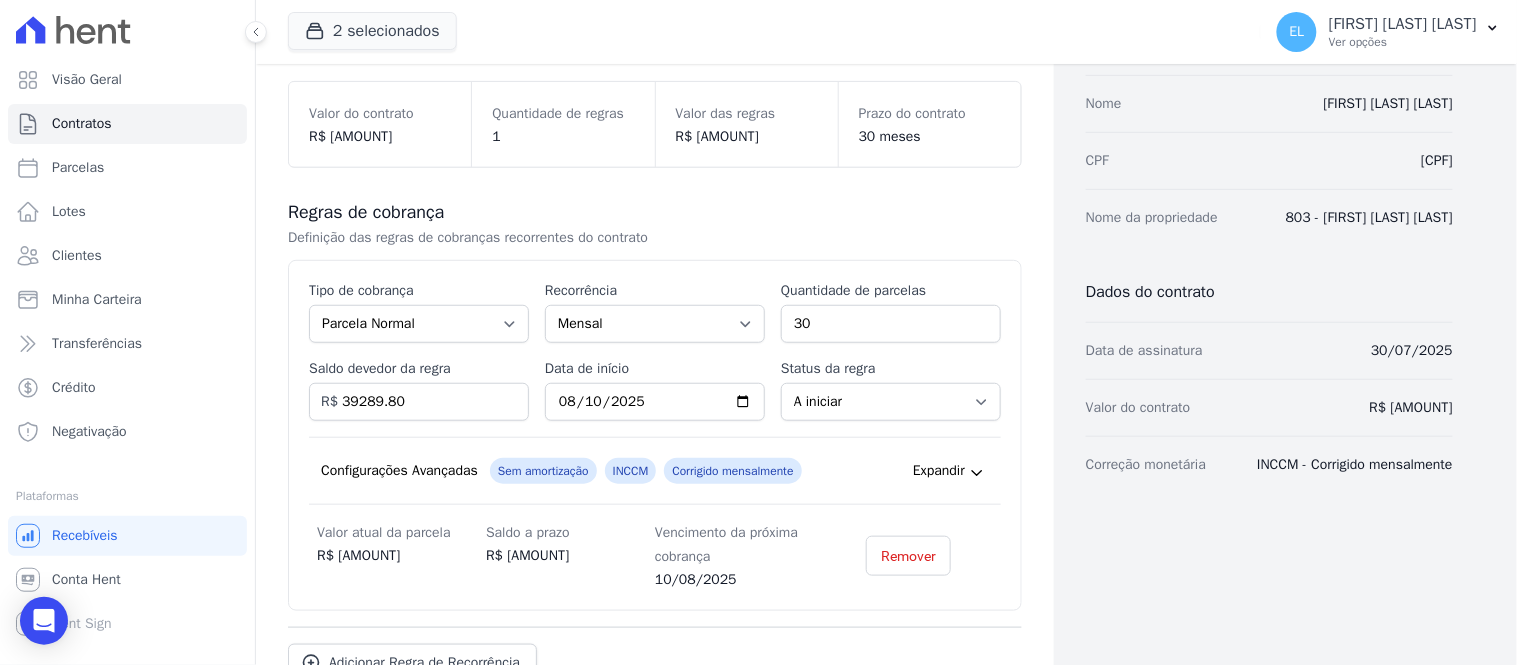 click on "Esse tipo de parcela não entra no saldo devedor do contrato.
Tipo de cobrança
Parcela Normal
Entrada
Sinal
Intercalada
Chaves
Pré-chaves
Pós-chaves
Impostos
Quitação
Outro
Financiamento Bancário
Recorrência
Mensal
Bimestral
Trimestral
Semestral
Anual
Quantidade de parcelas
30
Saldo devedor da regra
39289.80
R$
Data de início
2025-08-10
Status da regra
A iniciar
Em aberto
Quantidade de parcelas pagas
0
Valor atual da parcela
R$
Vencimento da próxima cobrança" at bounding box center [655, 435] 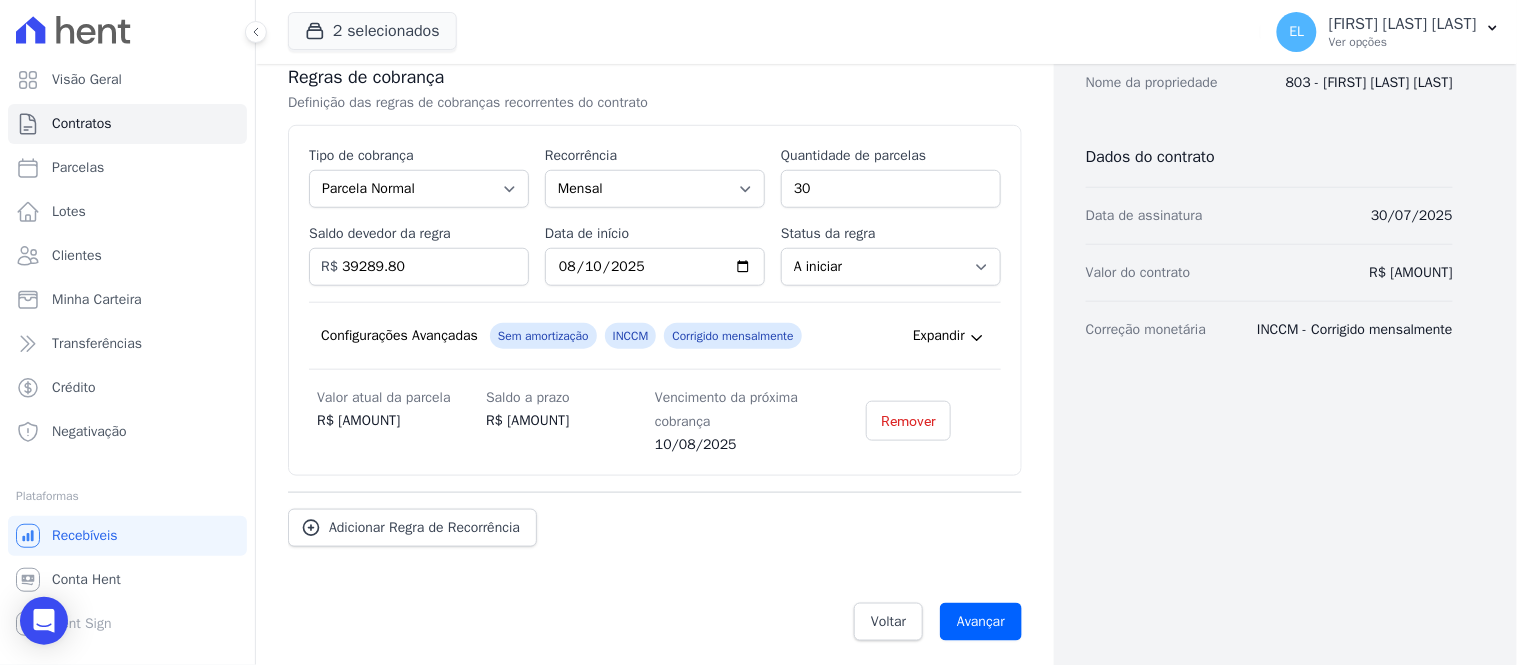 scroll, scrollTop: 365, scrollLeft: 0, axis: vertical 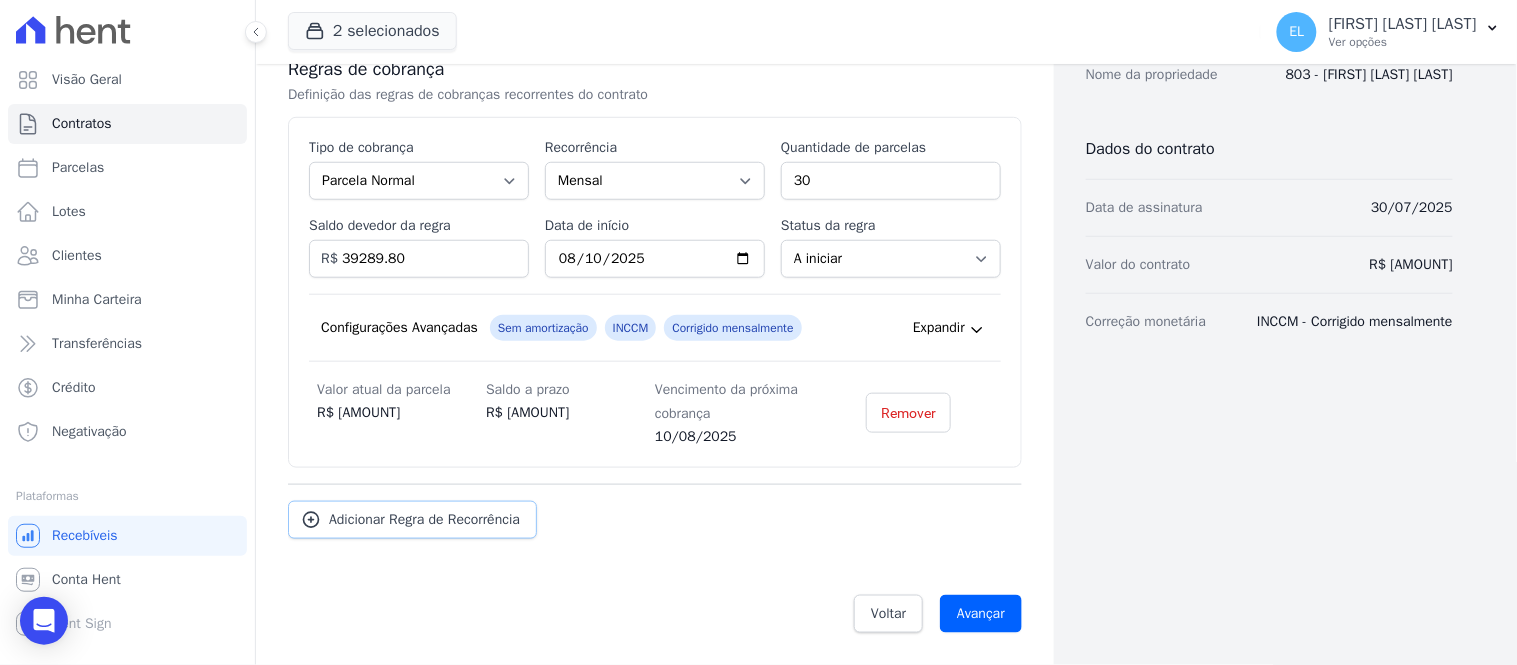click on "Adicionar Regra de Recorrência" at bounding box center [424, 520] 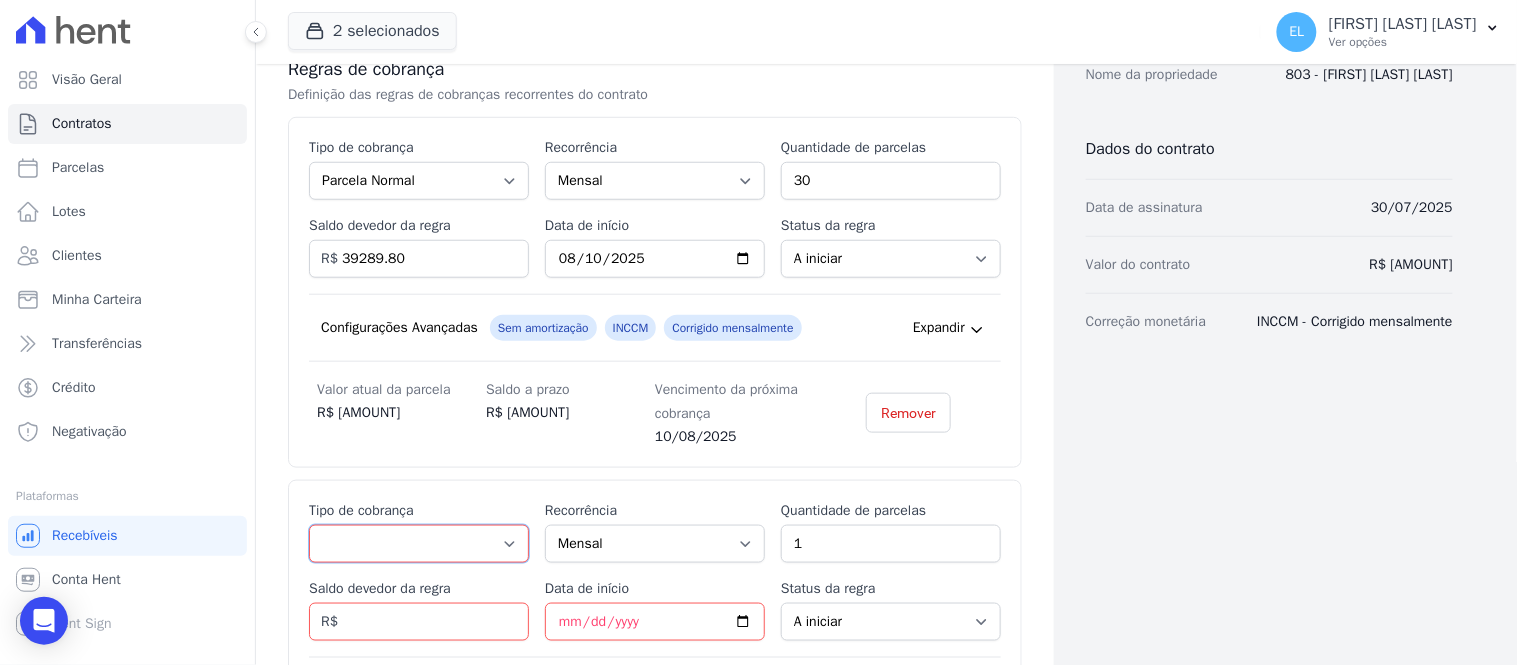 click on "Parcela Normal
Entrada
Sinal
Intercalada
Chaves
Pré-chaves
Pós-chaves
Impostos
Quitação
Outro
Financiamento Bancário" at bounding box center (419, 544) 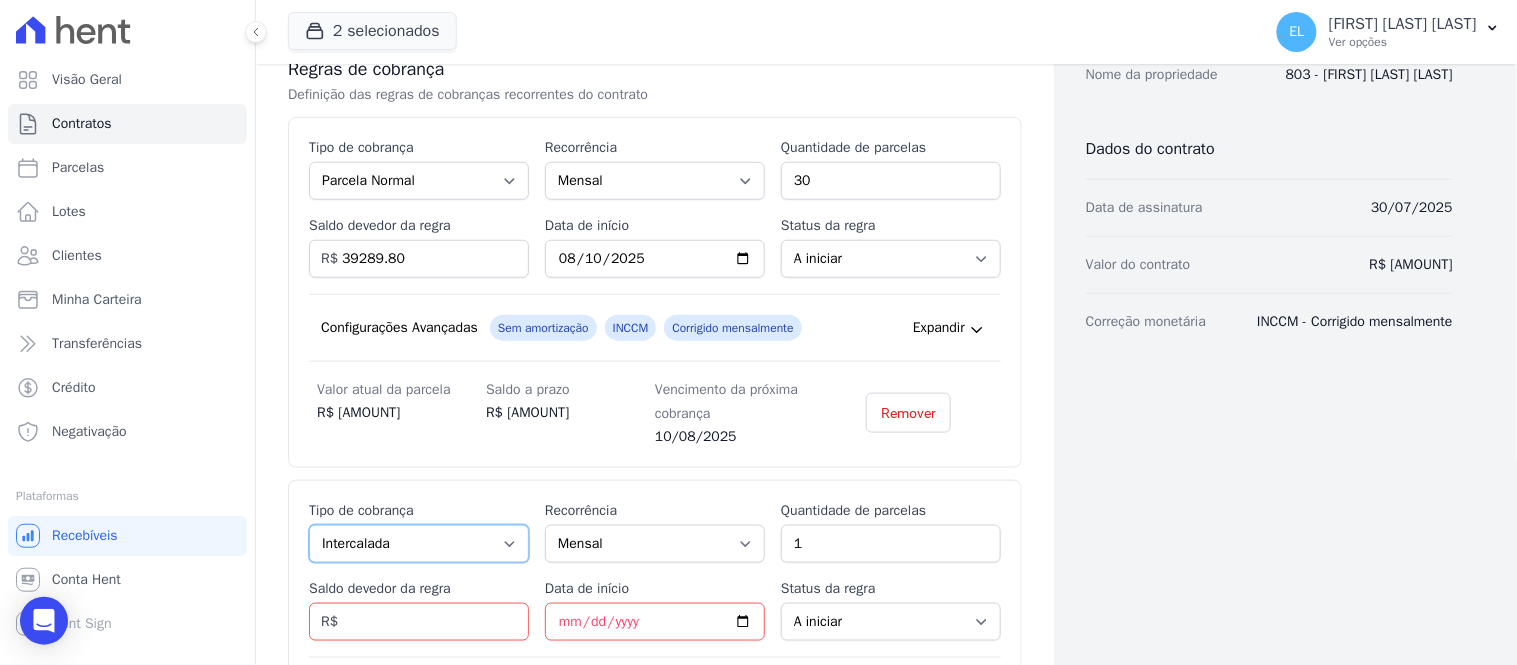click on "Parcela Normal
Entrada
Sinal
Intercalada
Chaves
Pré-chaves
Pós-chaves
Impostos
Quitação
Outro
Financiamento Bancário" at bounding box center (419, 544) 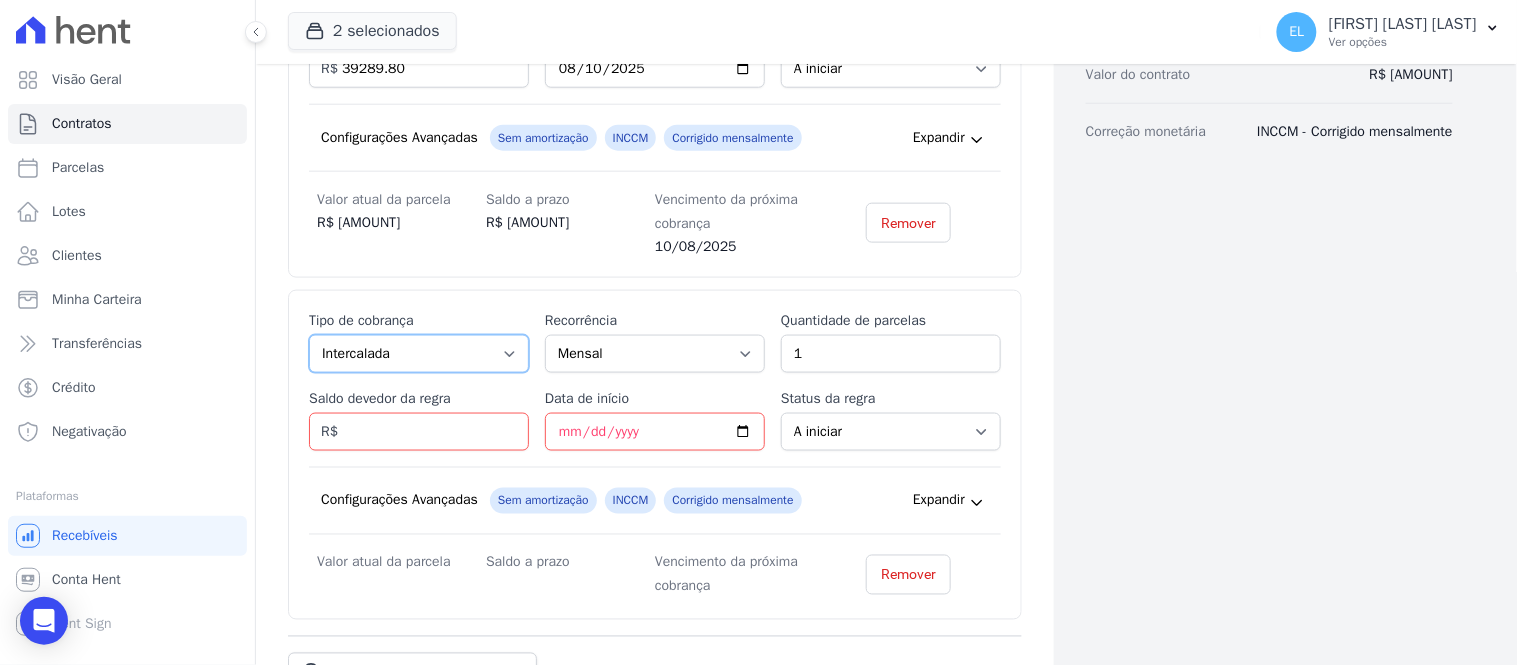 scroll, scrollTop: 587, scrollLeft: 0, axis: vertical 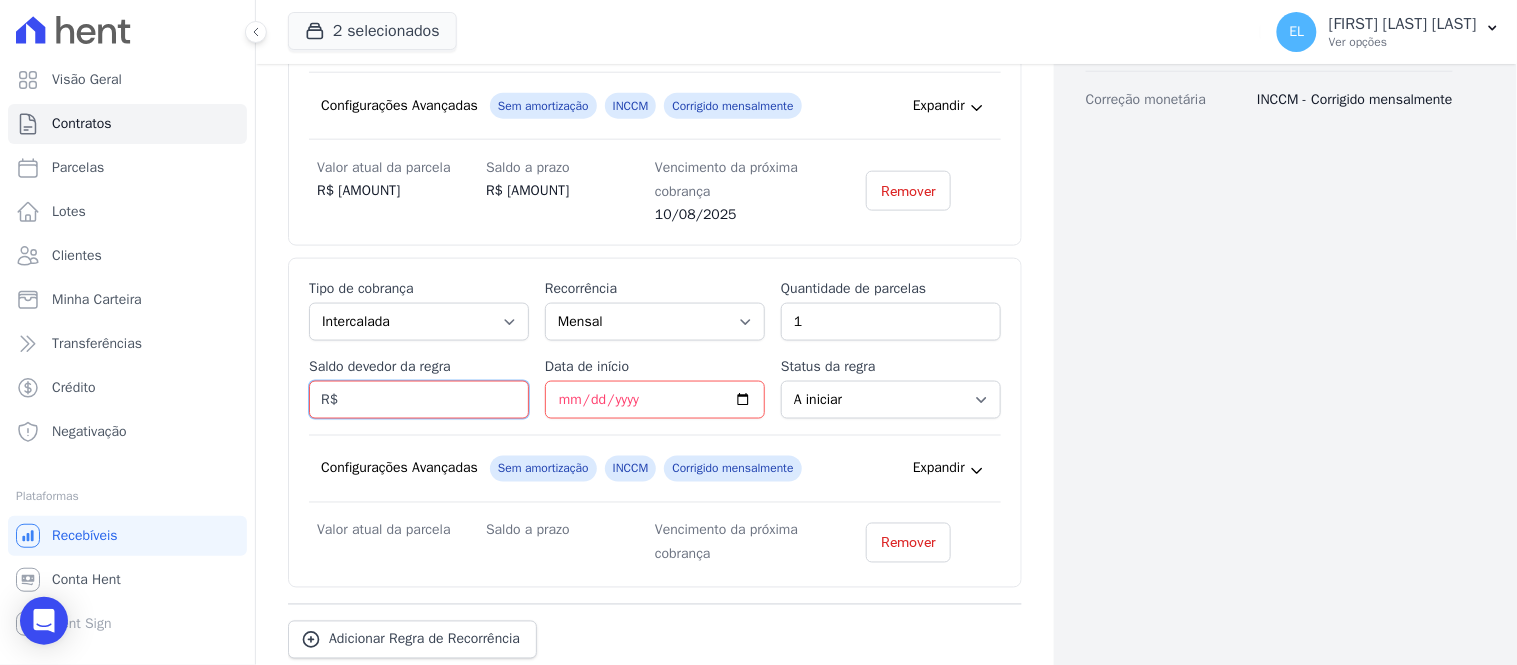 click on "Saldo devedor da regra" at bounding box center (419, 400) 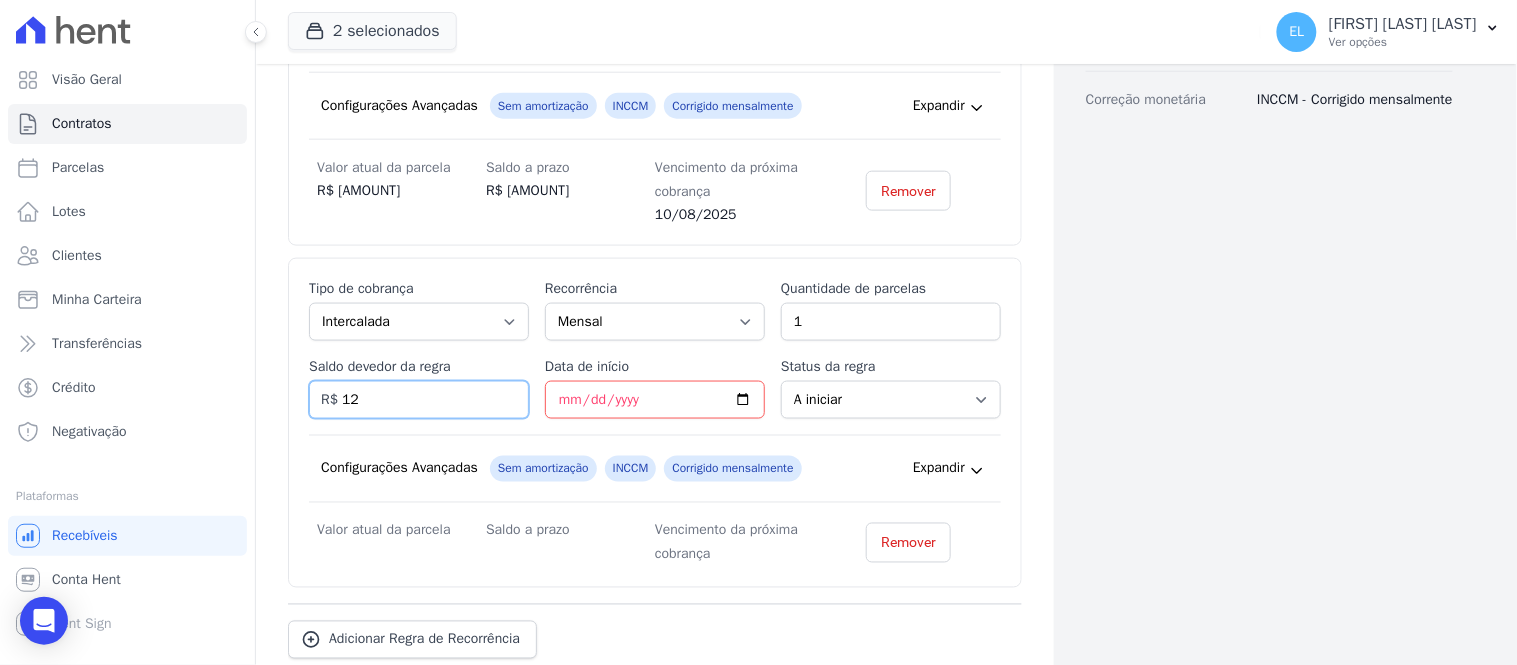 type on "1" 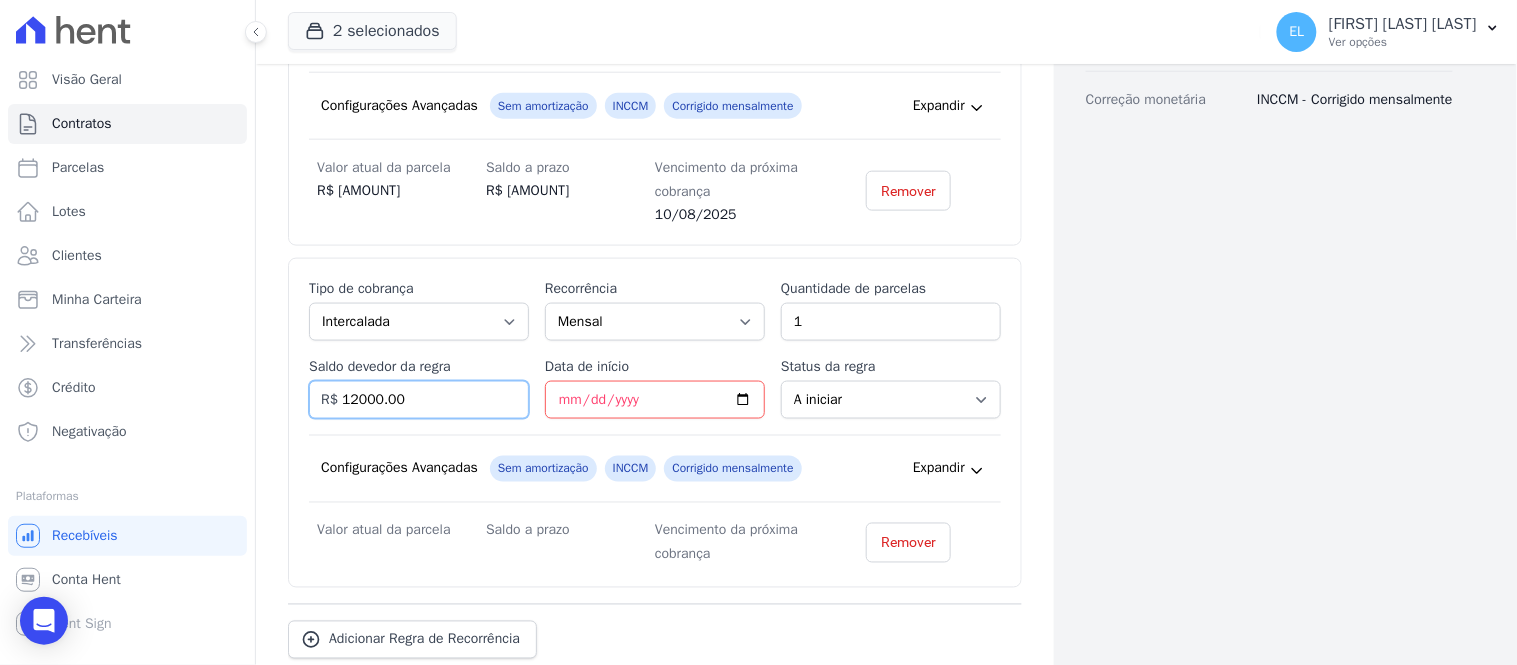 type on "12000.00" 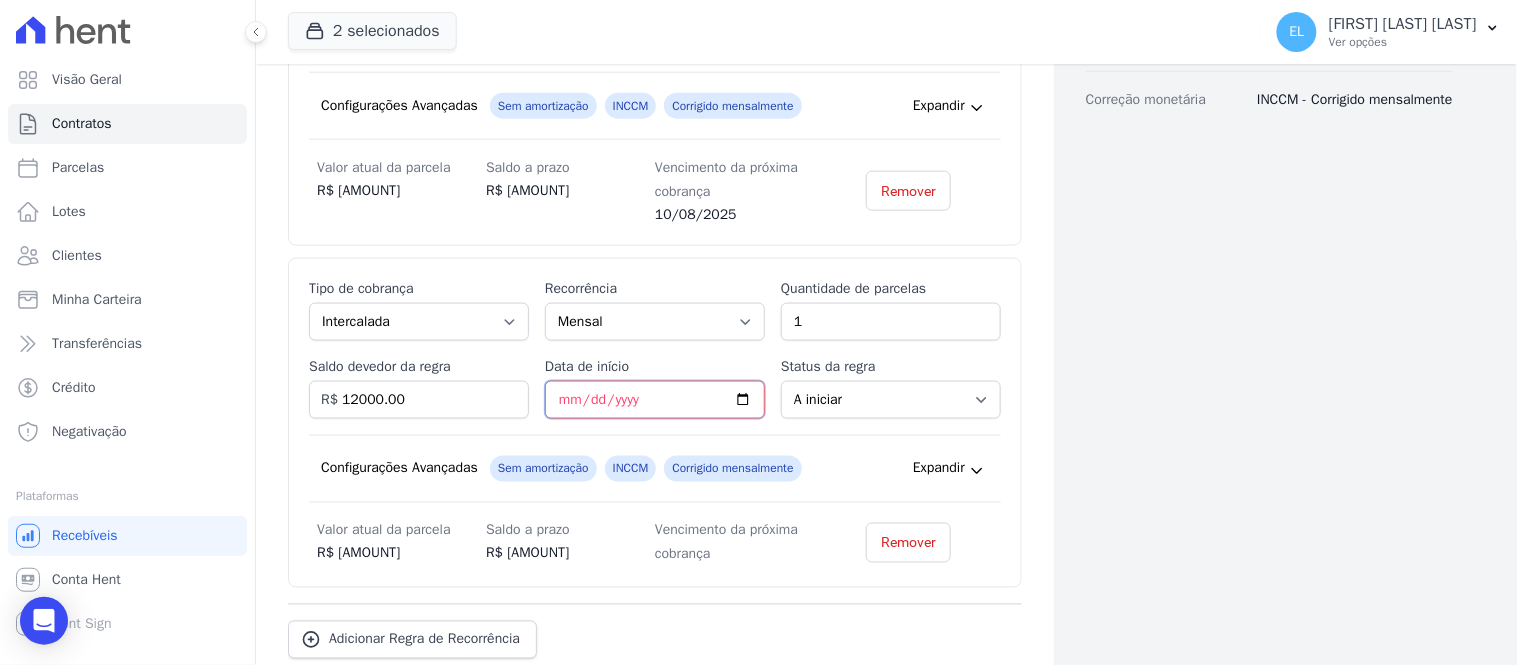 click on "Data de início" at bounding box center [655, 400] 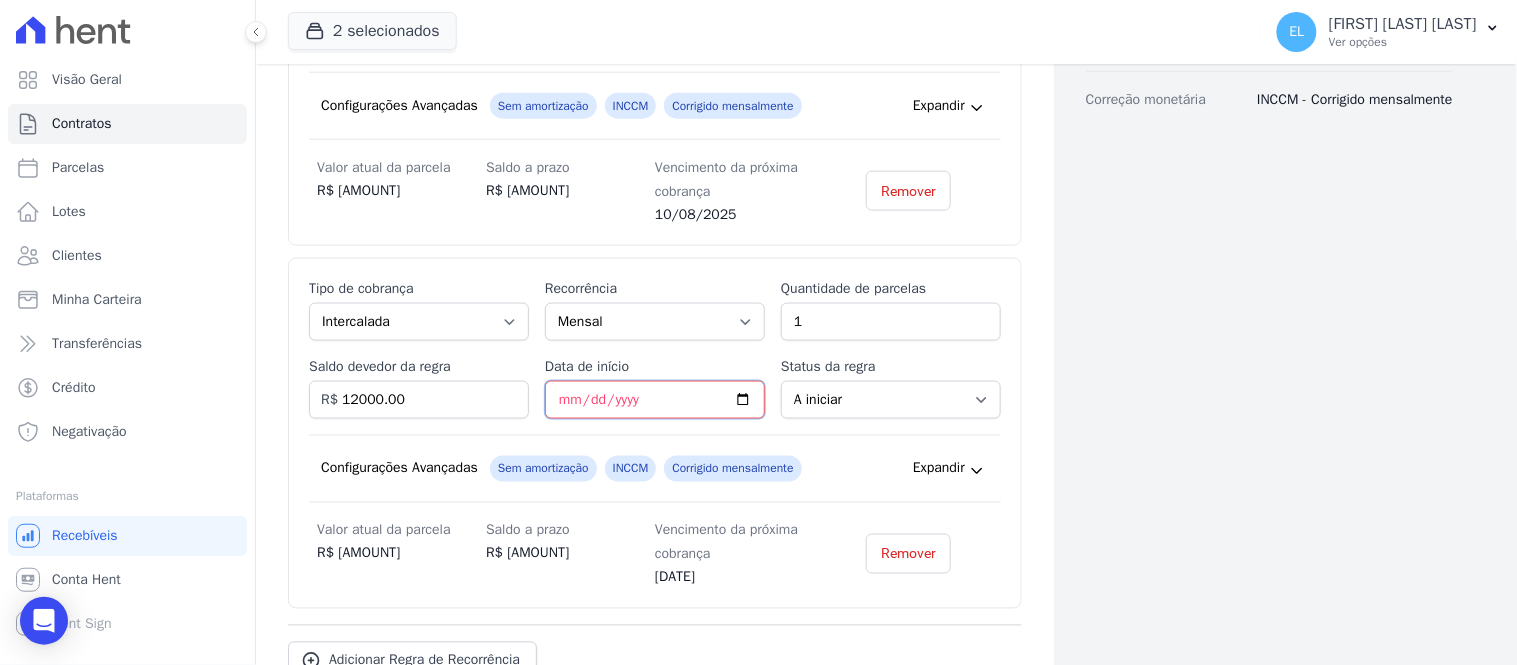 type on "2025-09-10" 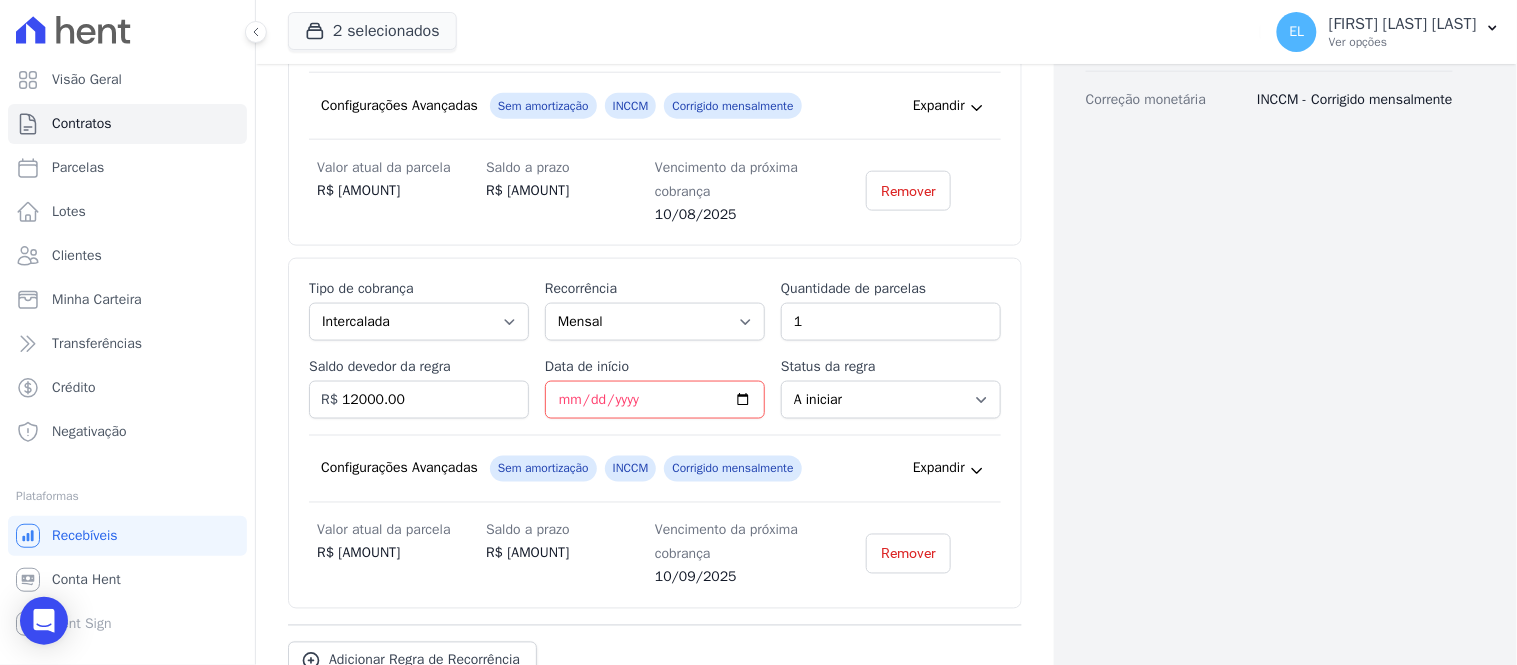 click on "Saldo a prazo
R$ 12.000,00" at bounding box center (570, 553) 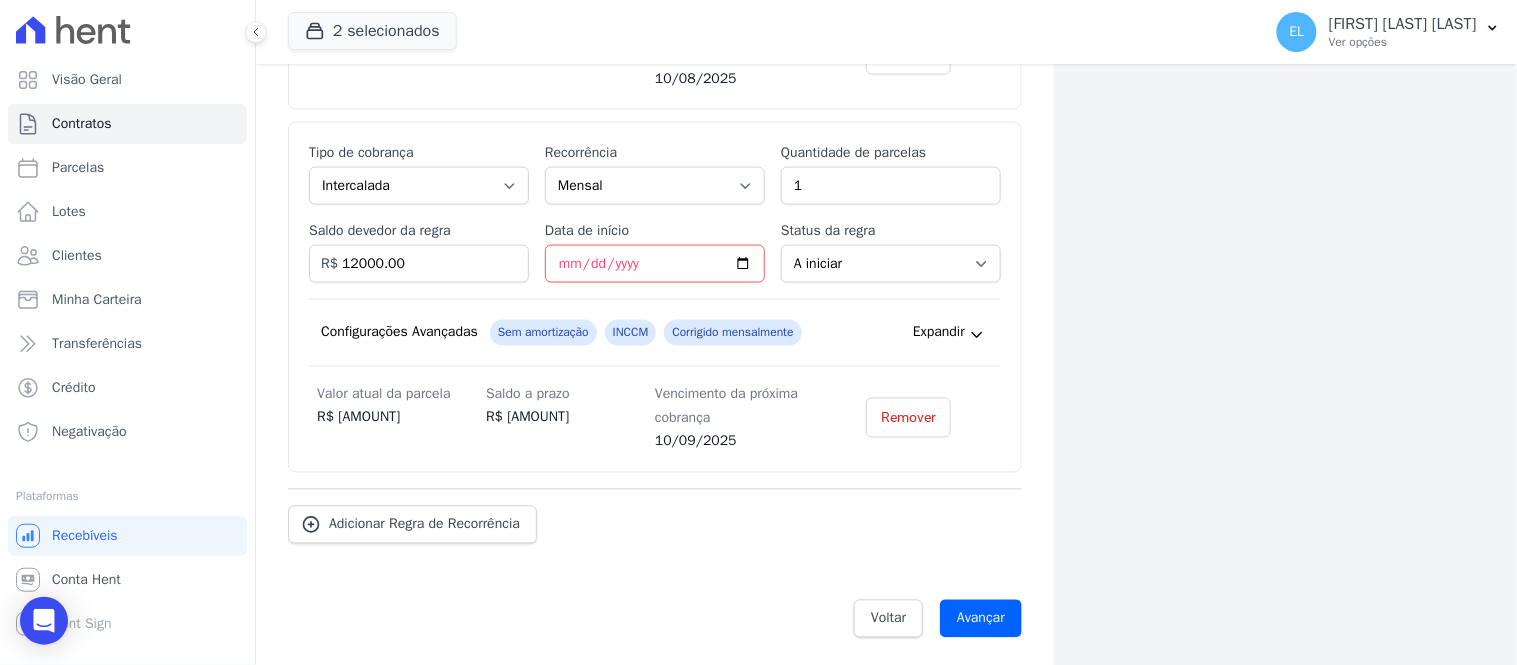 scroll, scrollTop: 730, scrollLeft: 0, axis: vertical 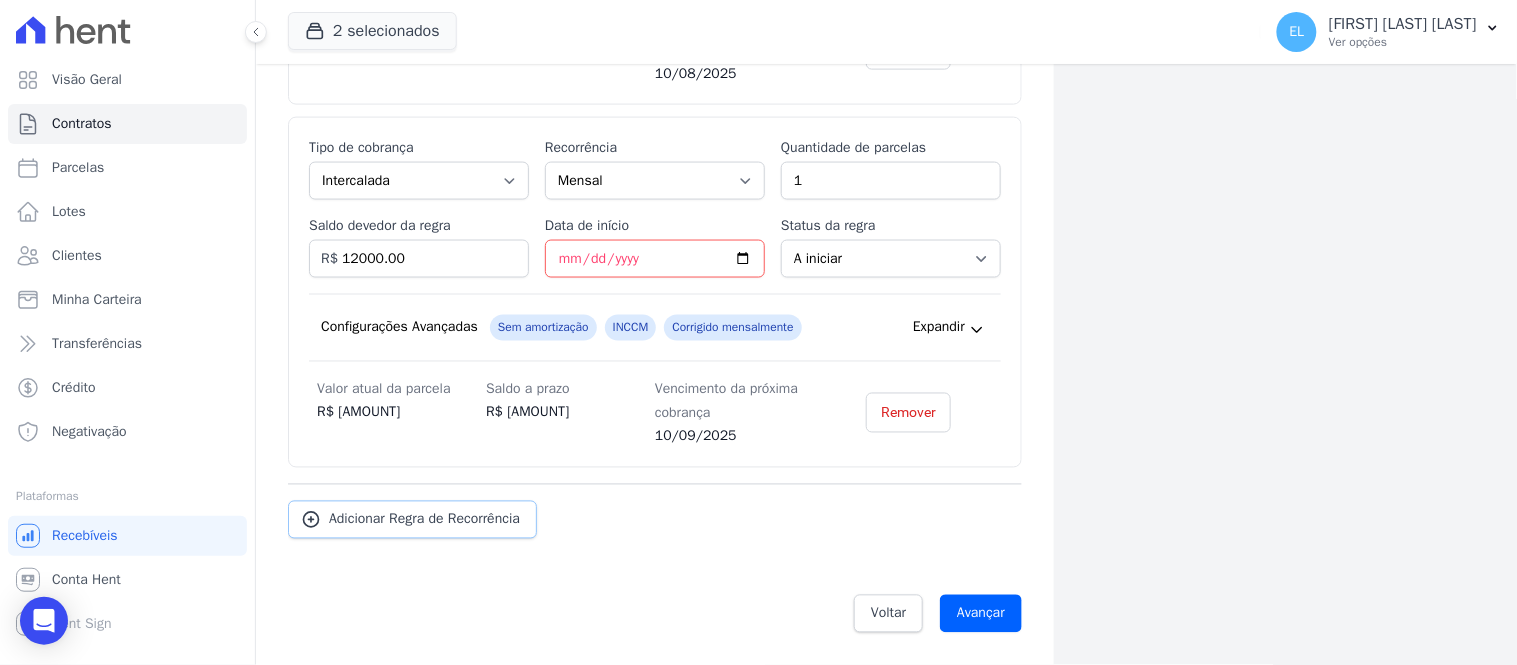 click on "Adicionar Regra de Recorrência" at bounding box center [424, 520] 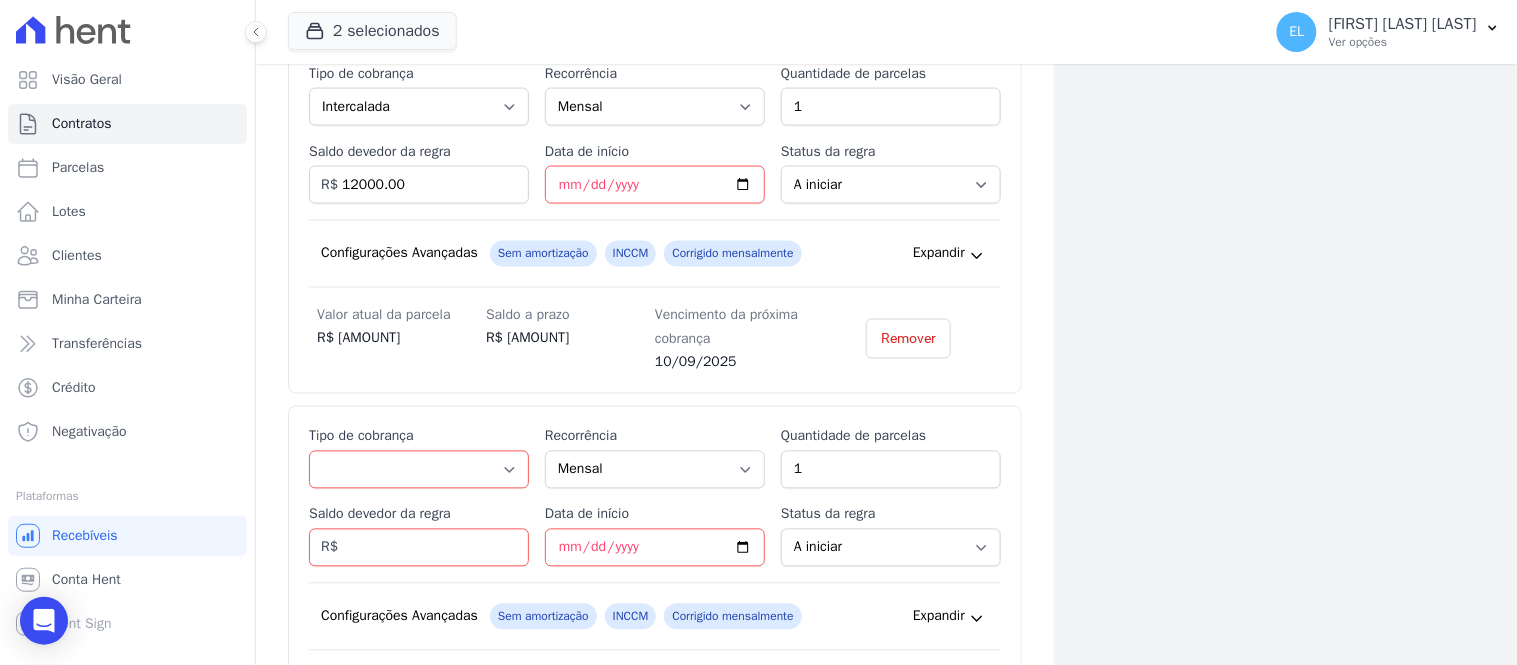 scroll, scrollTop: 841, scrollLeft: 0, axis: vertical 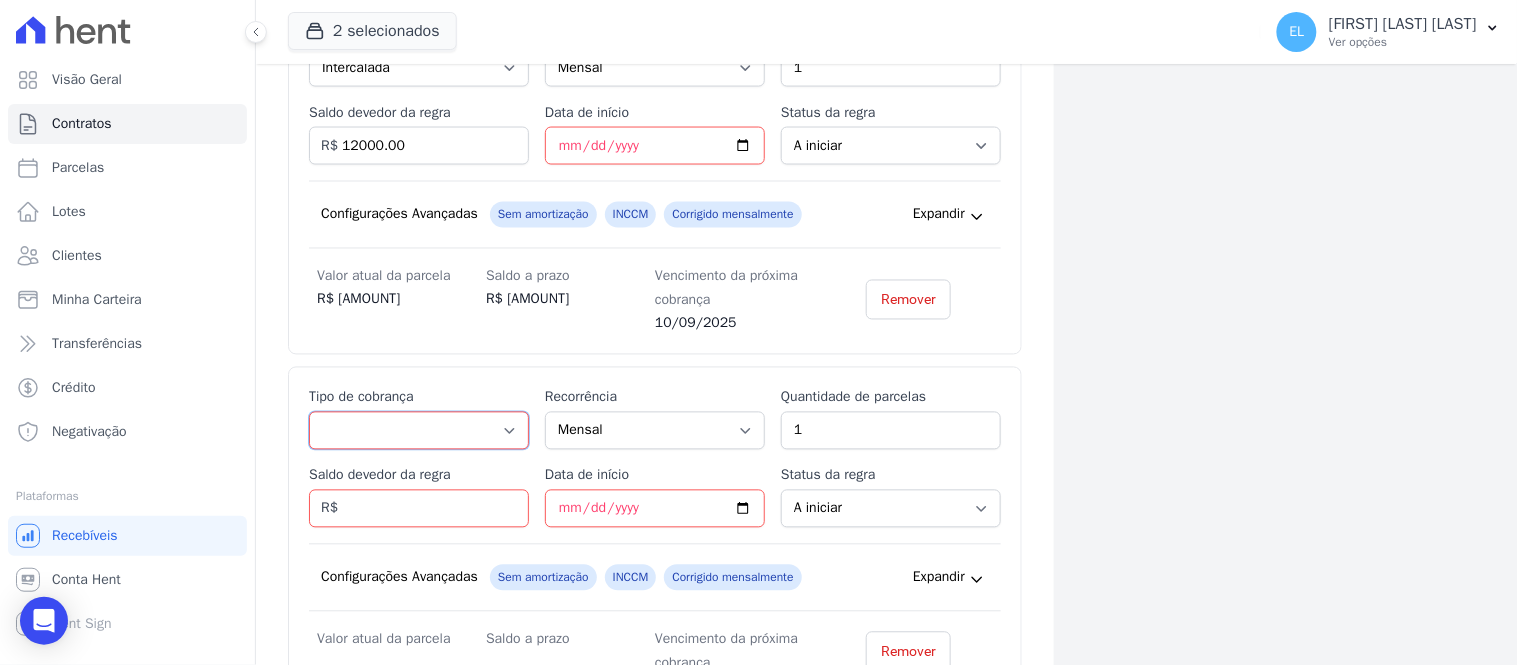 click on "Parcela Normal
Entrada
Sinal
Intercalada
Chaves
Pré-chaves
Pós-chaves
Impostos
Quitação
Outro
Financiamento Bancário" at bounding box center [419, 431] 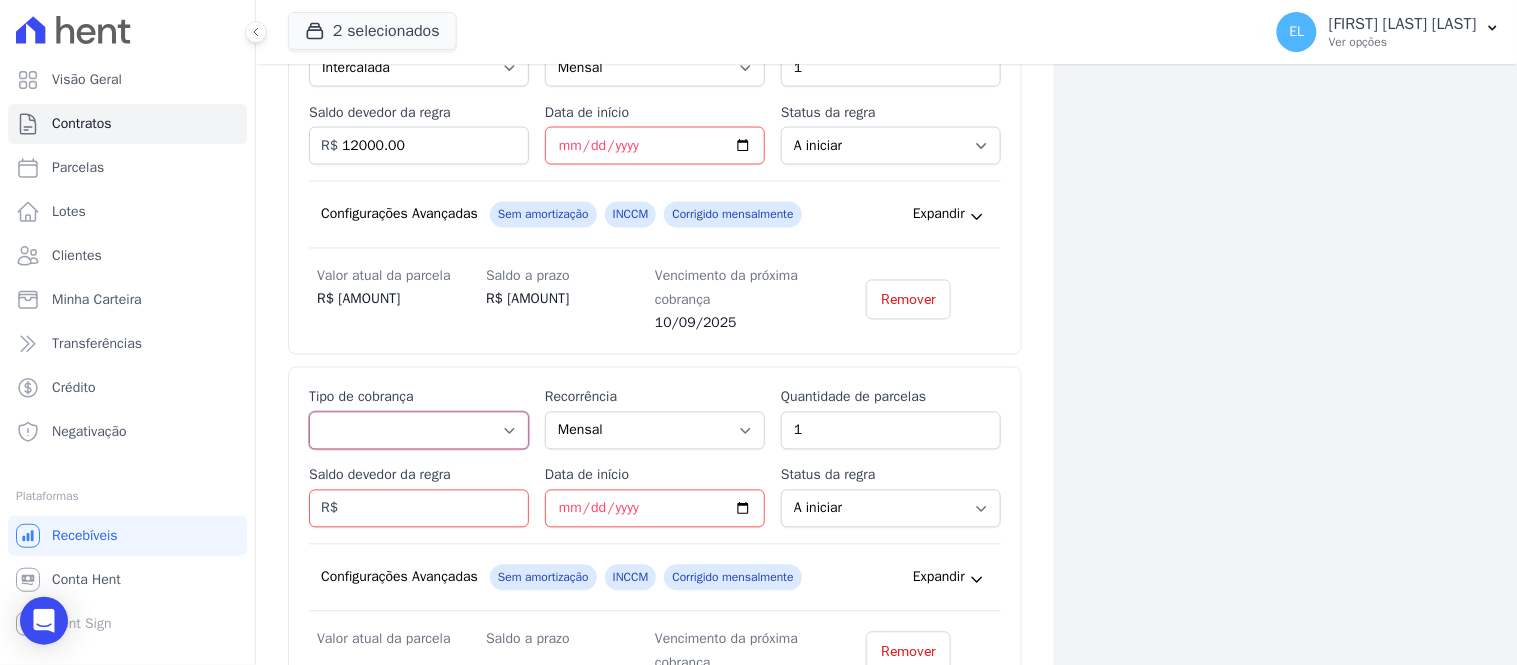 select on "interleaved" 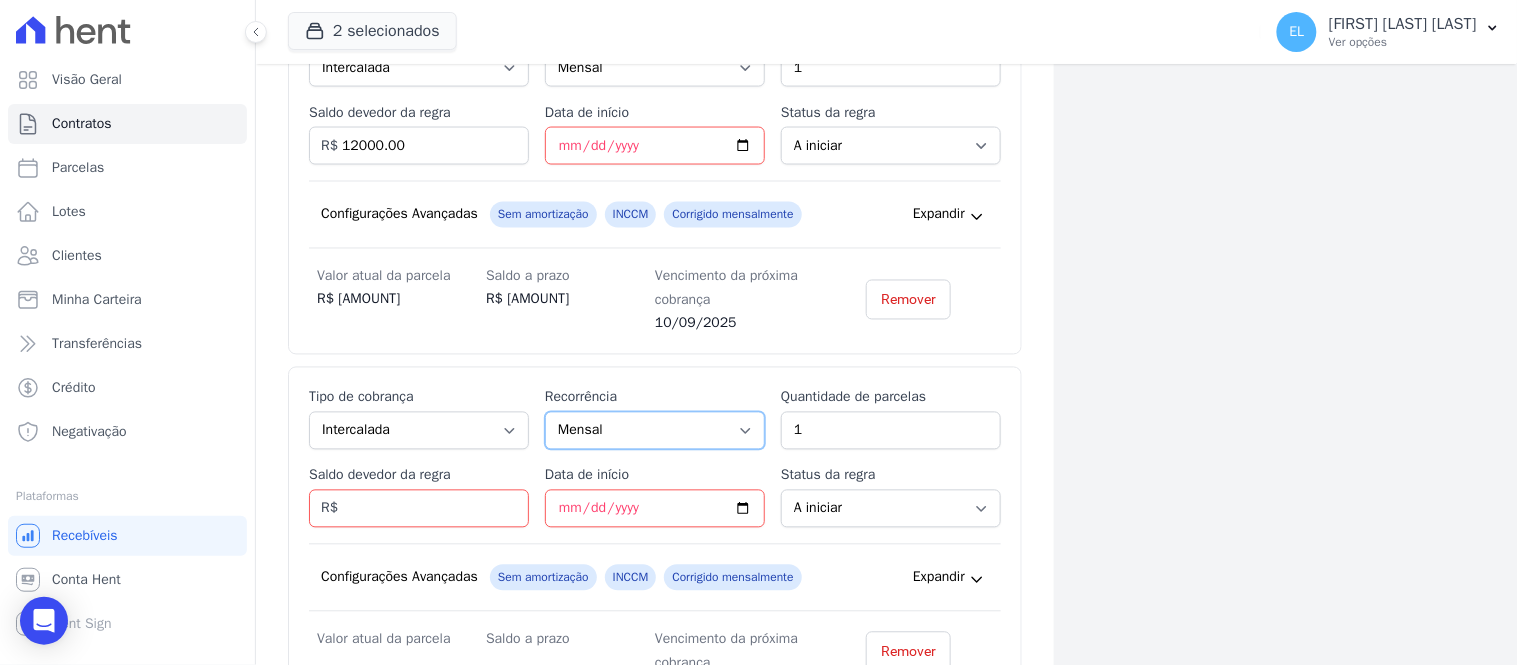 click on "Mensal
Bimestral
Trimestral
Semestral
Anual" at bounding box center [655, 431] 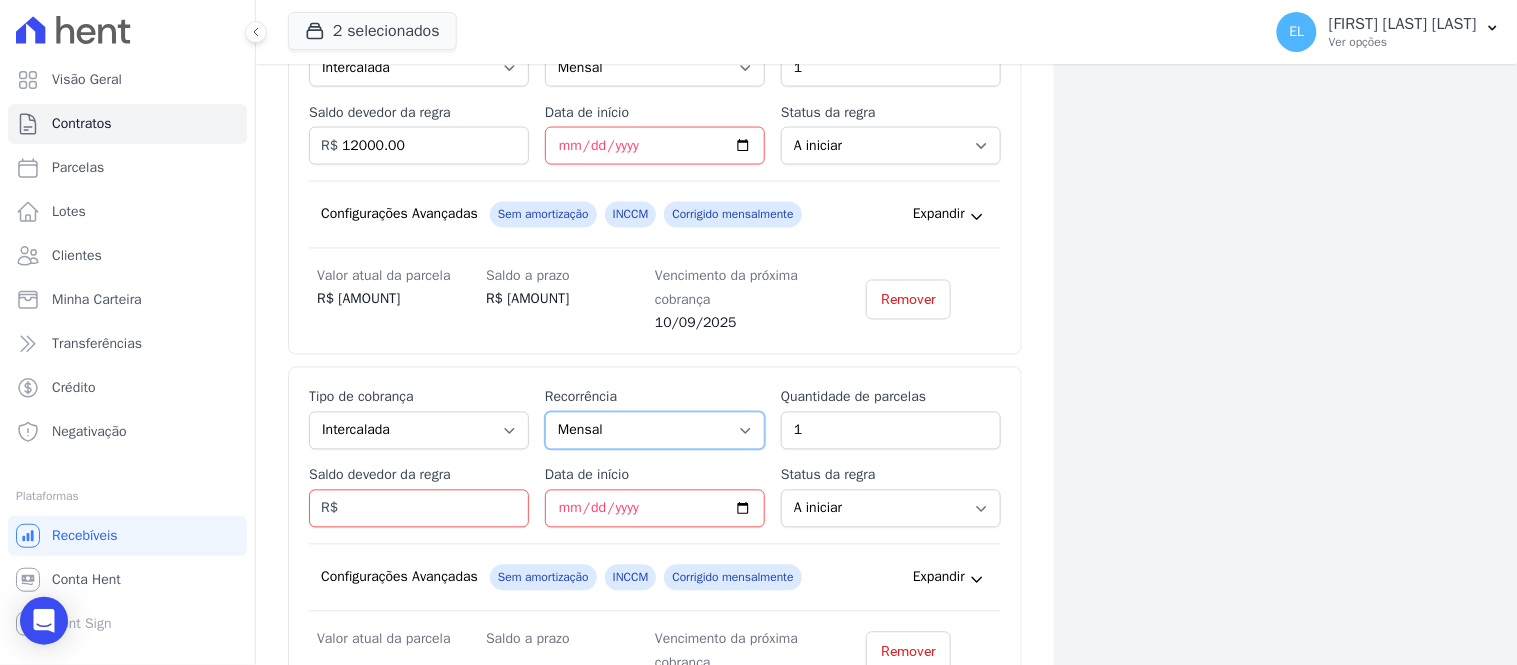 select on "12" 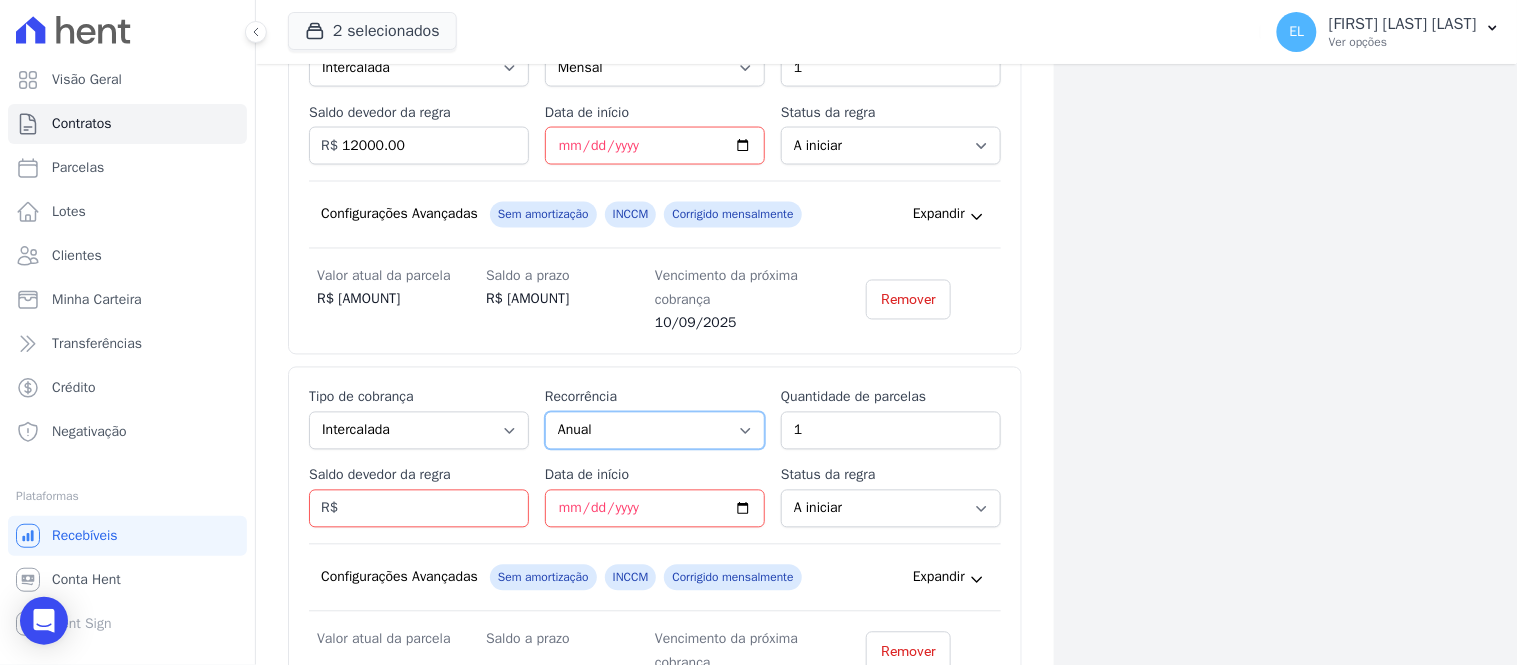 click on "Mensal
Bimestral
Trimestral
Semestral
Anual" at bounding box center (655, 431) 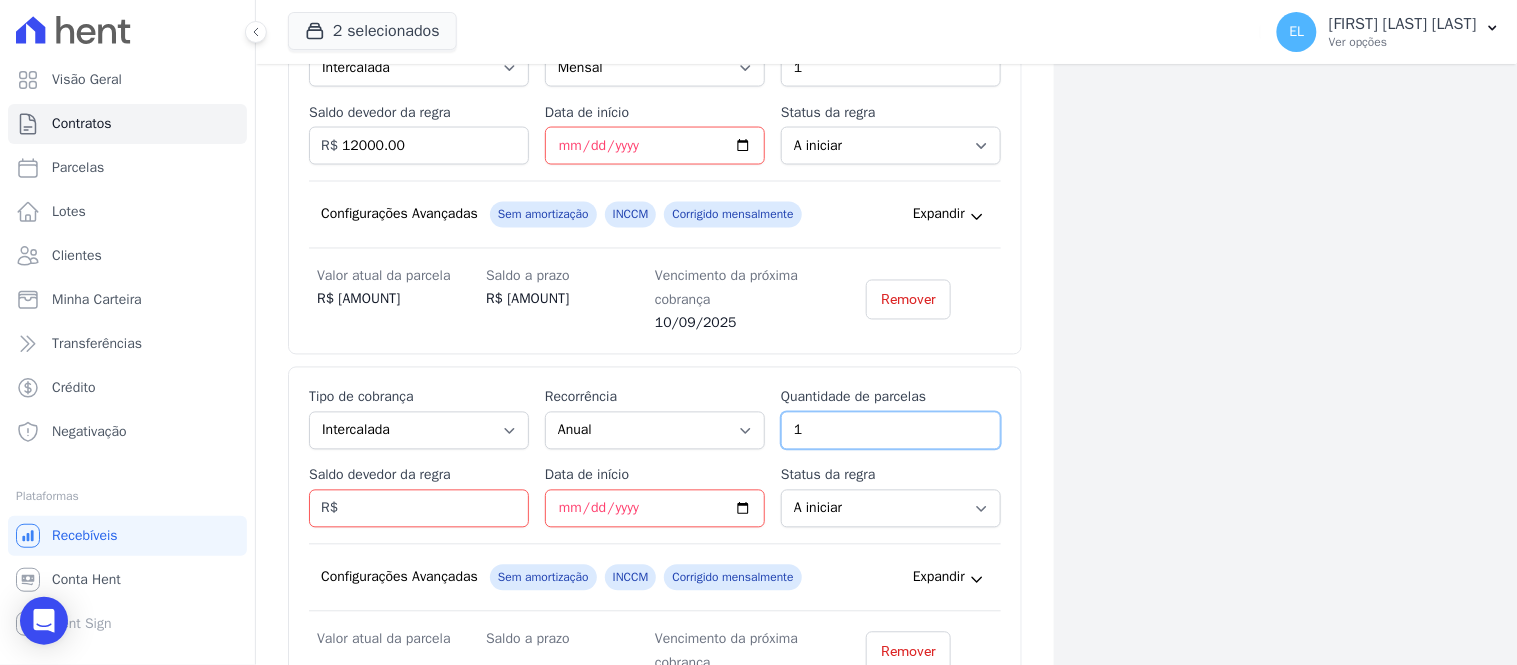drag, startPoint x: 796, startPoint y: 434, endPoint x: 761, endPoint y: 437, distance: 35.128338 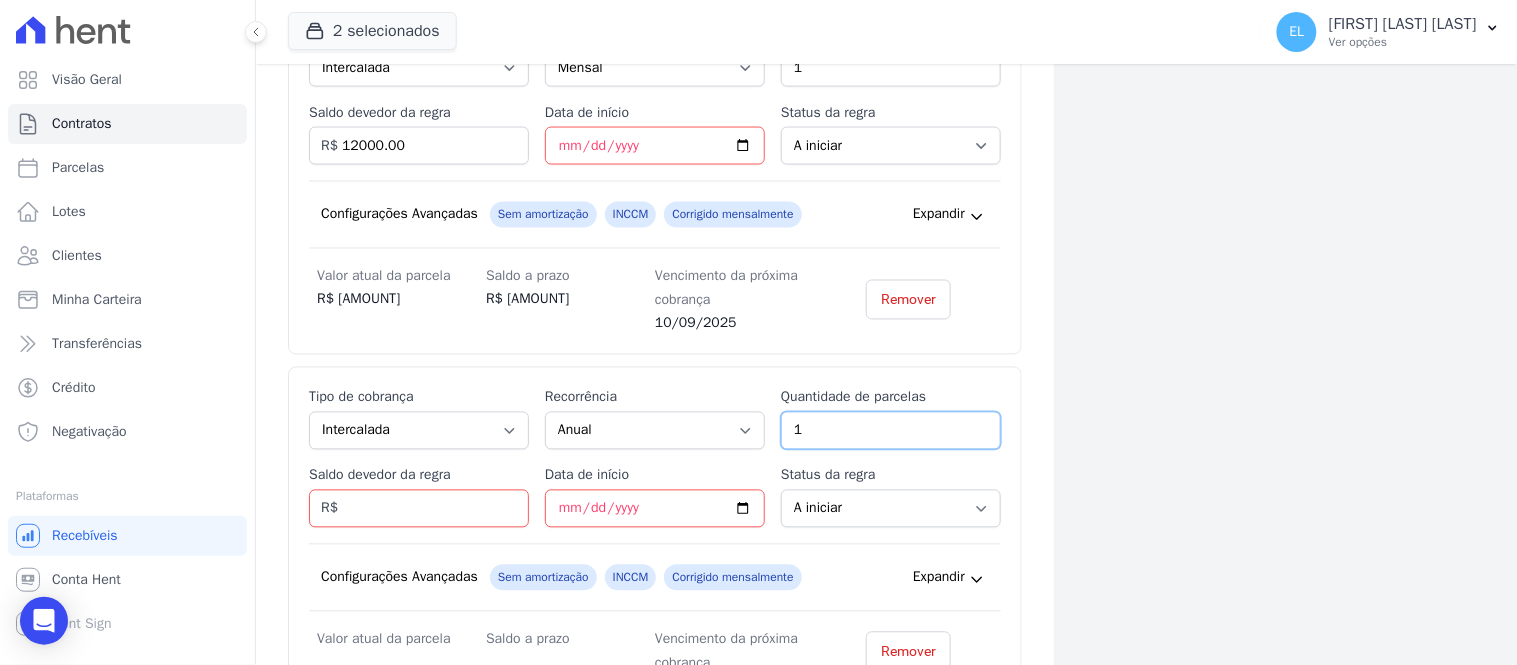 click on "Esse tipo de parcela não entra no saldo devedor do contrato.
Tipo de cobrança
Parcela Normal
Entrada
Sinal
Intercalada
Chaves
Pré-chaves
Pós-chaves
Impostos
Quitação
Outro
Financiamento Bancário
Recorrência
Mensal
Bimestral
Trimestral
Semestral
Anual
Quantidade de parcelas
1
Saldo devedor da regra
R$
Data de início
Status da regra
A iniciar
Em aberto
Quantidade de parcelas pagas
0
Valor atual da parcela
R$
Vencimento da próxima cobrança
INCCM" at bounding box center [655, 532] 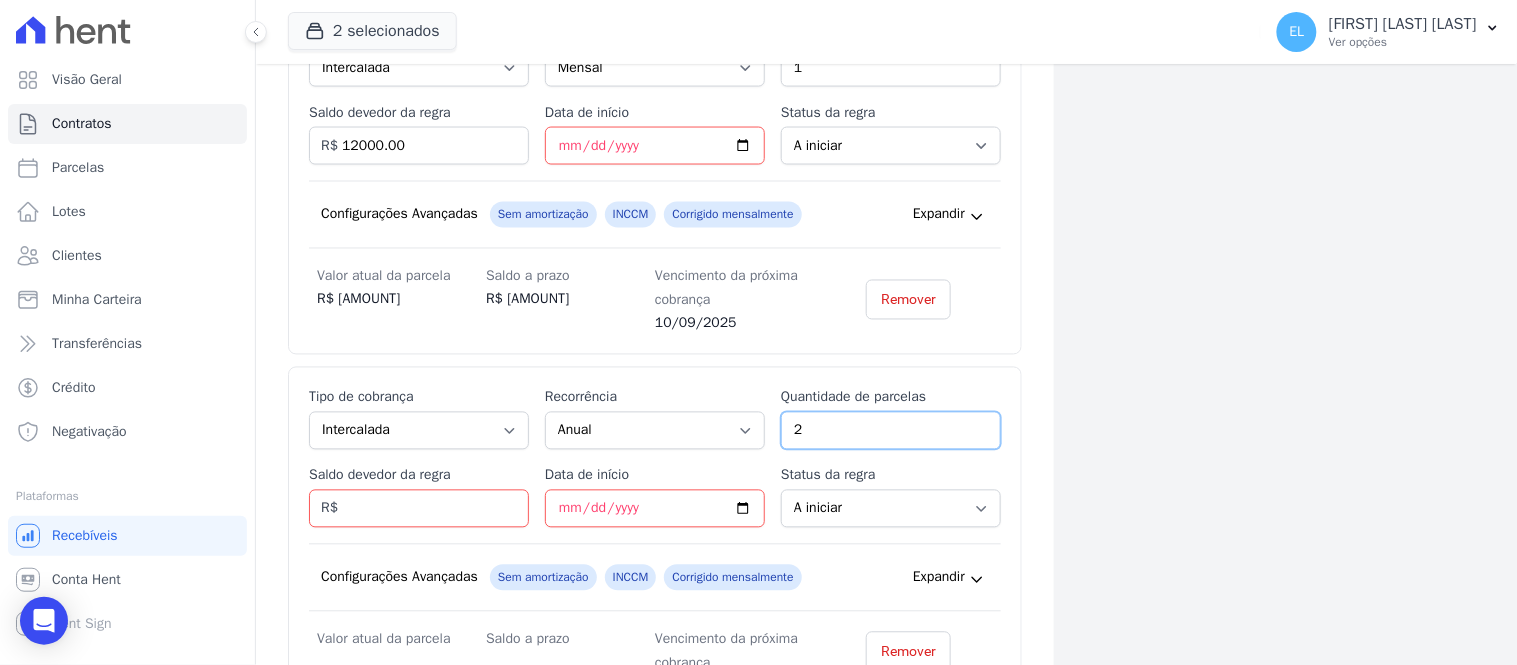 type on "2" 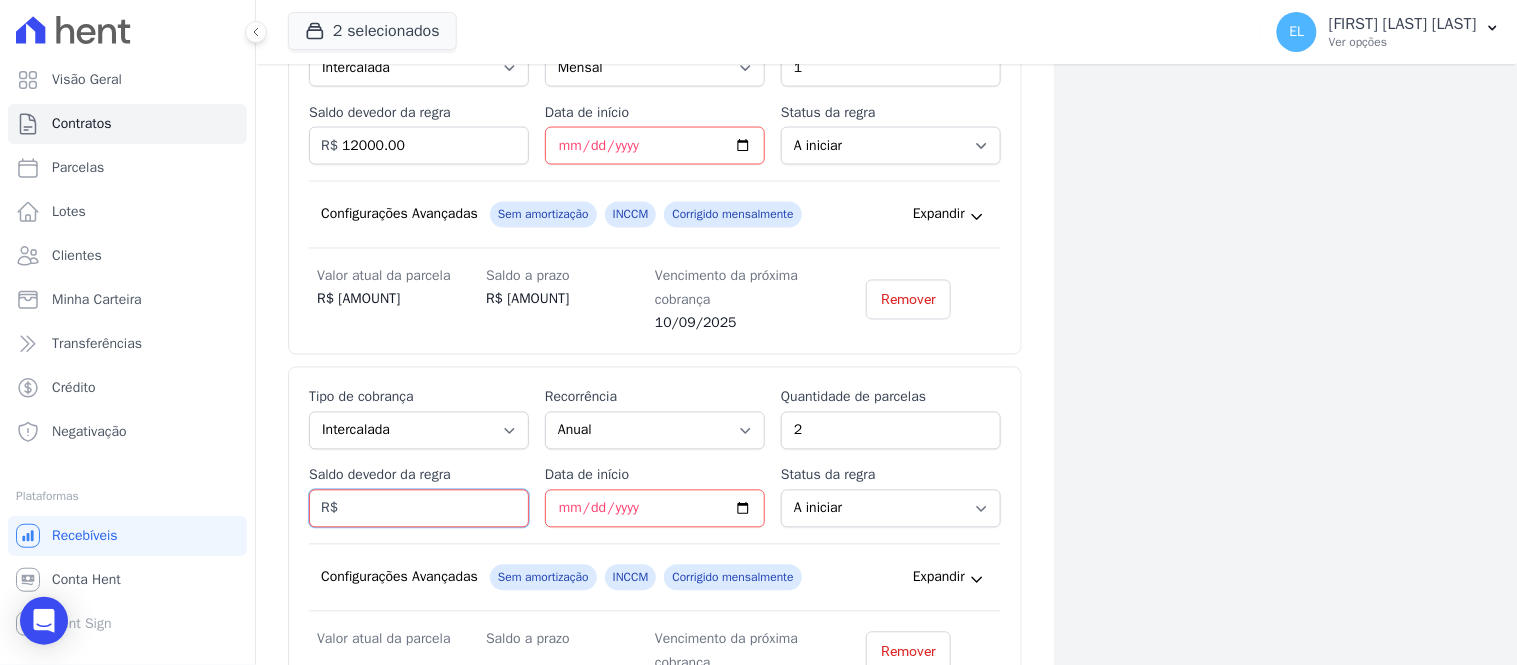 click on "Saldo devedor da regra" at bounding box center (419, 509) 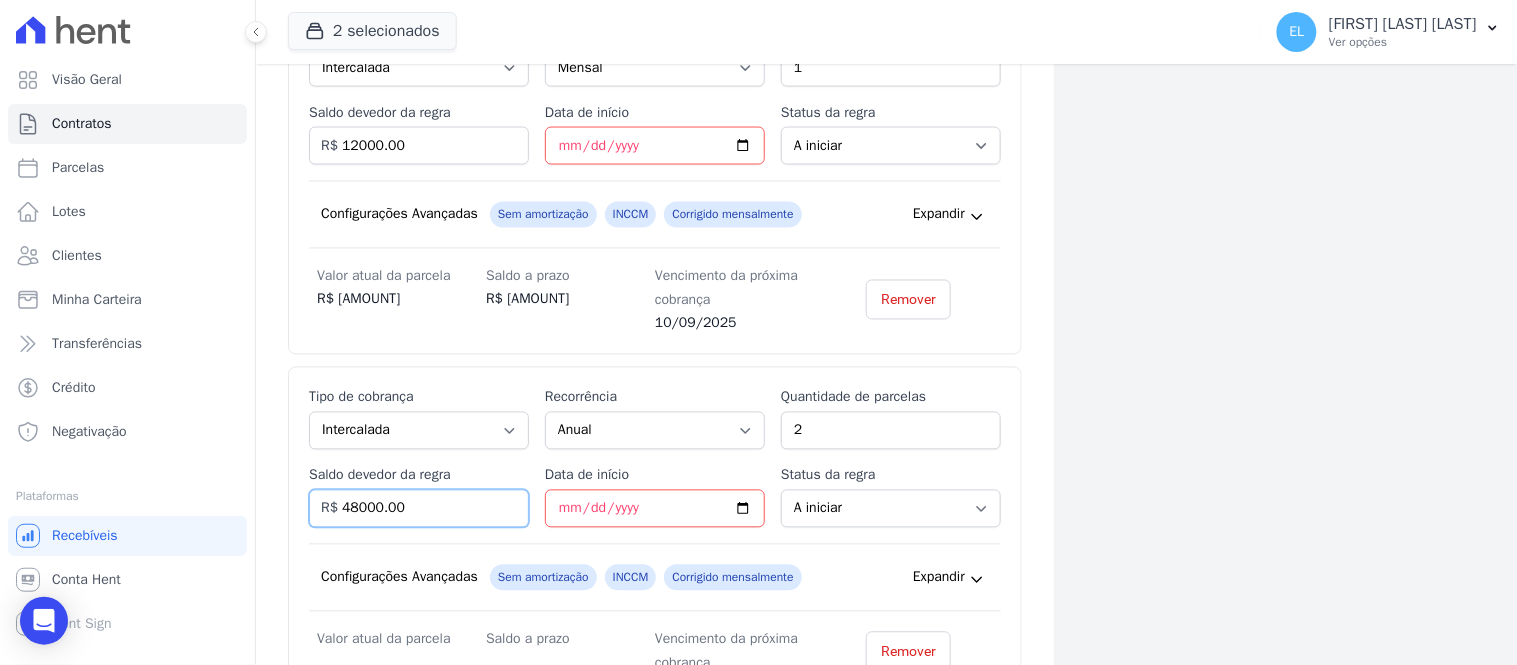 type on "48000.00" 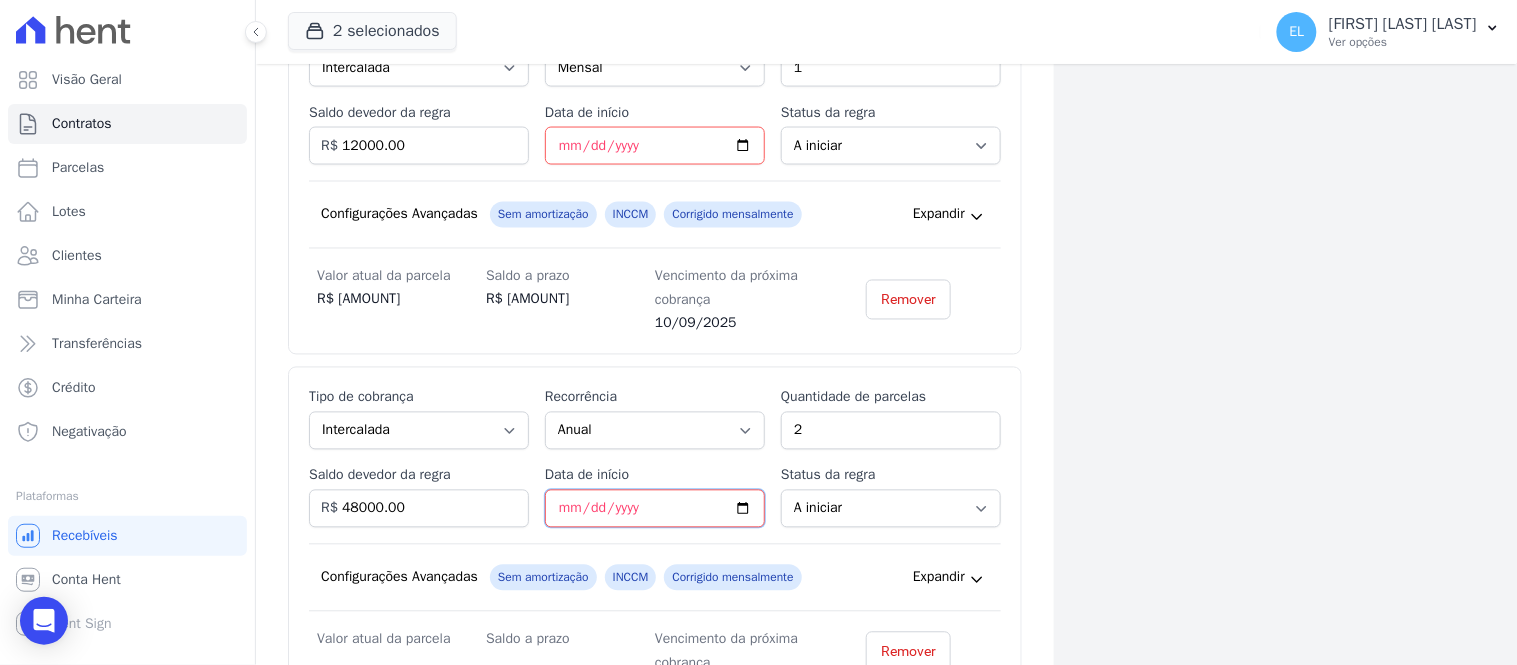 click on "Data de início" at bounding box center (655, 509) 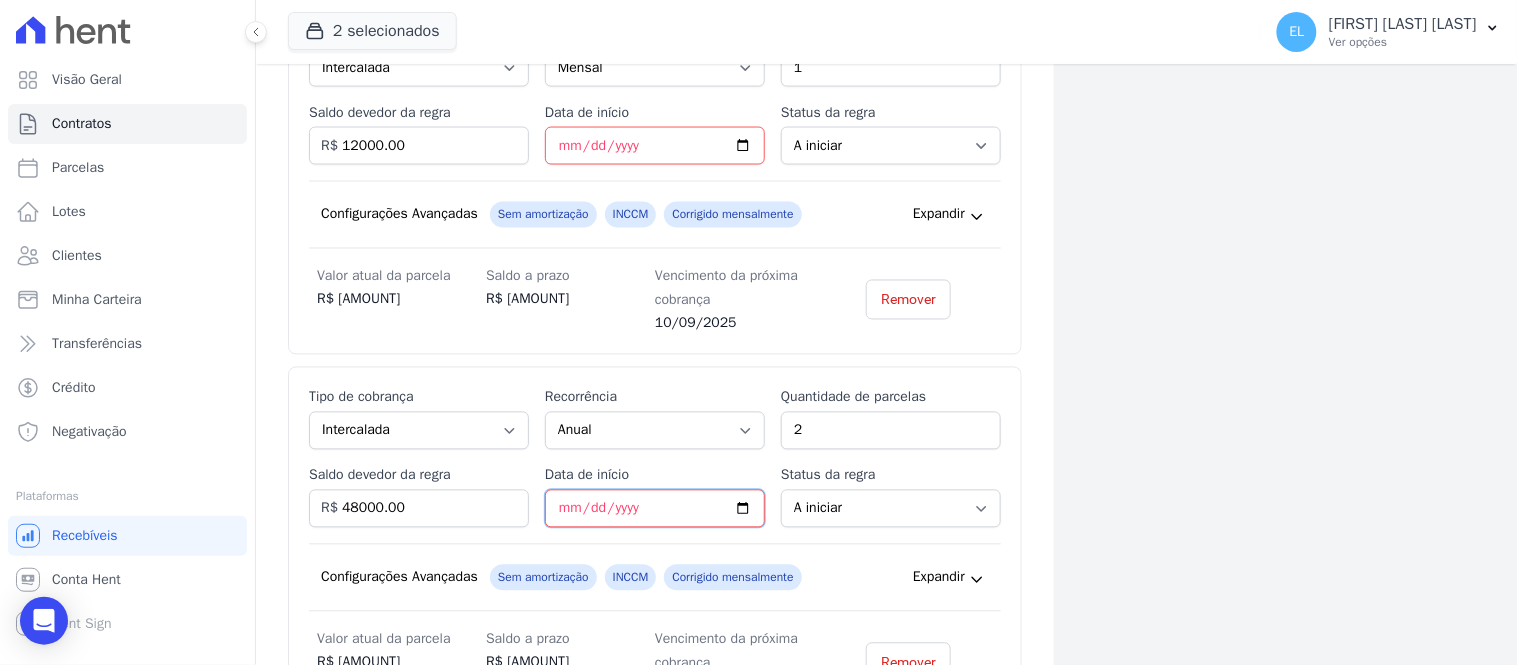 type on "2026-05-10" 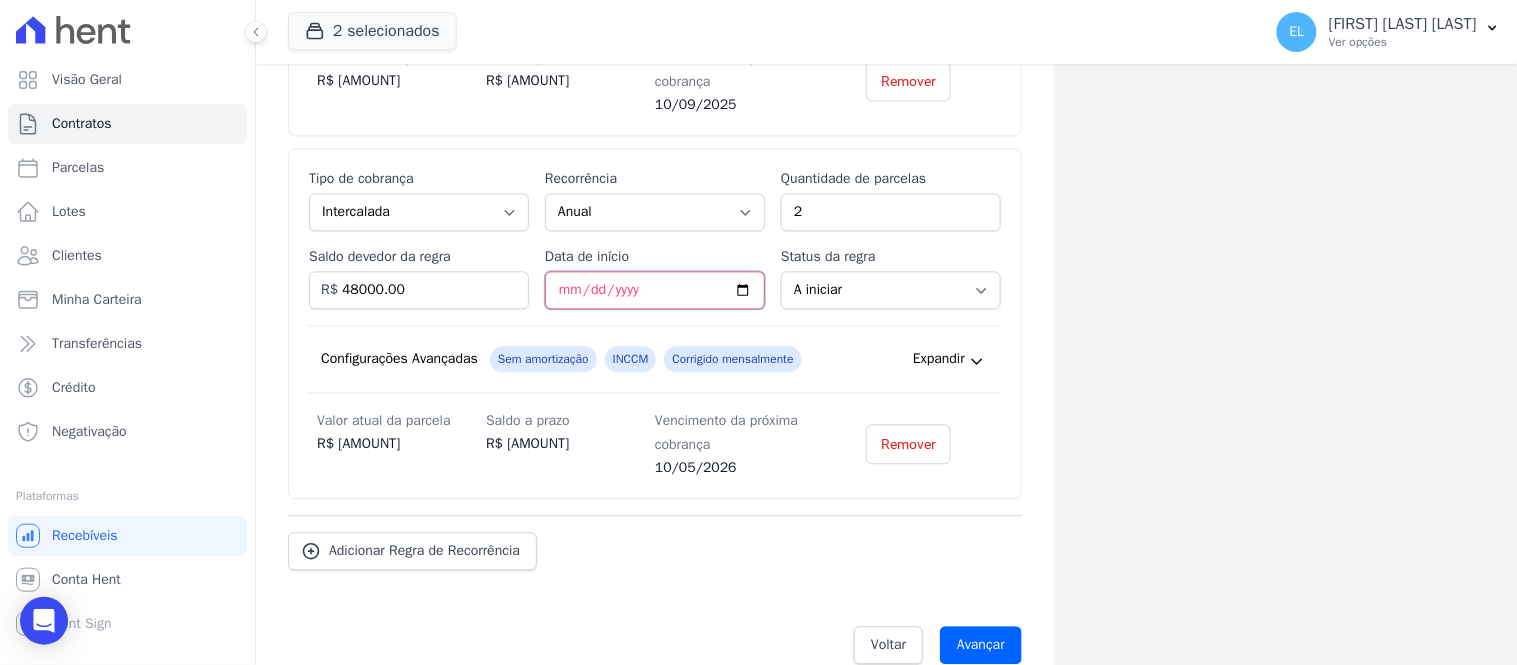 scroll, scrollTop: 1063, scrollLeft: 0, axis: vertical 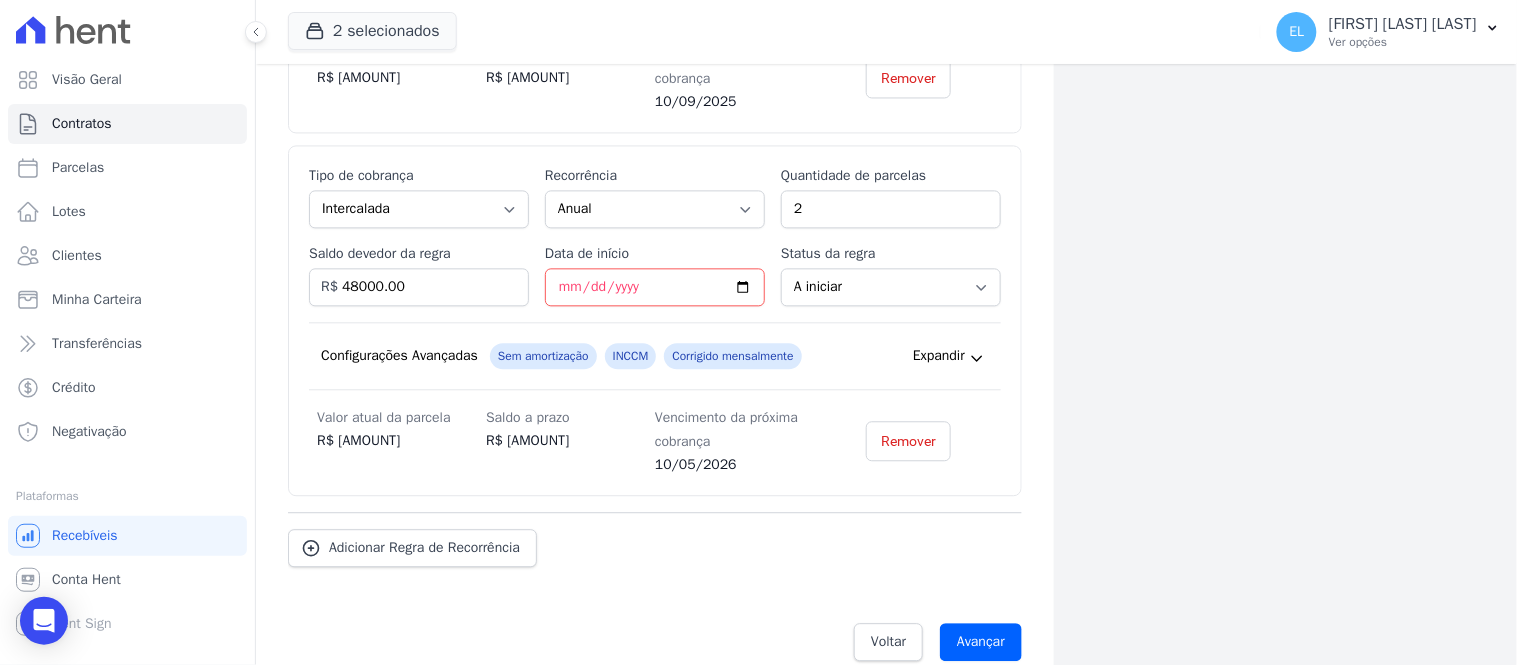 click on "Esse tipo de parcela não entra no saldo devedor do contrato.
Tipo de cobrança
Parcela Normal
Entrada
Sinal
Intercalada
Chaves
Pré-chaves
Pós-chaves
Impostos
Quitação
Outro
Financiamento Bancário
Recorrência
Mensal
Bimestral
Trimestral
Semestral
Anual
Quantidade de parcelas
2
Saldo devedor da regra
48000.00
R$
Data de início
2026-05-10
Status da regra
A iniciar
Em aberto
Quantidade de parcelas pagas
0
Valor atual da parcela
R$
Vencimento da próxima cobrança" at bounding box center [655, 320] 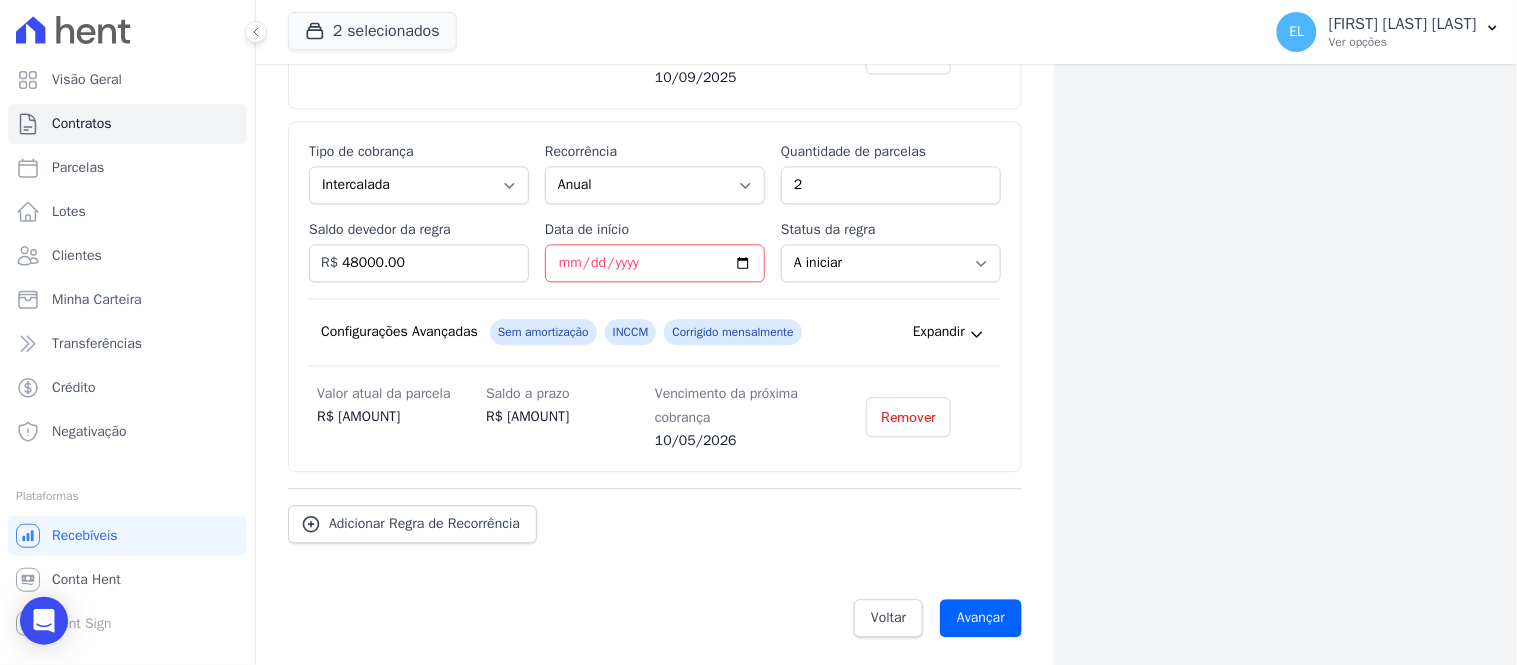 scroll, scrollTop: 1094, scrollLeft: 0, axis: vertical 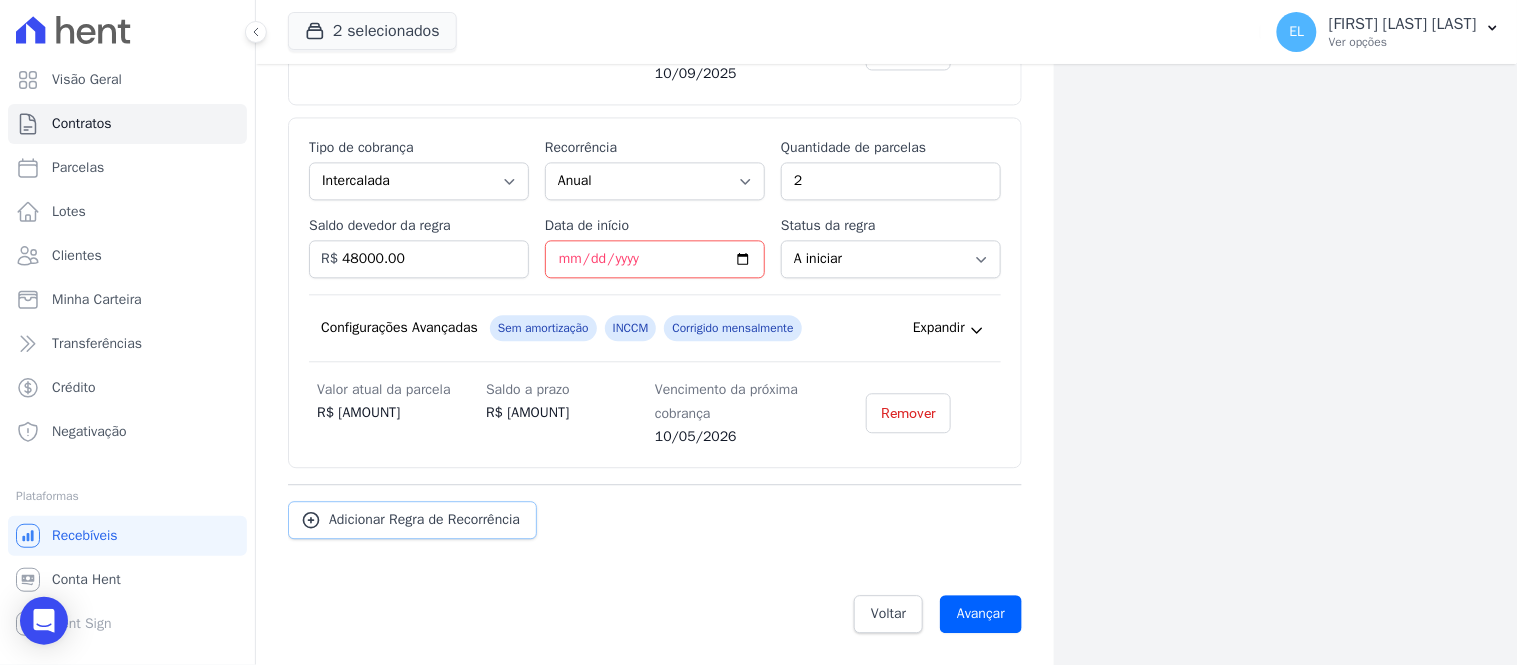 click on "Adicionar Regra de Recorrência" at bounding box center (424, 520) 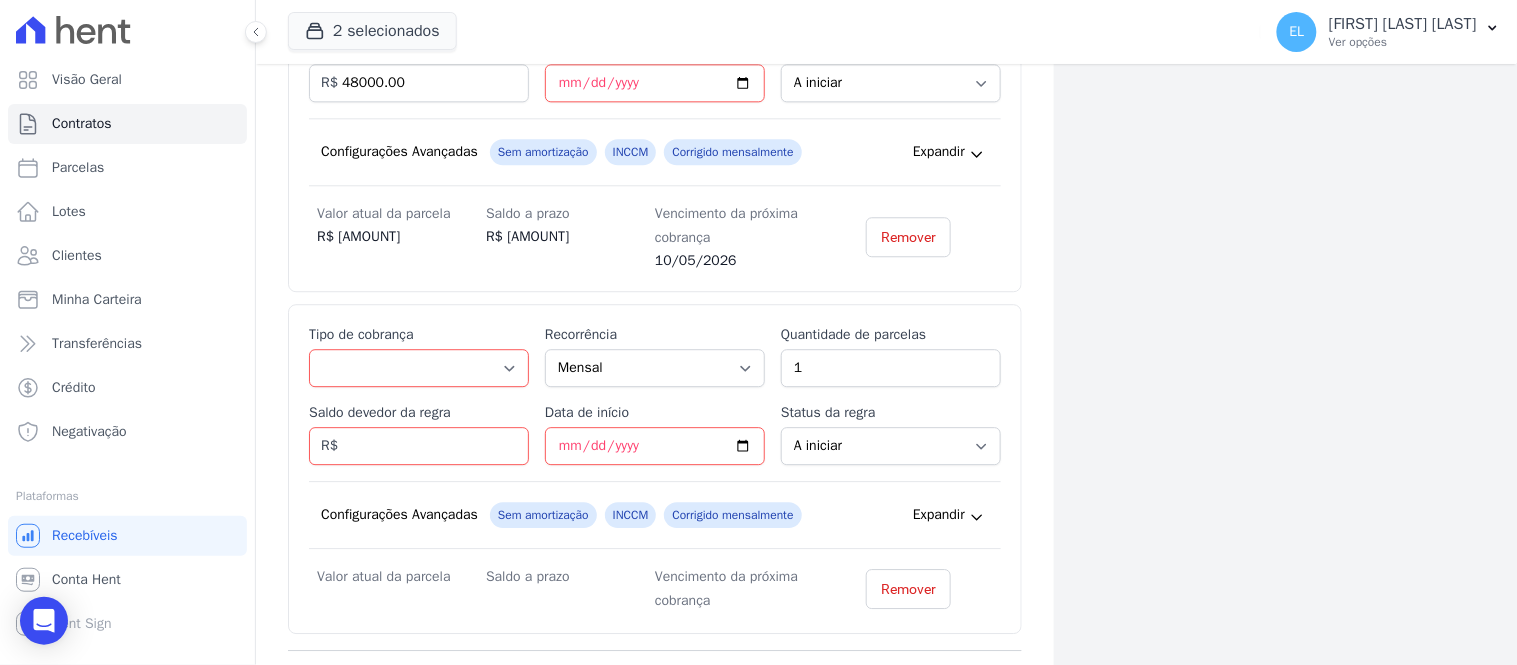 scroll, scrollTop: 1316, scrollLeft: 0, axis: vertical 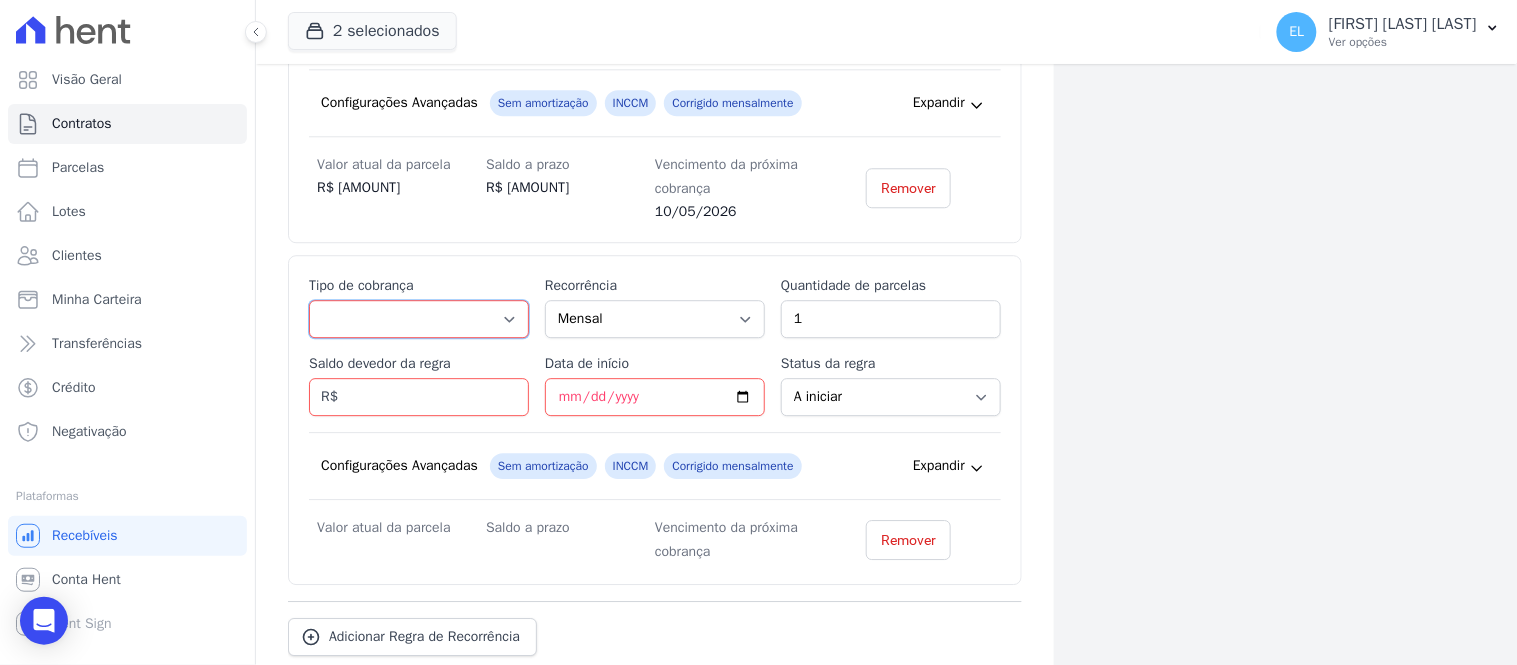 click on "Parcela Normal
Entrada
Sinal
Intercalada
Chaves
Pré-chaves
Pós-chaves
Impostos
Quitação
Outro
Financiamento Bancário" at bounding box center [419, 319] 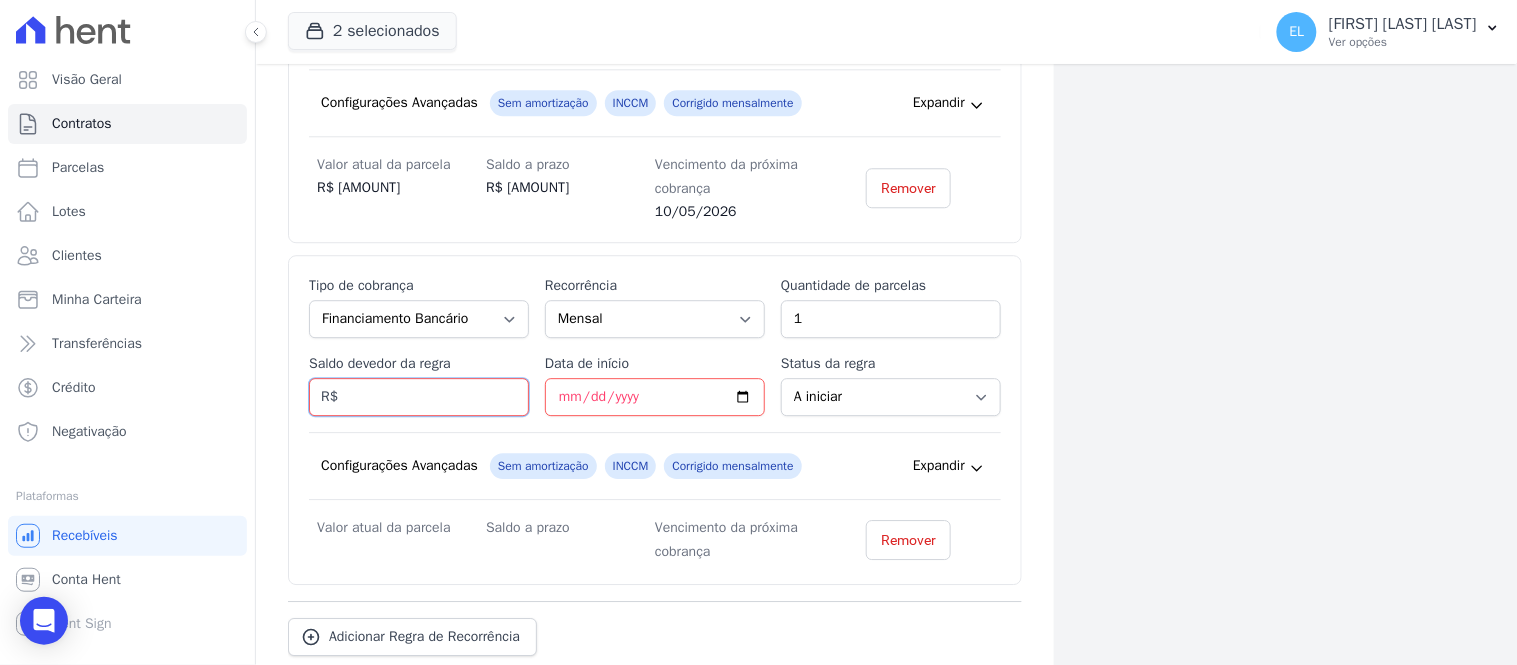 click on "Saldo devedor da regra" at bounding box center (419, 397) 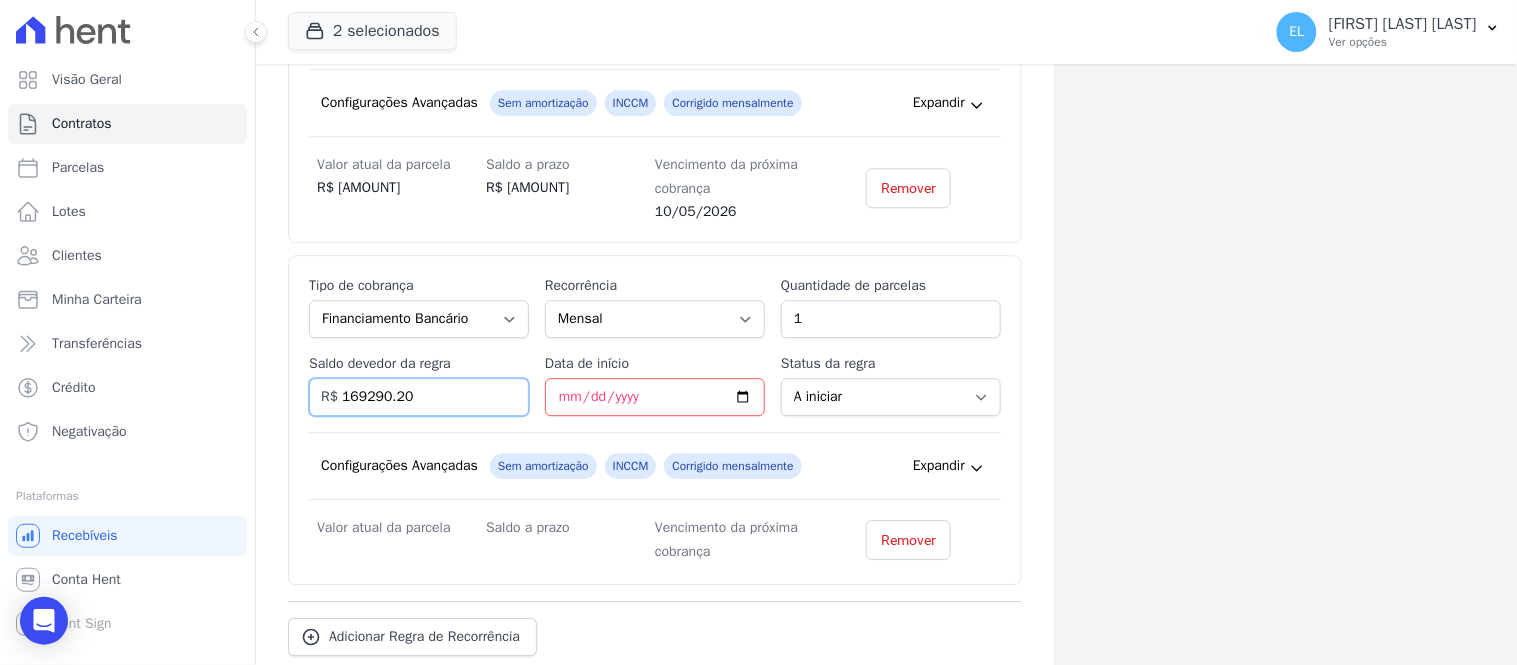 type on "169290.20" 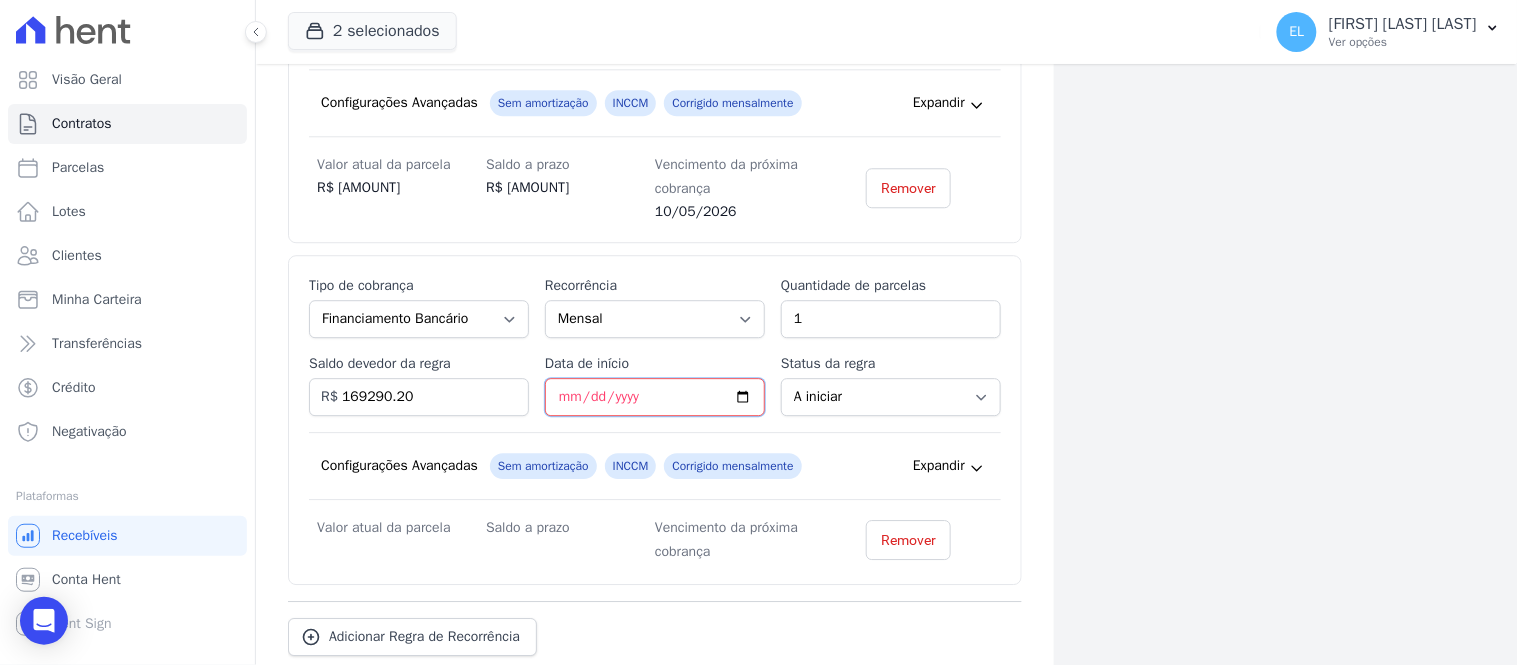 click on "Data de início" at bounding box center [655, 397] 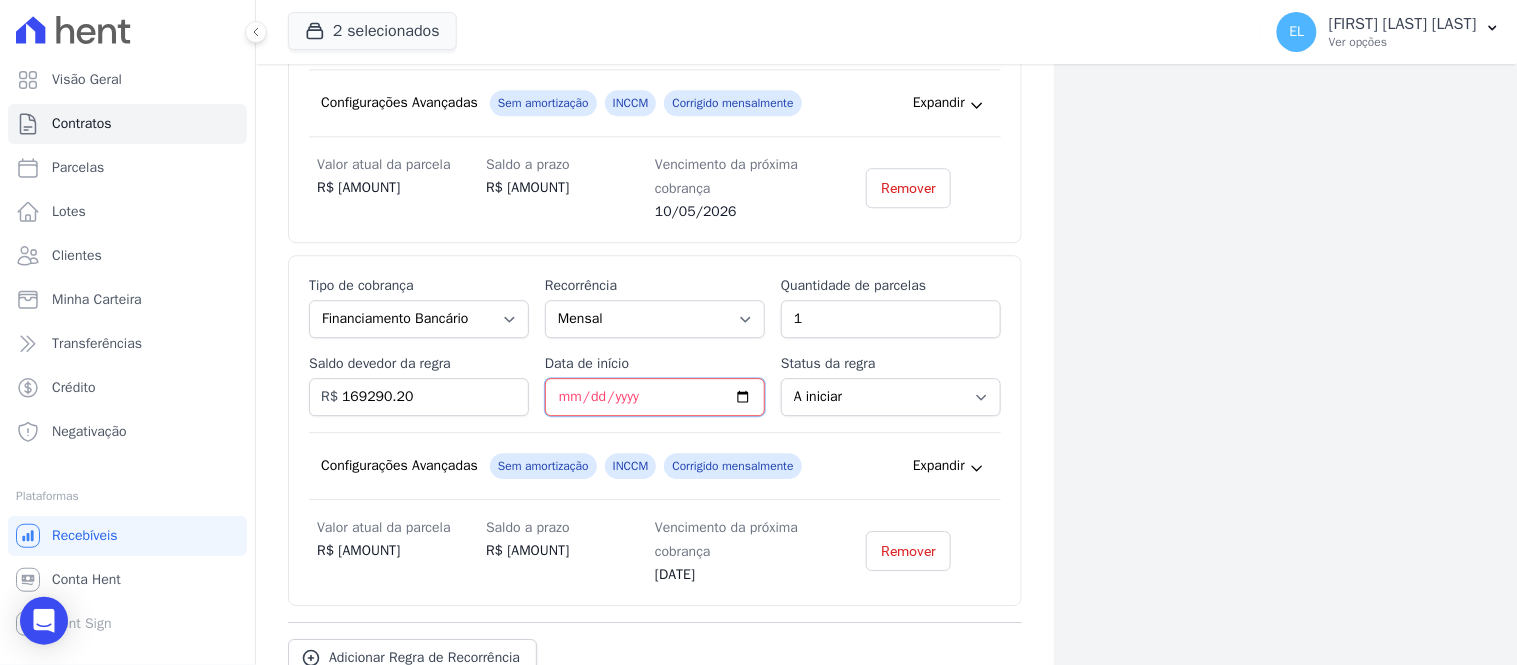 type on "2028-01-10" 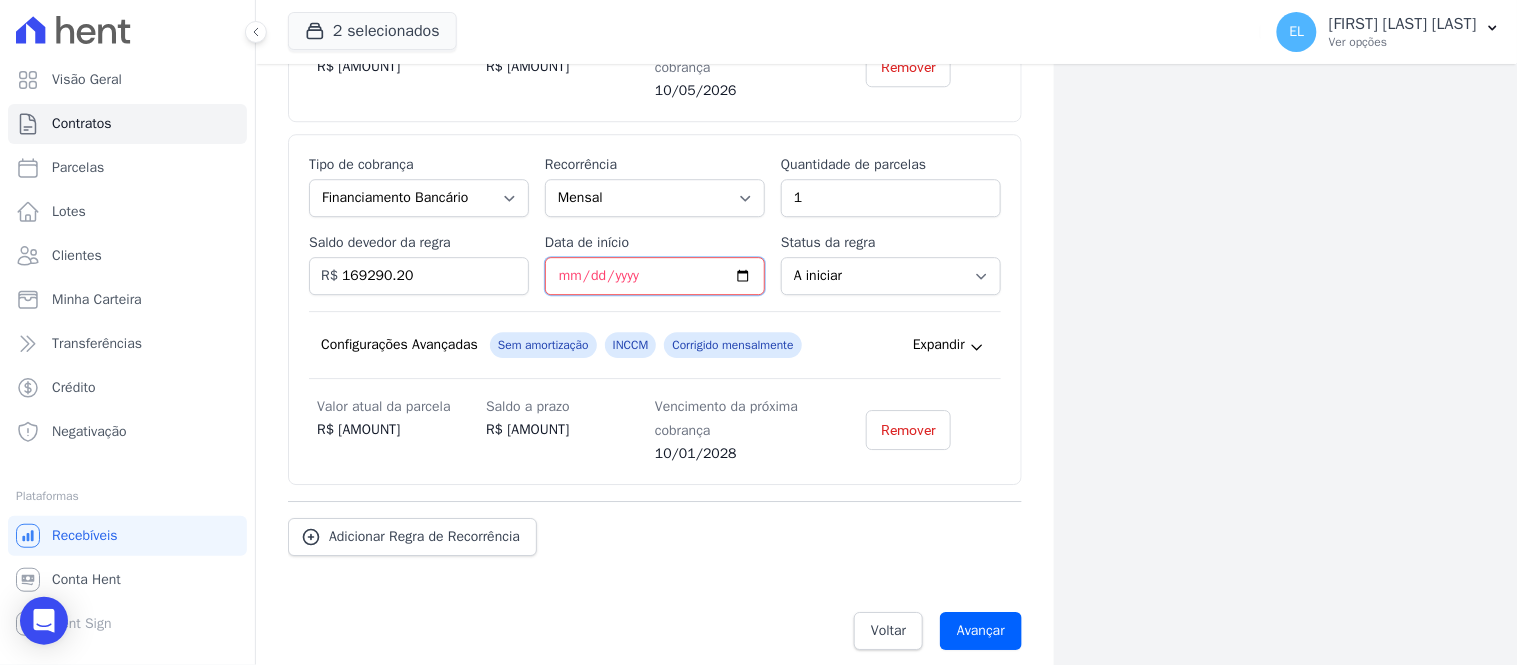 scroll, scrollTop: 1457, scrollLeft: 0, axis: vertical 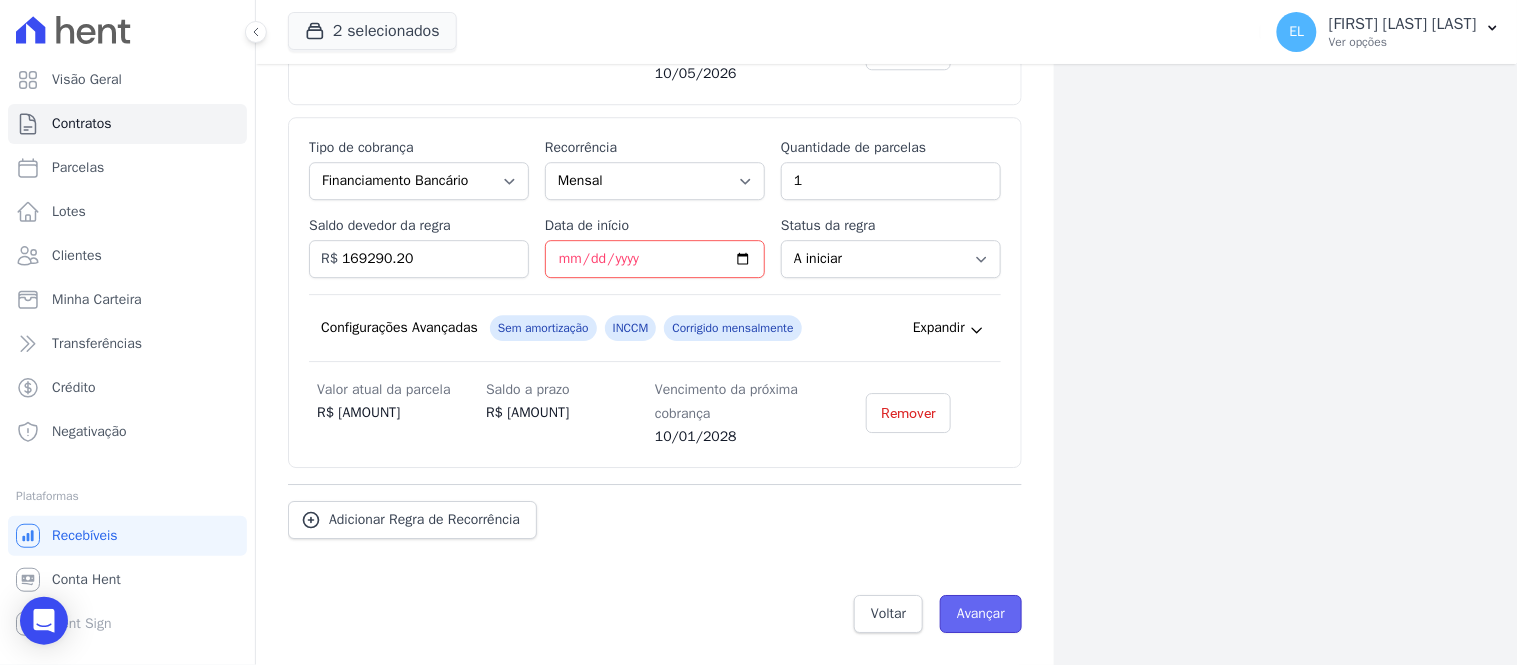 click on "Avançar" at bounding box center (981, 614) 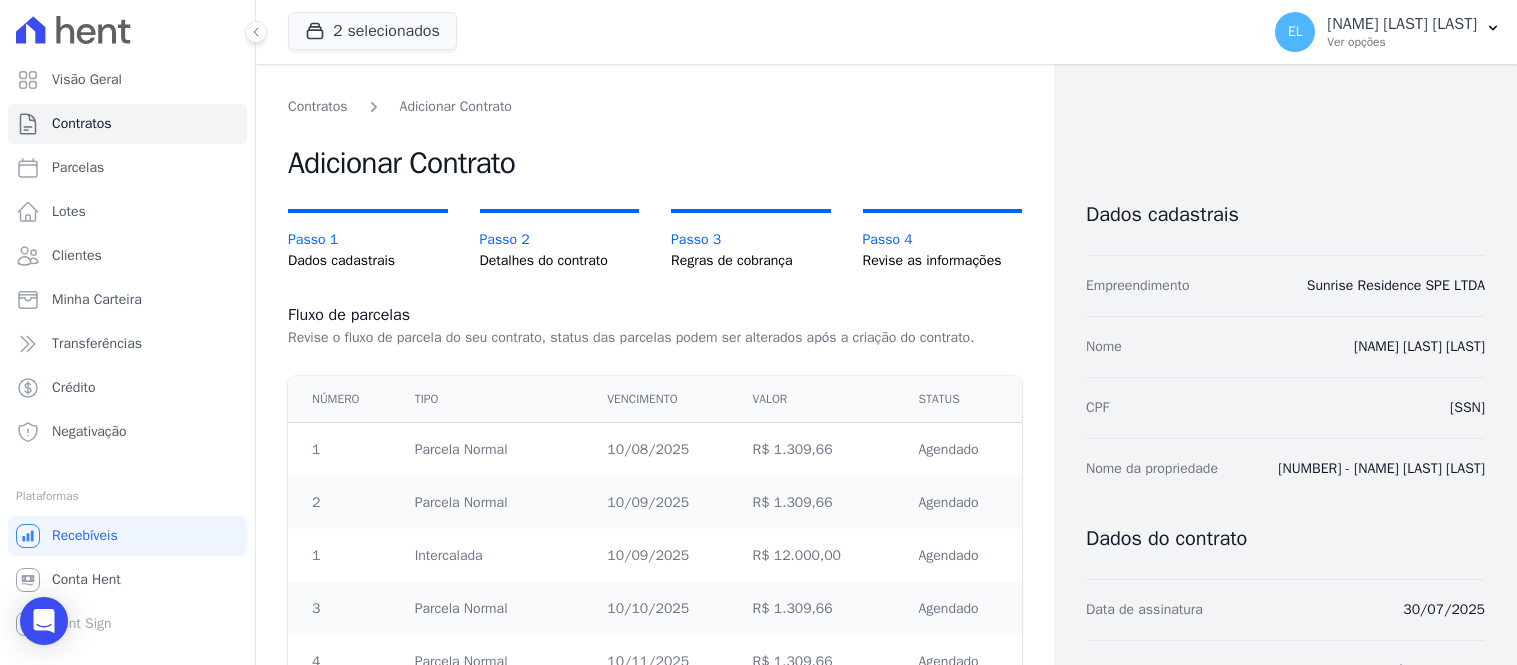 scroll, scrollTop: 0, scrollLeft: 0, axis: both 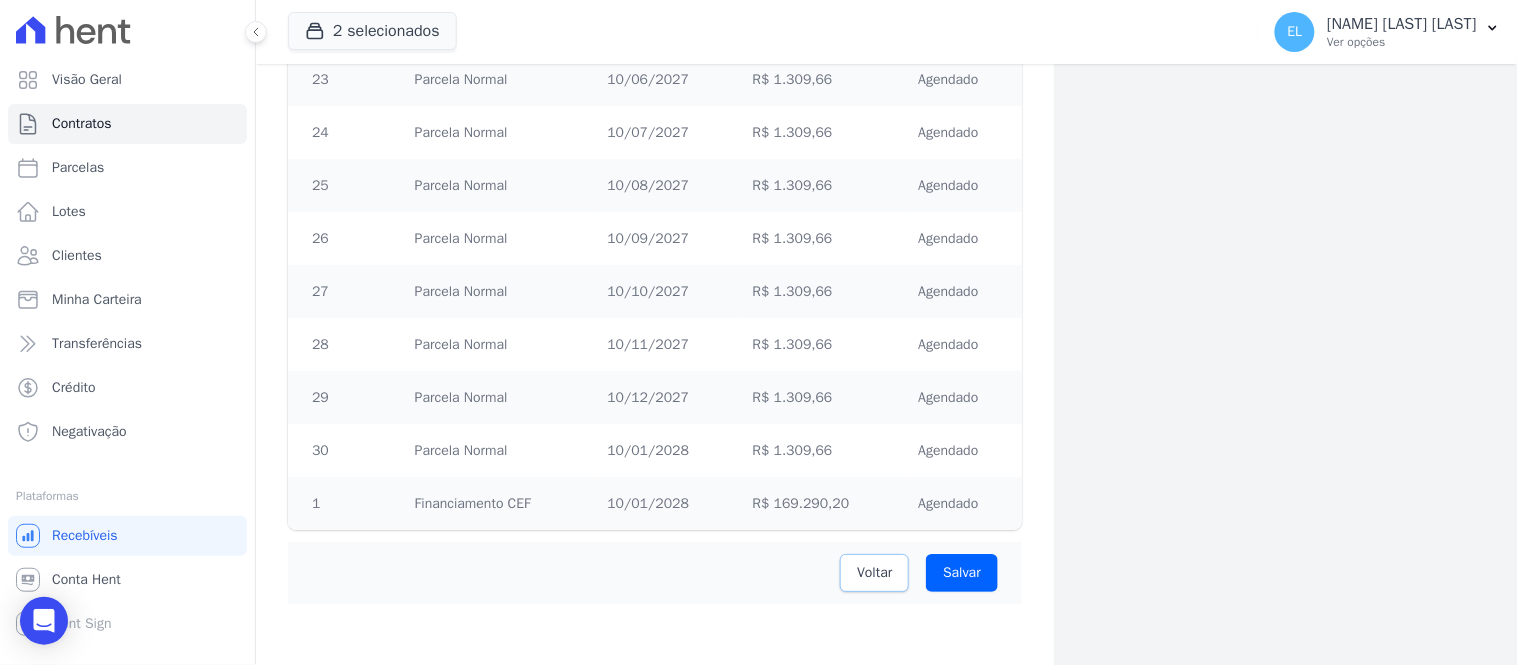 click on "Voltar" at bounding box center [874, 573] 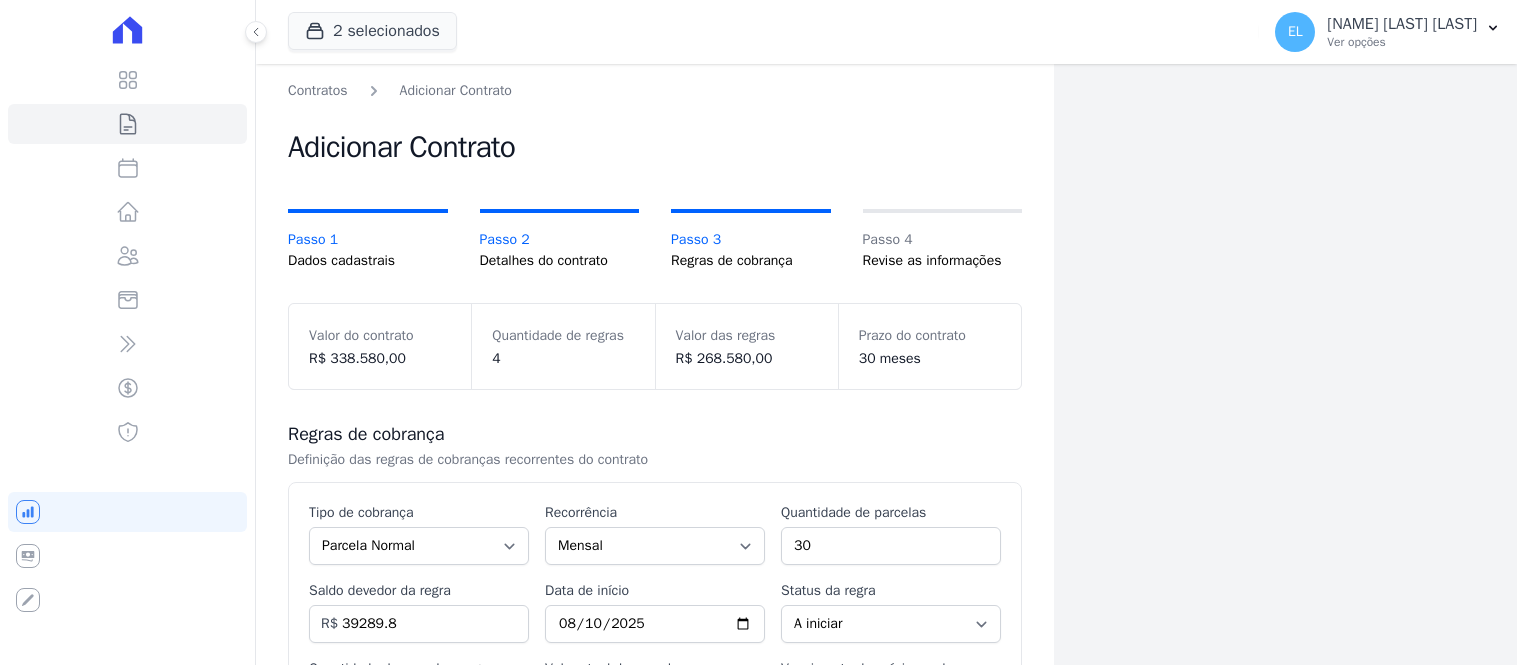 scroll, scrollTop: 0, scrollLeft: 0, axis: both 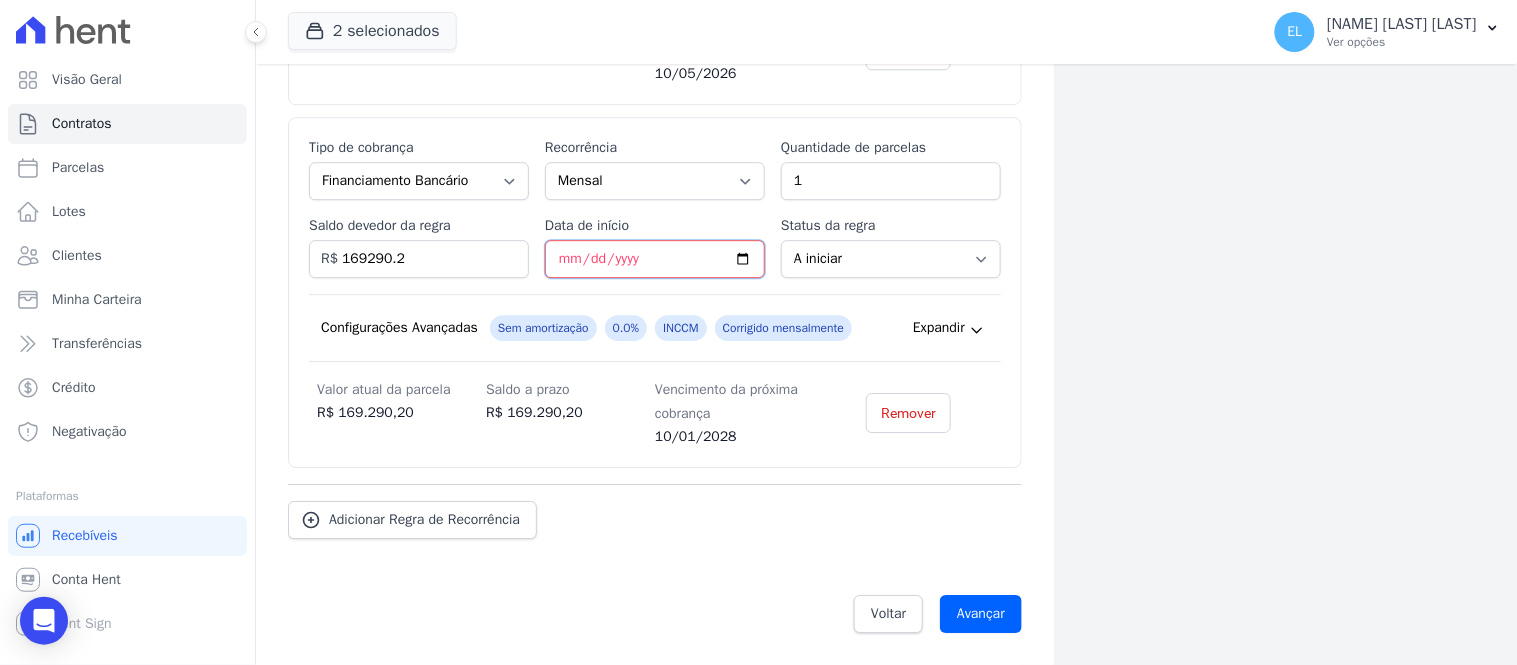 click on "2028-01-10" at bounding box center (655, 259) 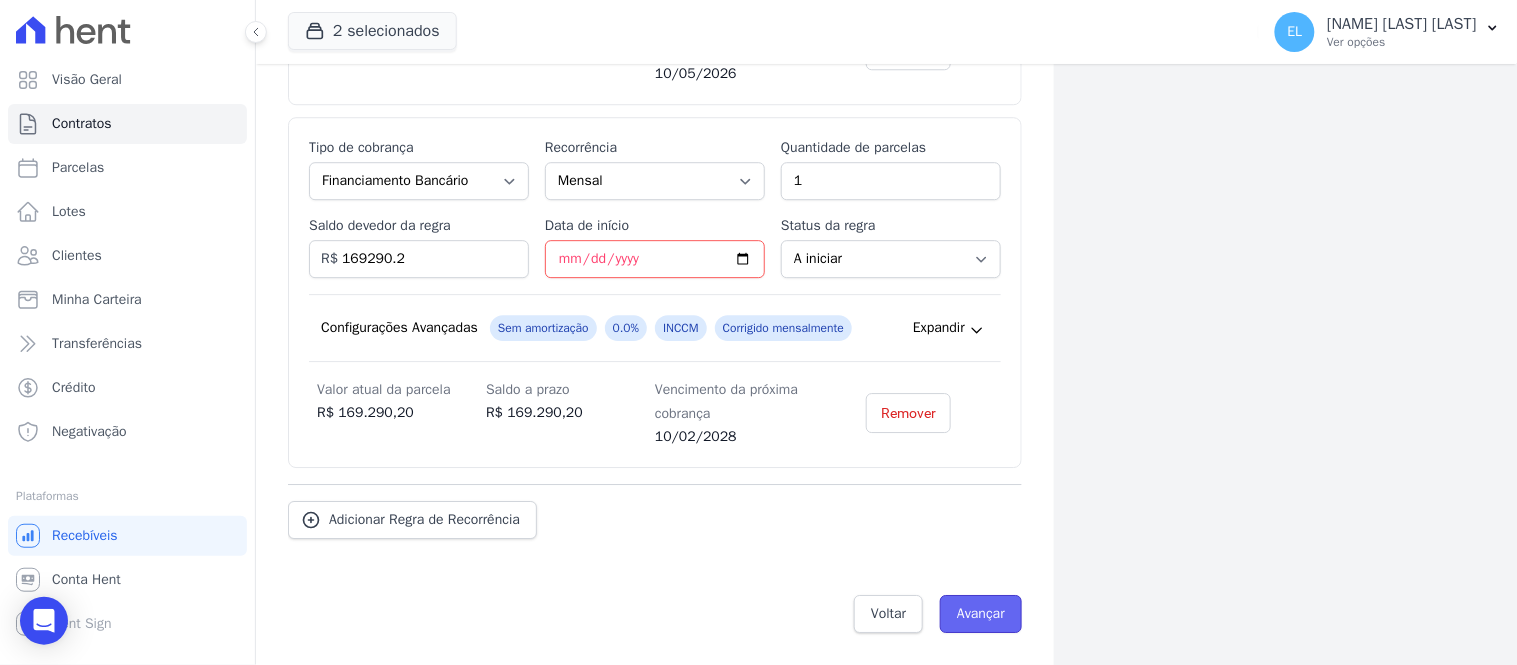 click on "Avançar" at bounding box center (981, 614) 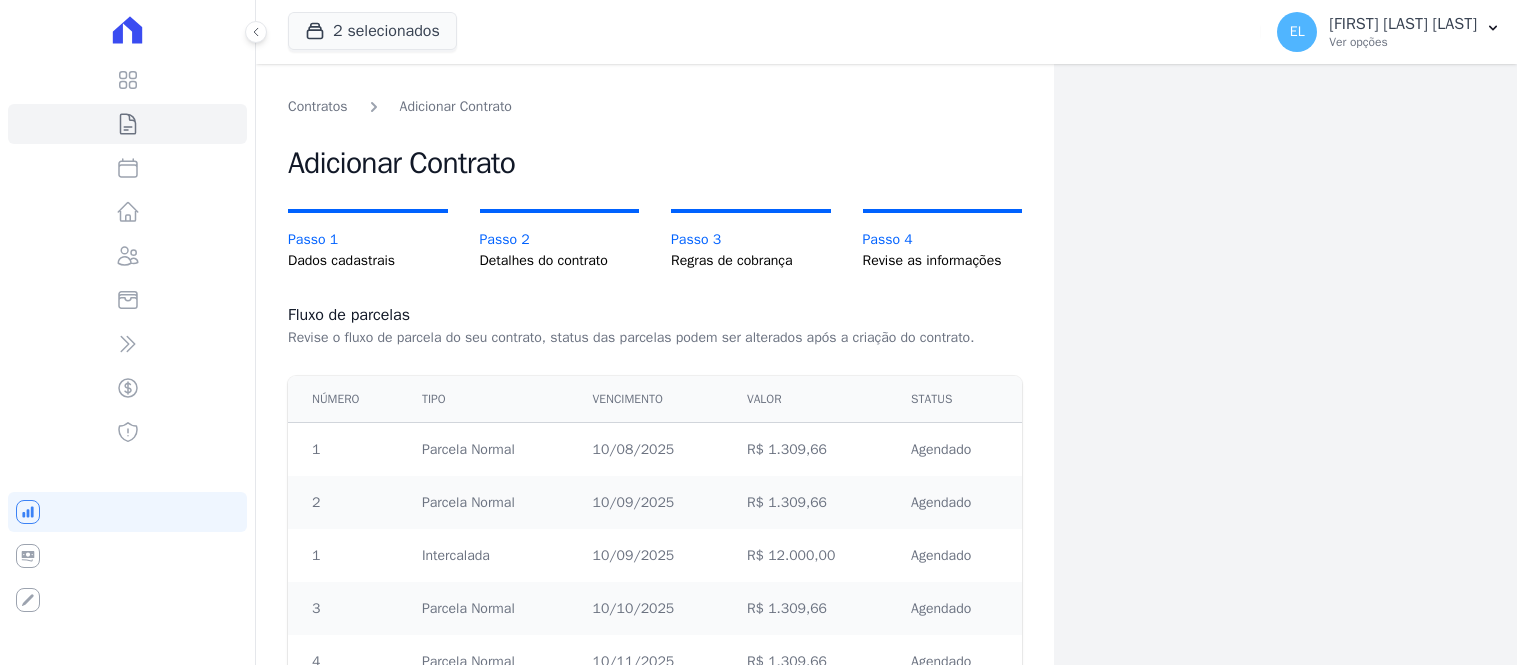 scroll, scrollTop: 0, scrollLeft: 0, axis: both 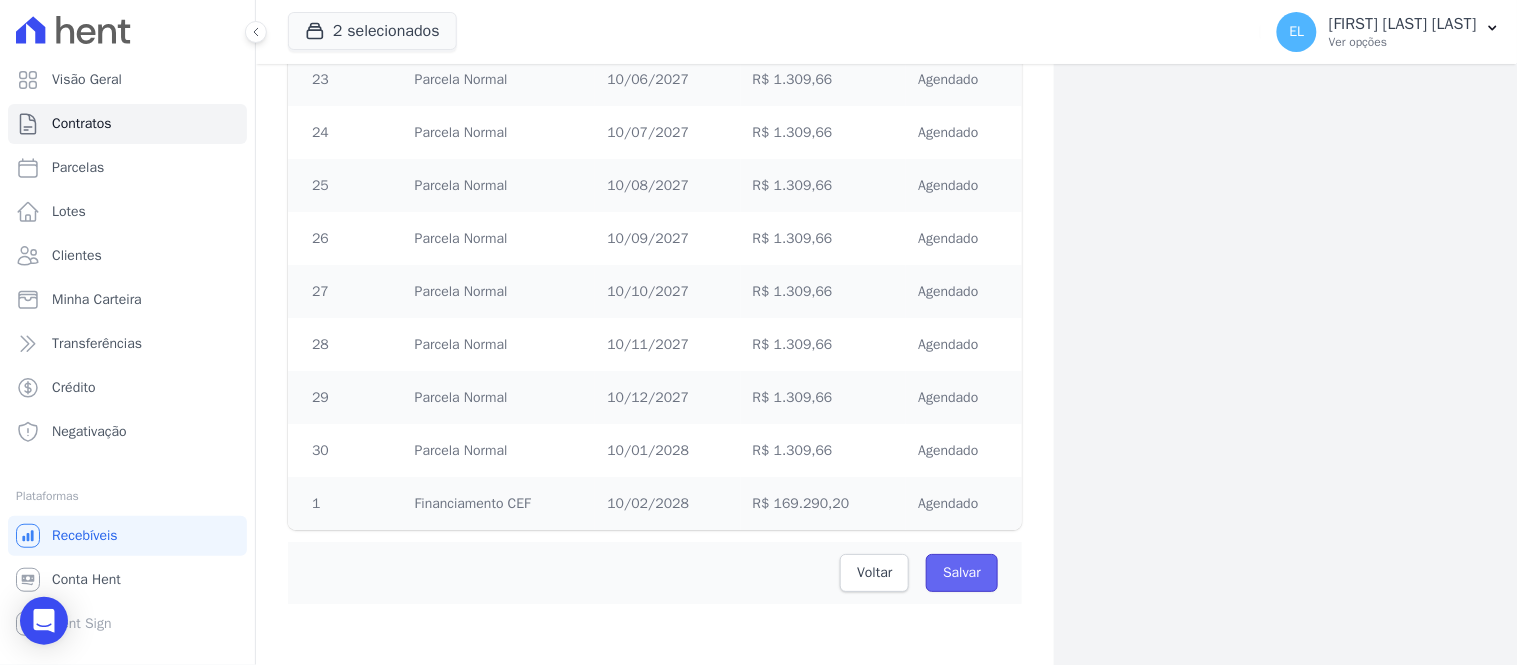 click on "Salvar" at bounding box center [962, 573] 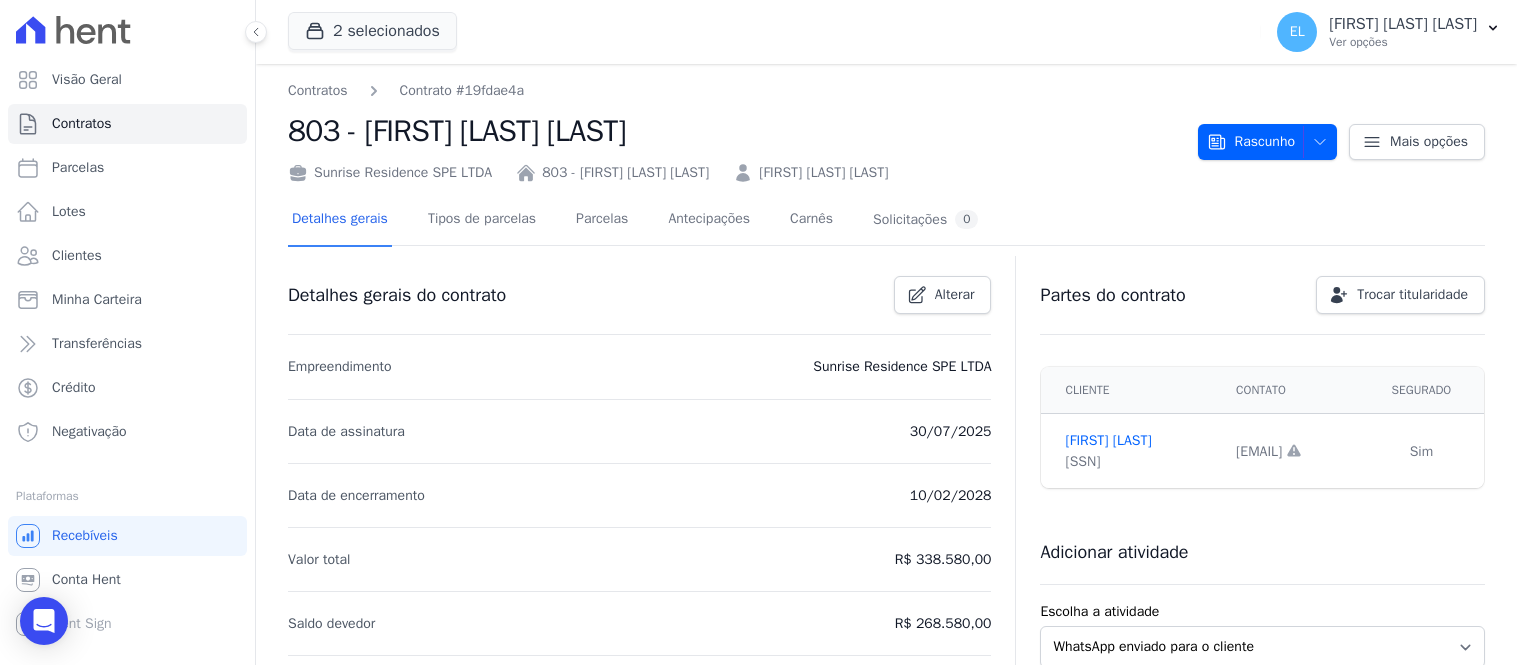 scroll, scrollTop: 0, scrollLeft: 0, axis: both 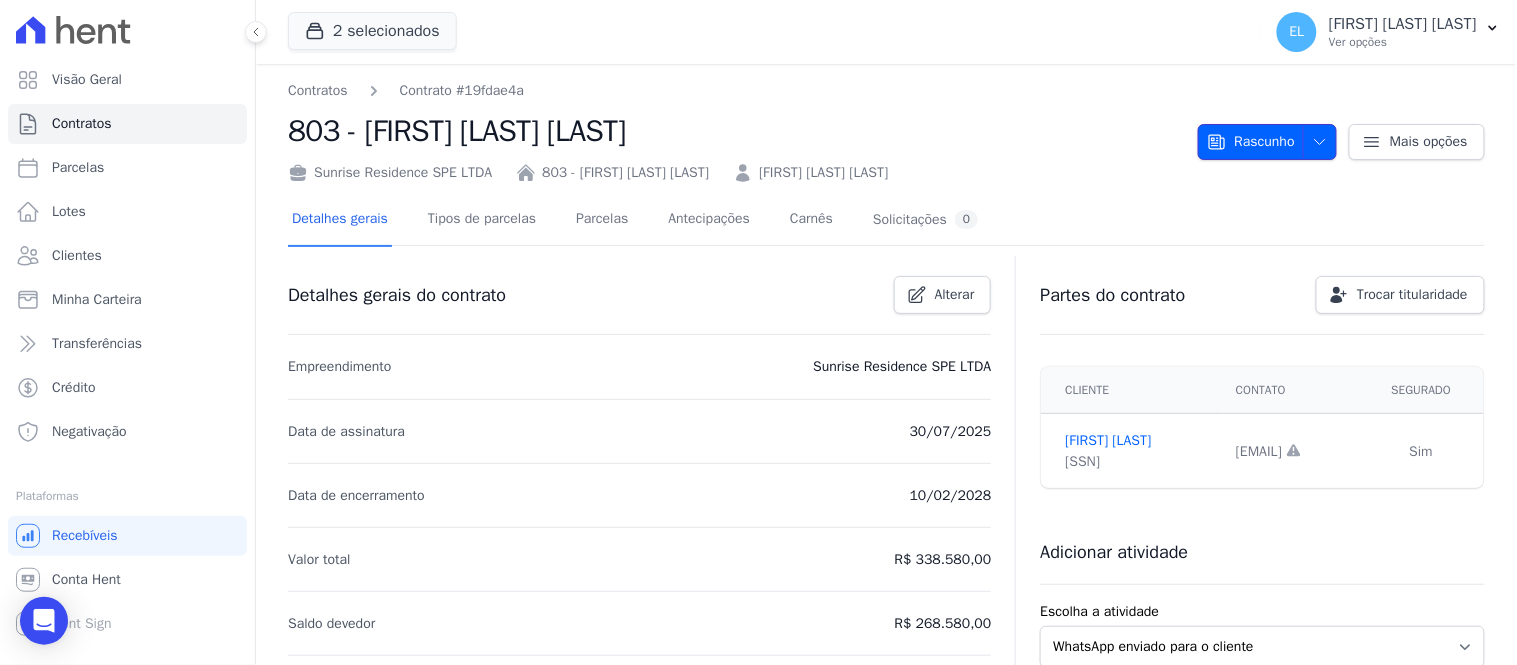click on "Rascunho" at bounding box center [1251, 142] 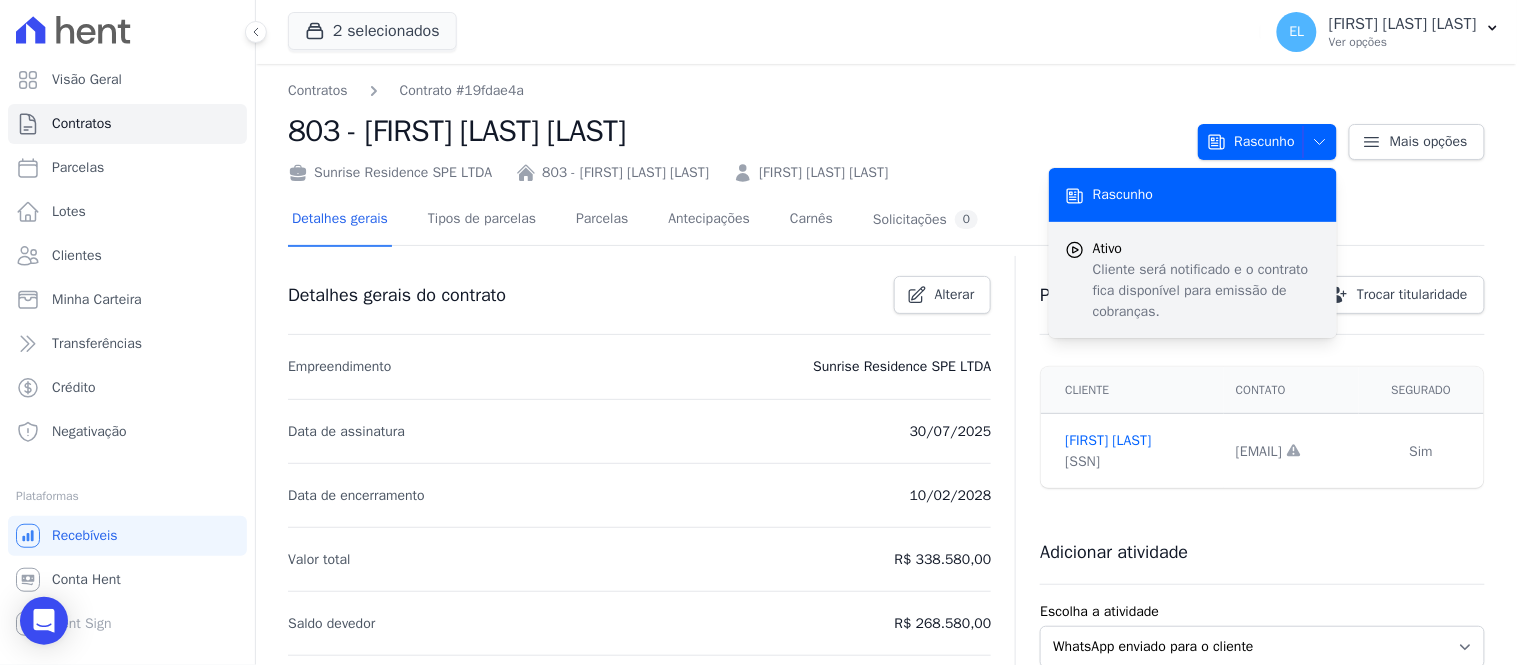 click on "Cliente será notificado e o contrato fica disponível para emissão de cobranças." at bounding box center (1207, 290) 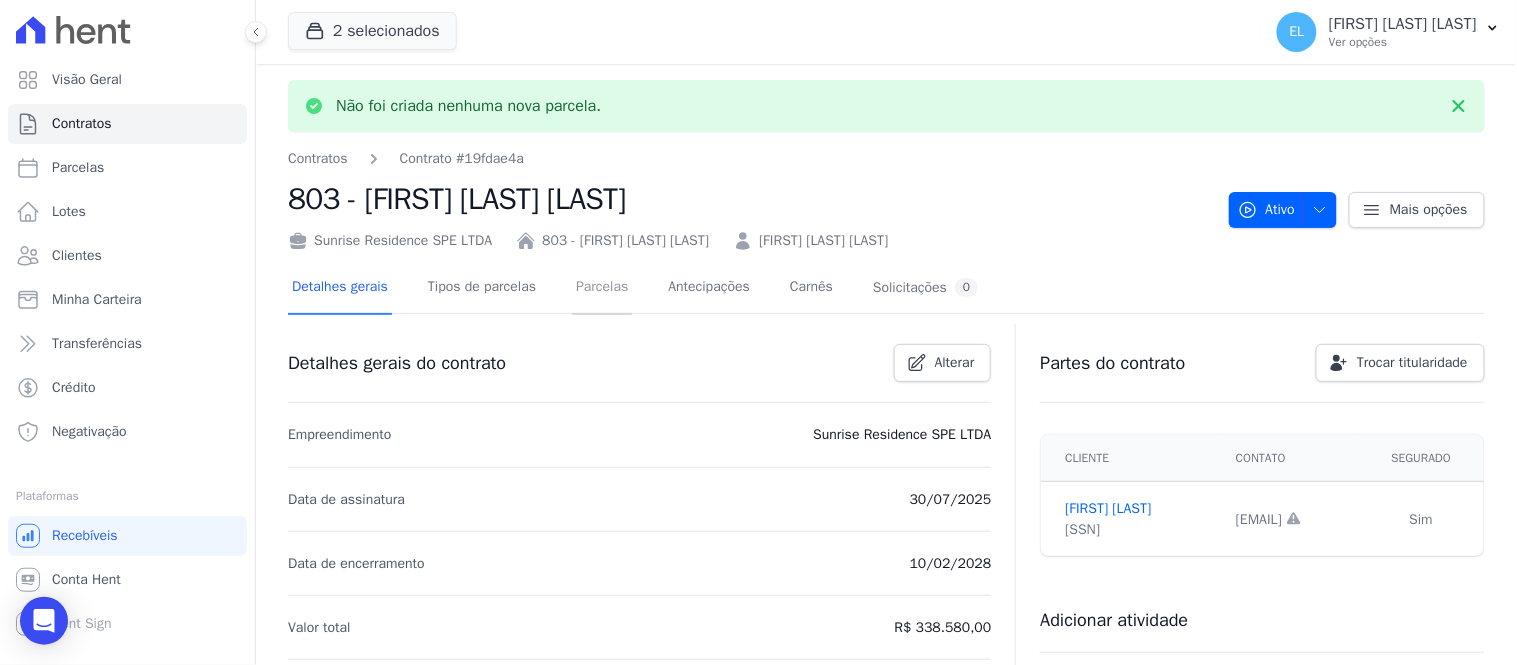 click on "Parcelas" at bounding box center [602, 288] 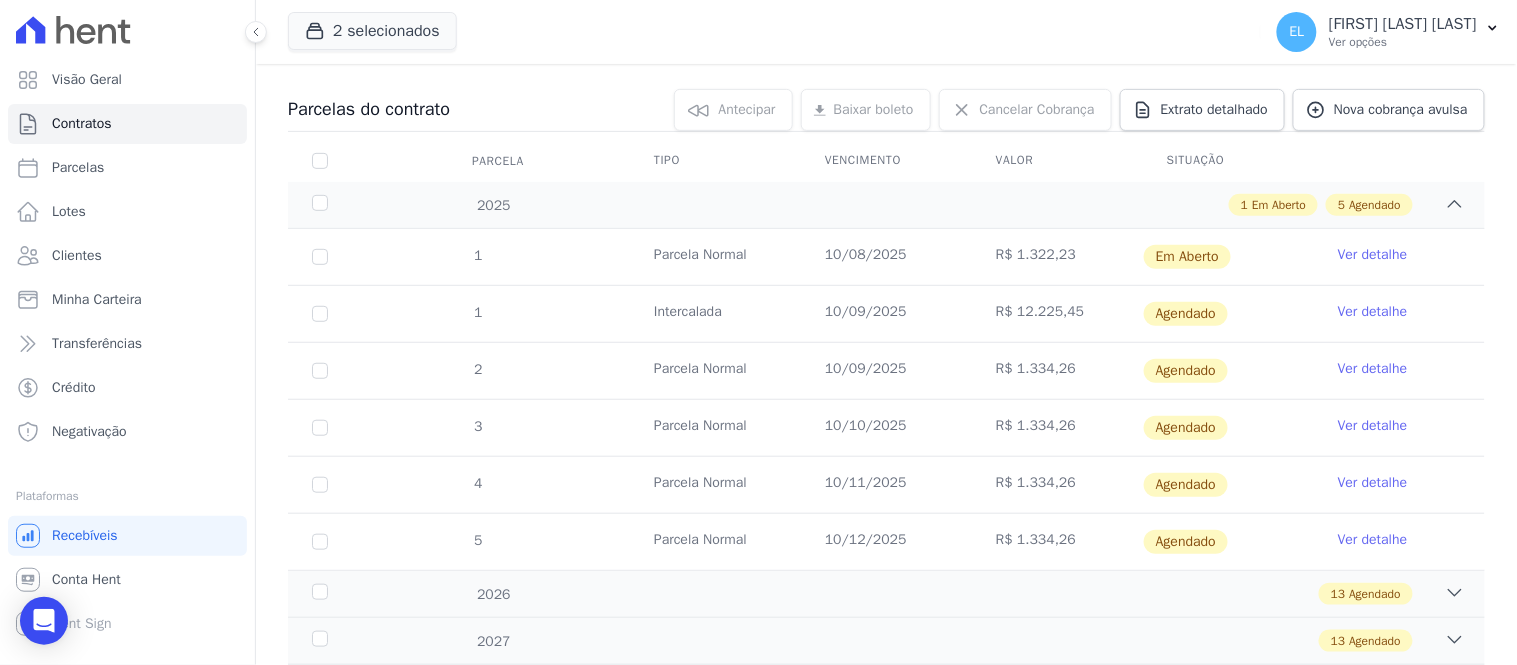 scroll, scrollTop: 298, scrollLeft: 0, axis: vertical 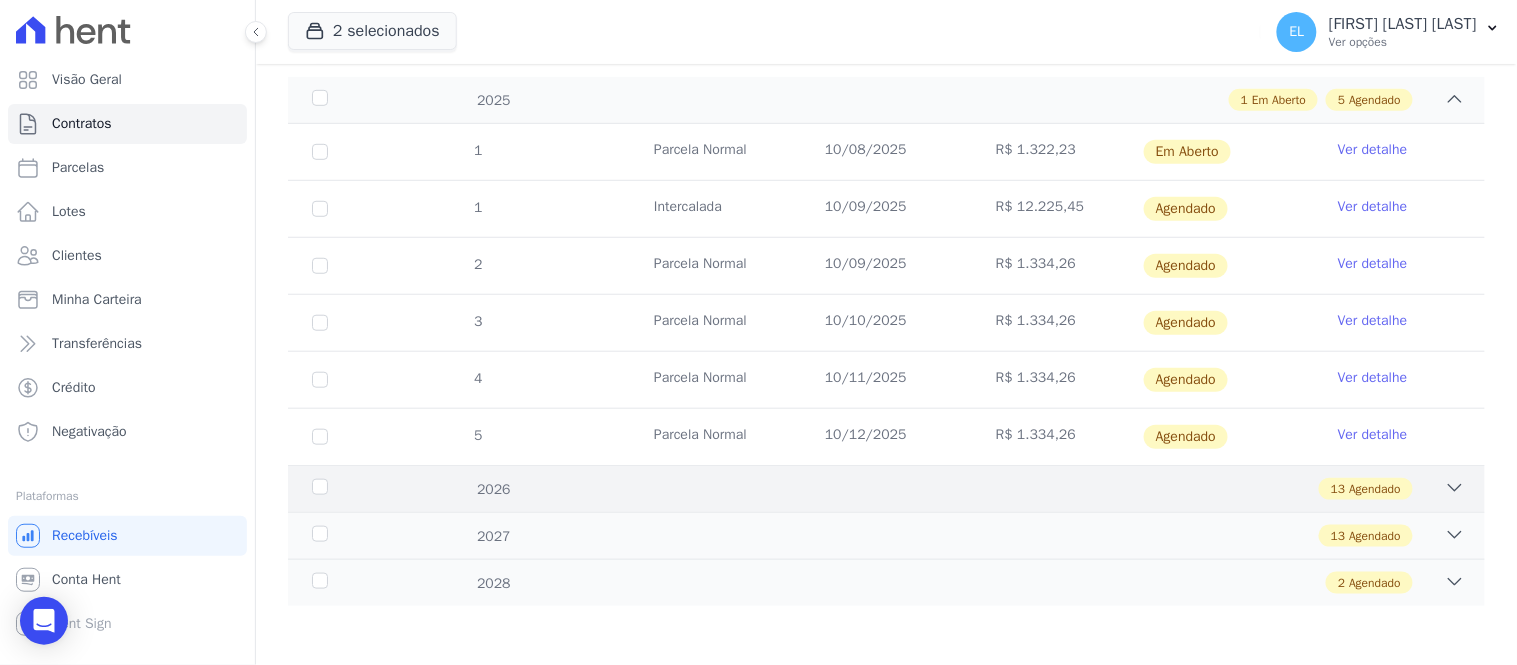 click on "13
Agendado" at bounding box center [945, 489] 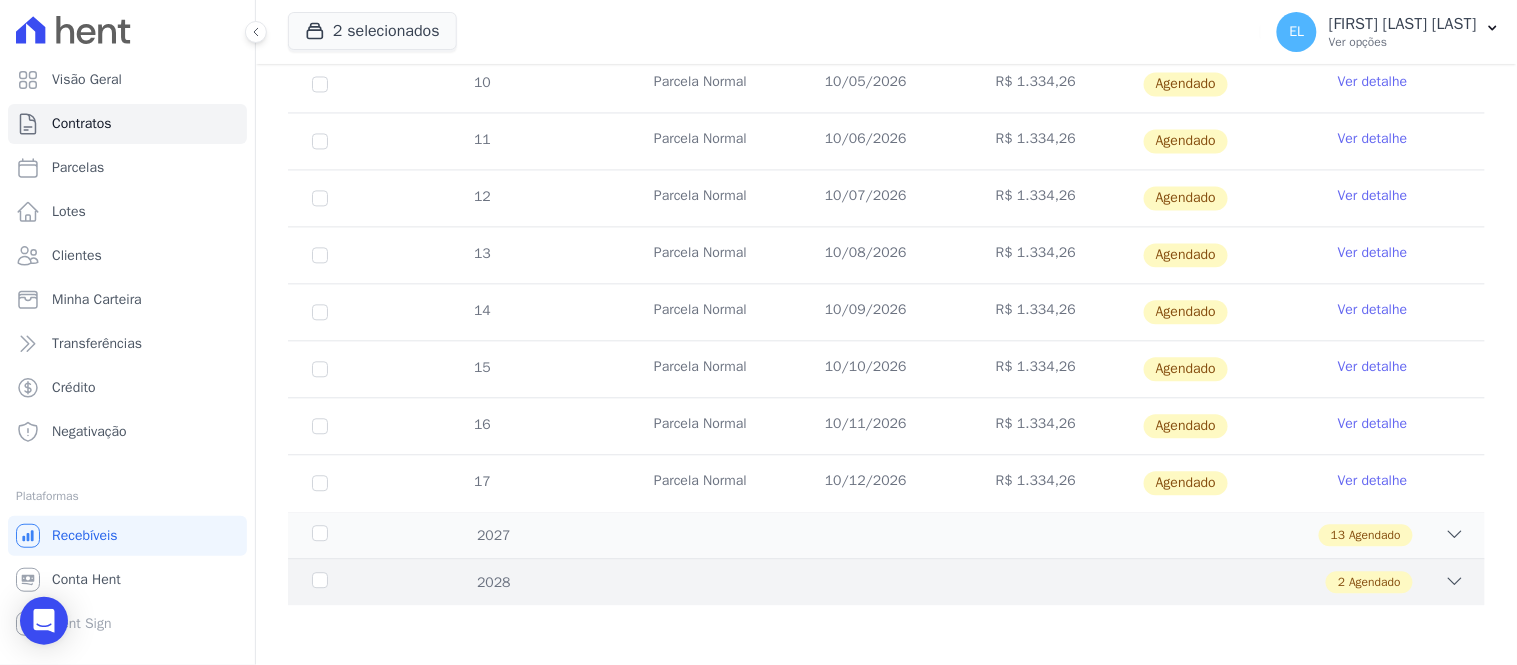 click on "Agendado" at bounding box center [1375, 582] 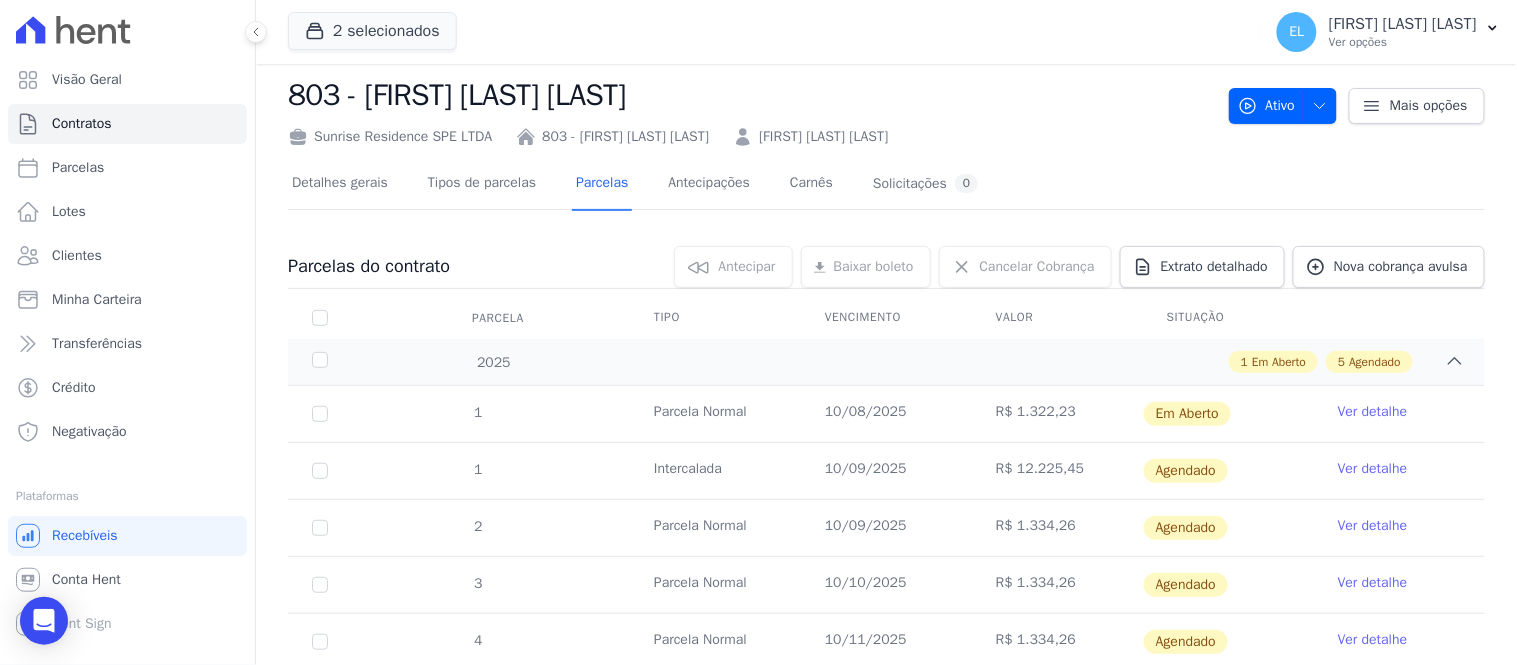 scroll, scrollTop: 0, scrollLeft: 0, axis: both 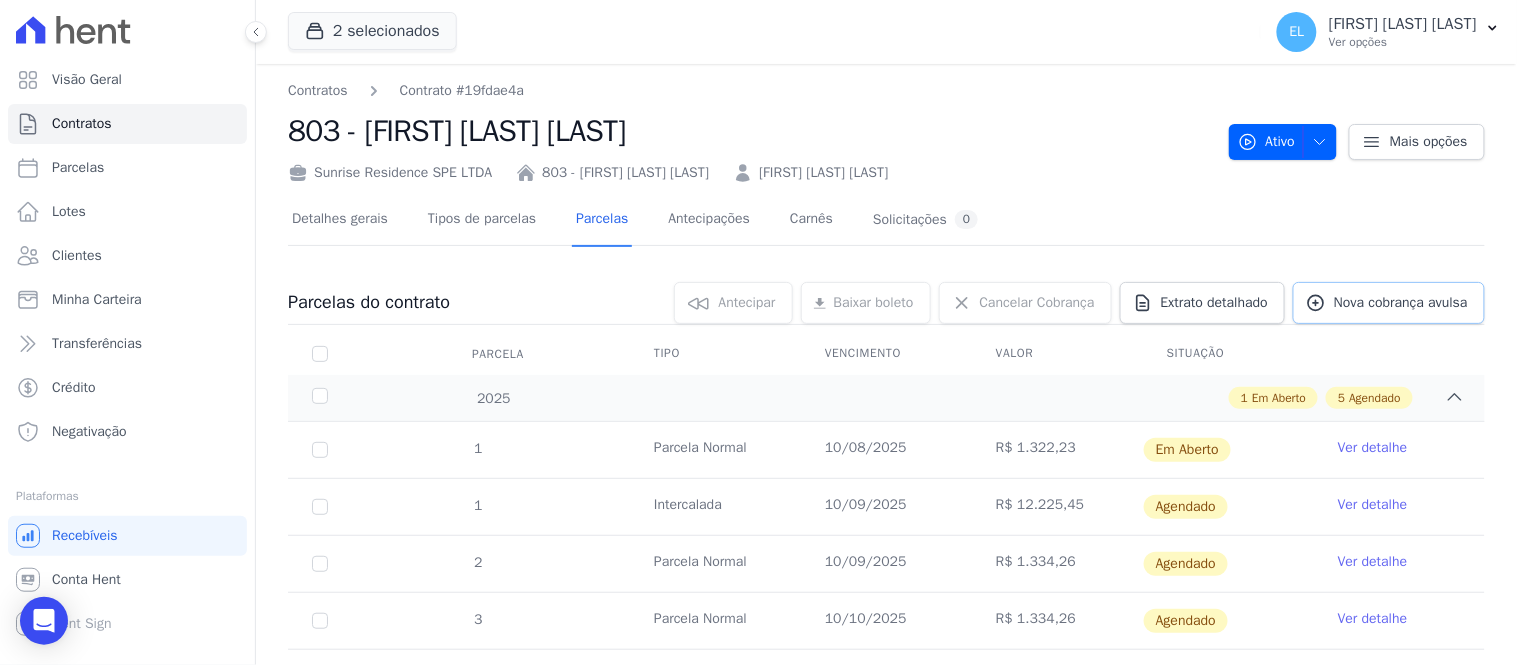 click on "Nova cobrança avulsa" at bounding box center [1401, 303] 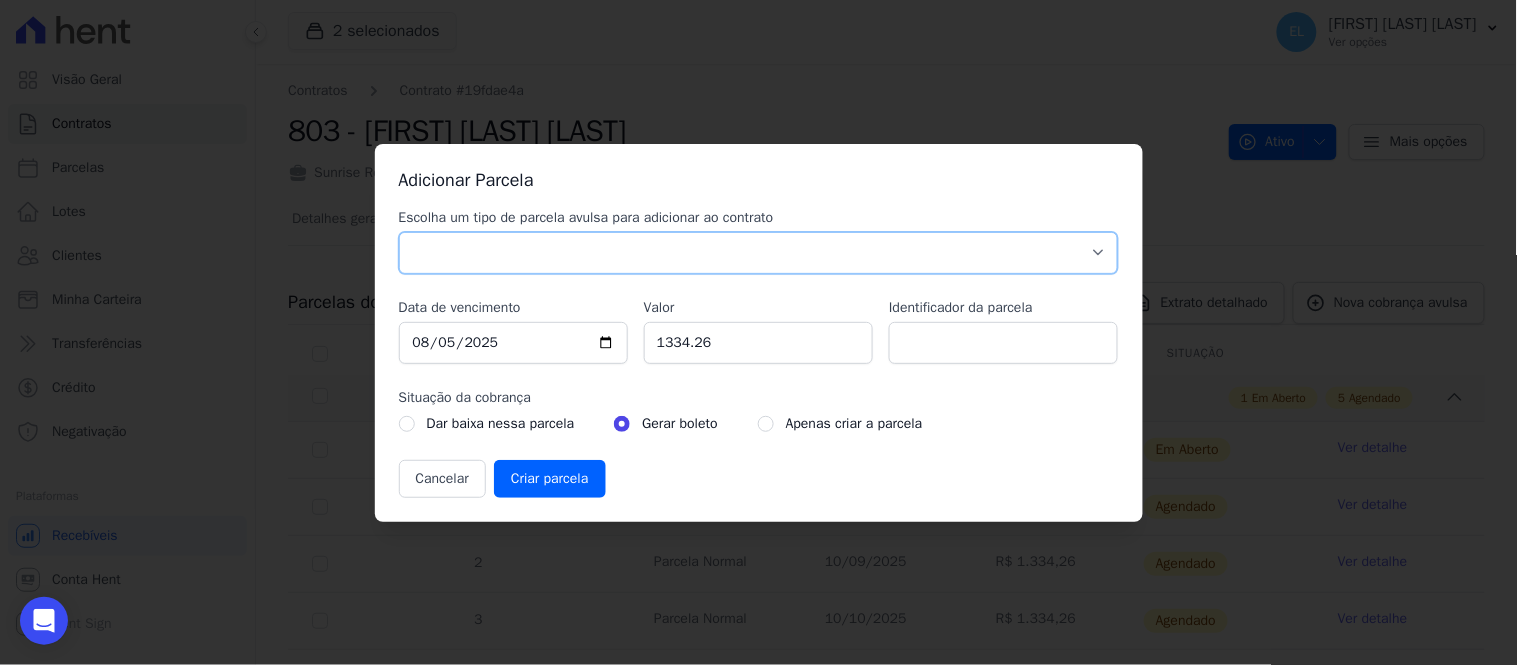 click on "Parcela Normal
Sinal
Caução
Intercalada
Chaves
Pré Chaves
Pós Chaves
Taxas
Quitação
Outros
Parcela do Cliente
Acordo
Financiamento CEF
Comissão
Antecipação" at bounding box center (759, 253) 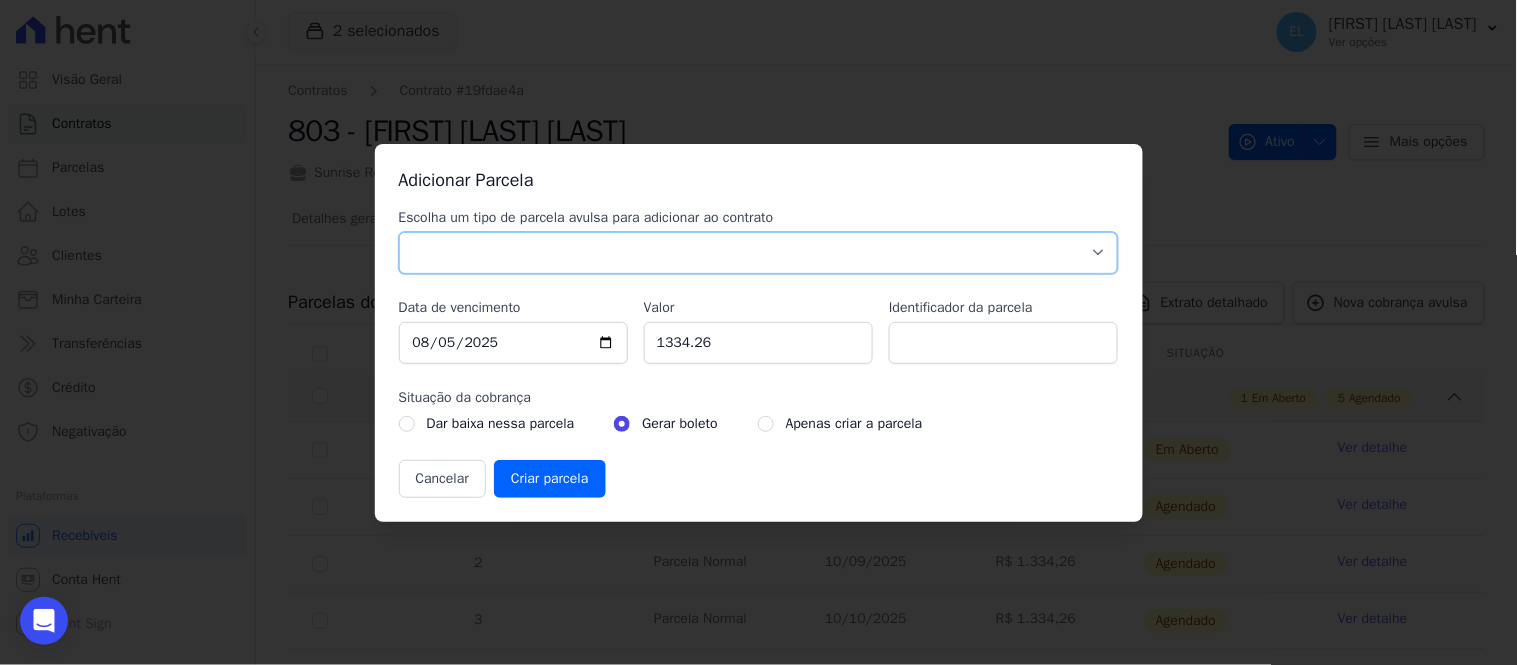 select on "down_payment" 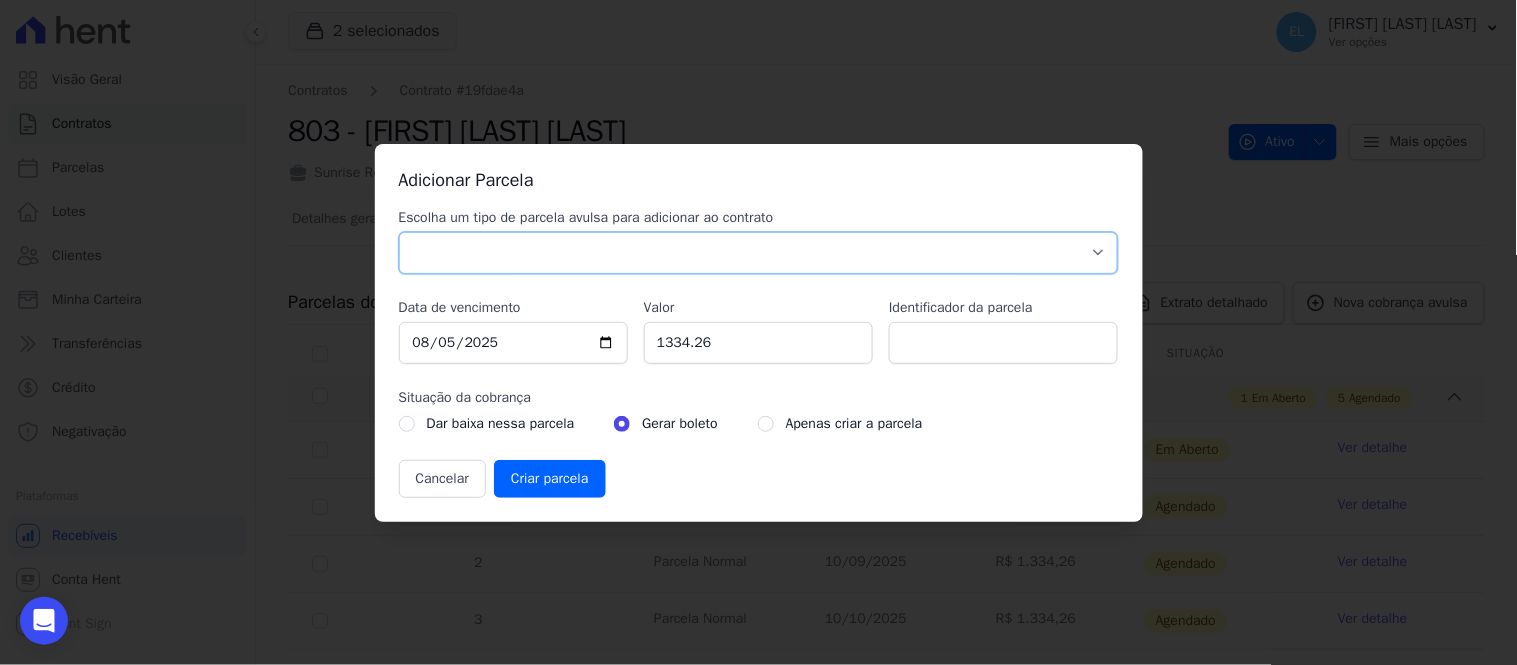 click on "Parcela Normal
Sinal
Caução
Intercalada
Chaves
Pré Chaves
Pós Chaves
Taxas
Quitação
Outros
Parcela do Cliente
Acordo
Financiamento CEF
Comissão
Antecipação" at bounding box center (759, 253) 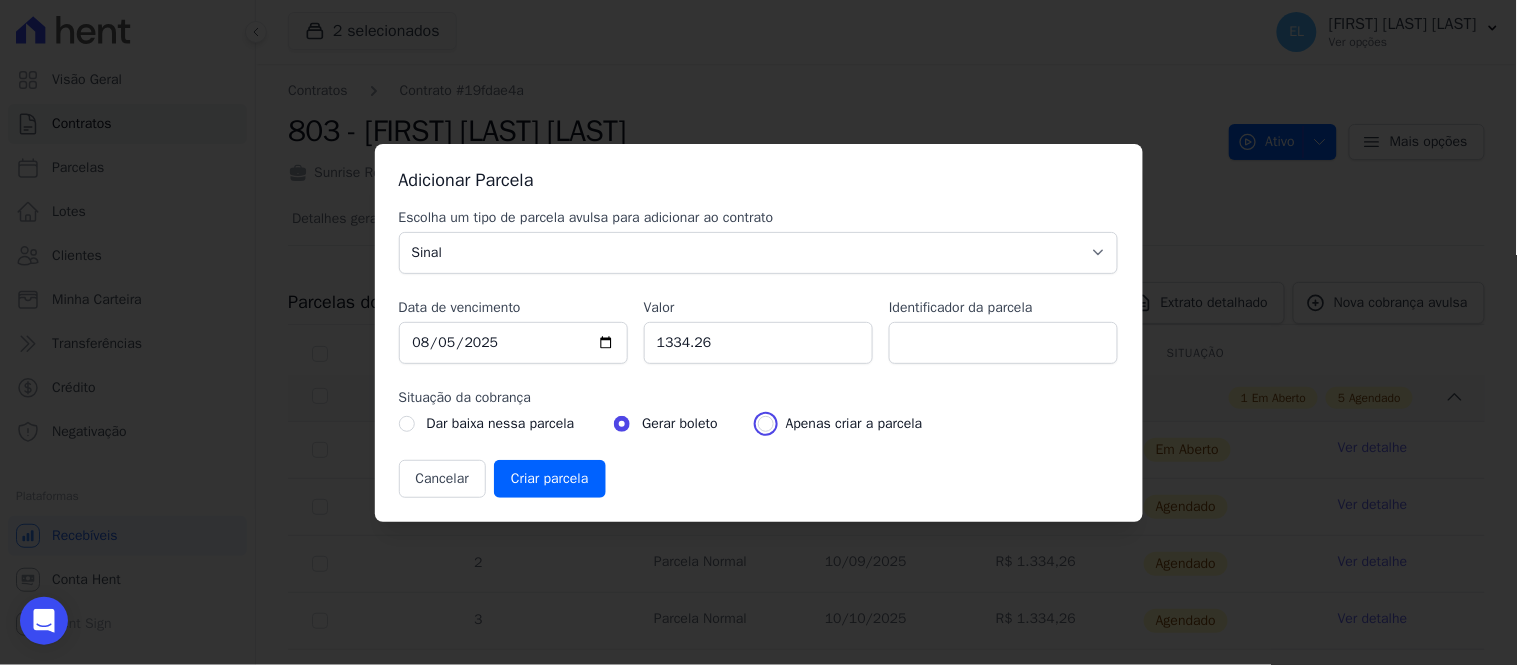click at bounding box center [766, 424] 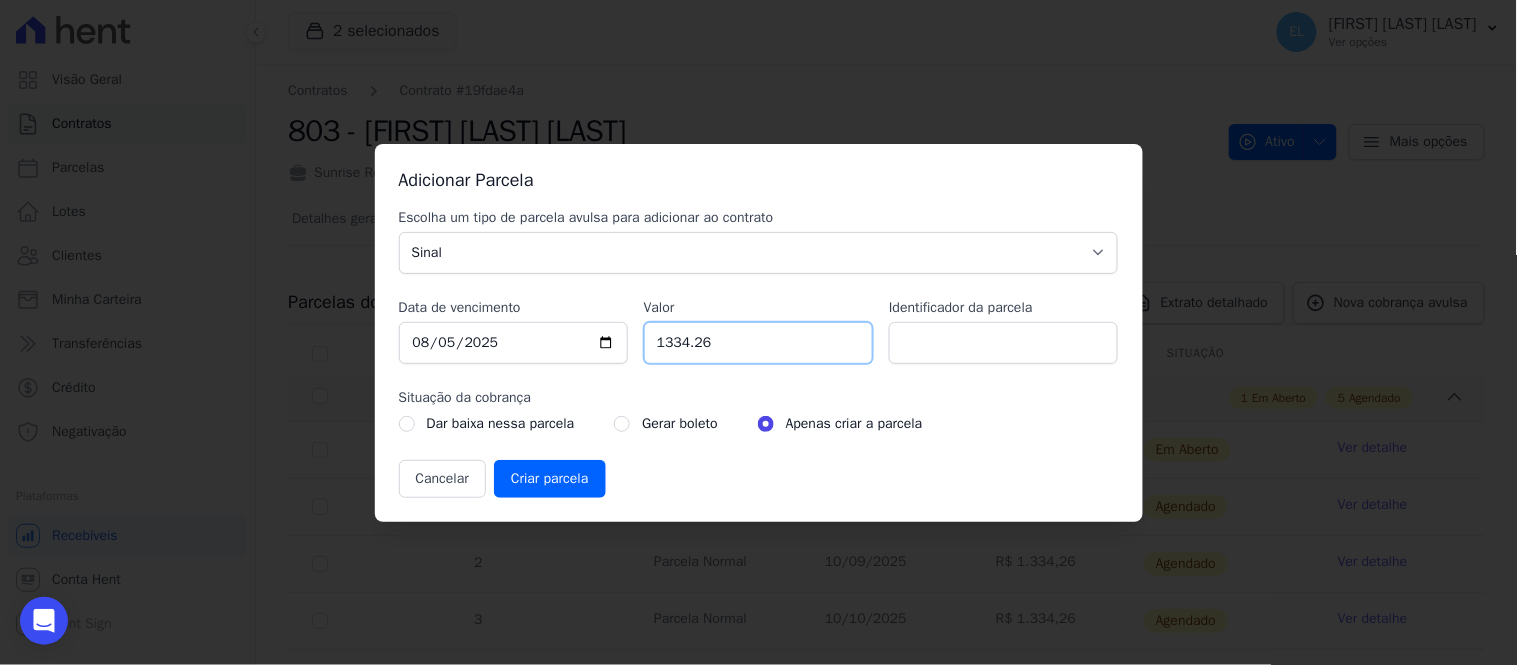 drag, startPoint x: 722, startPoint y: 351, endPoint x: 560, endPoint y: 355, distance: 162.04938 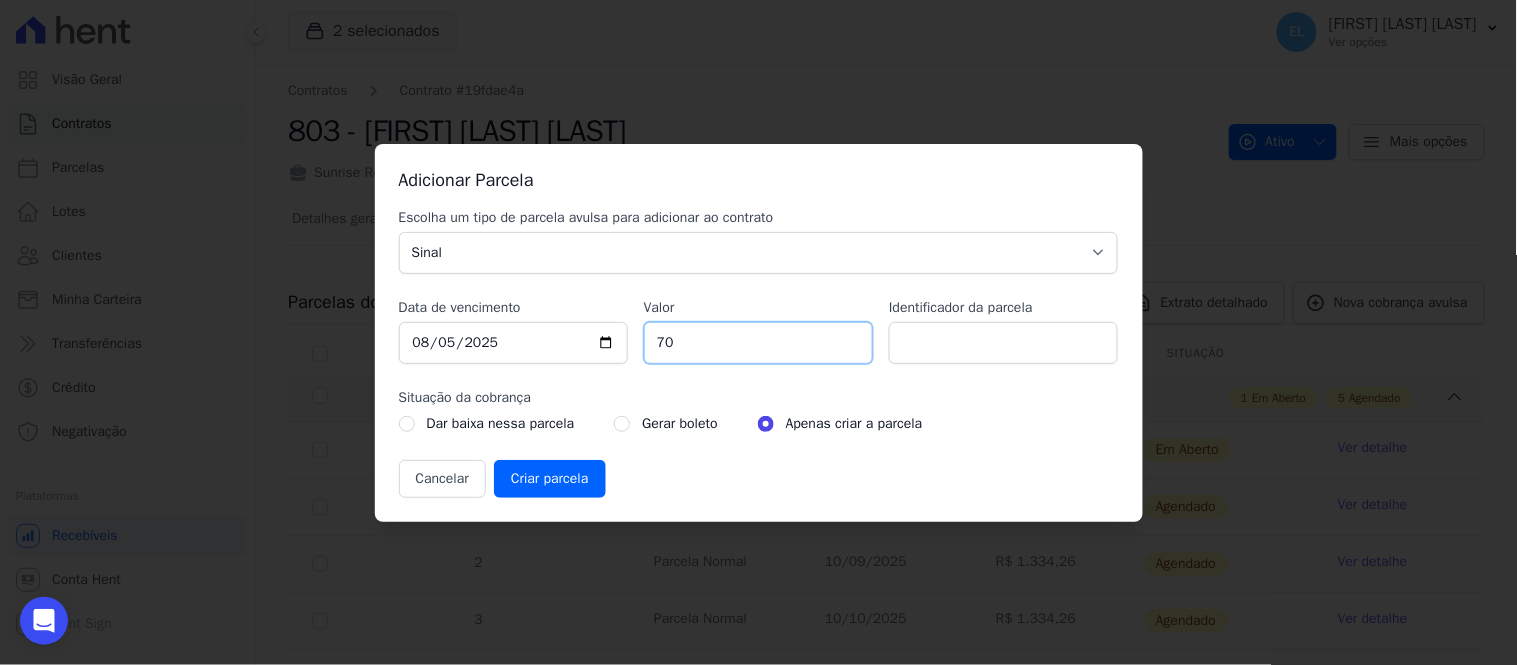 type on "7" 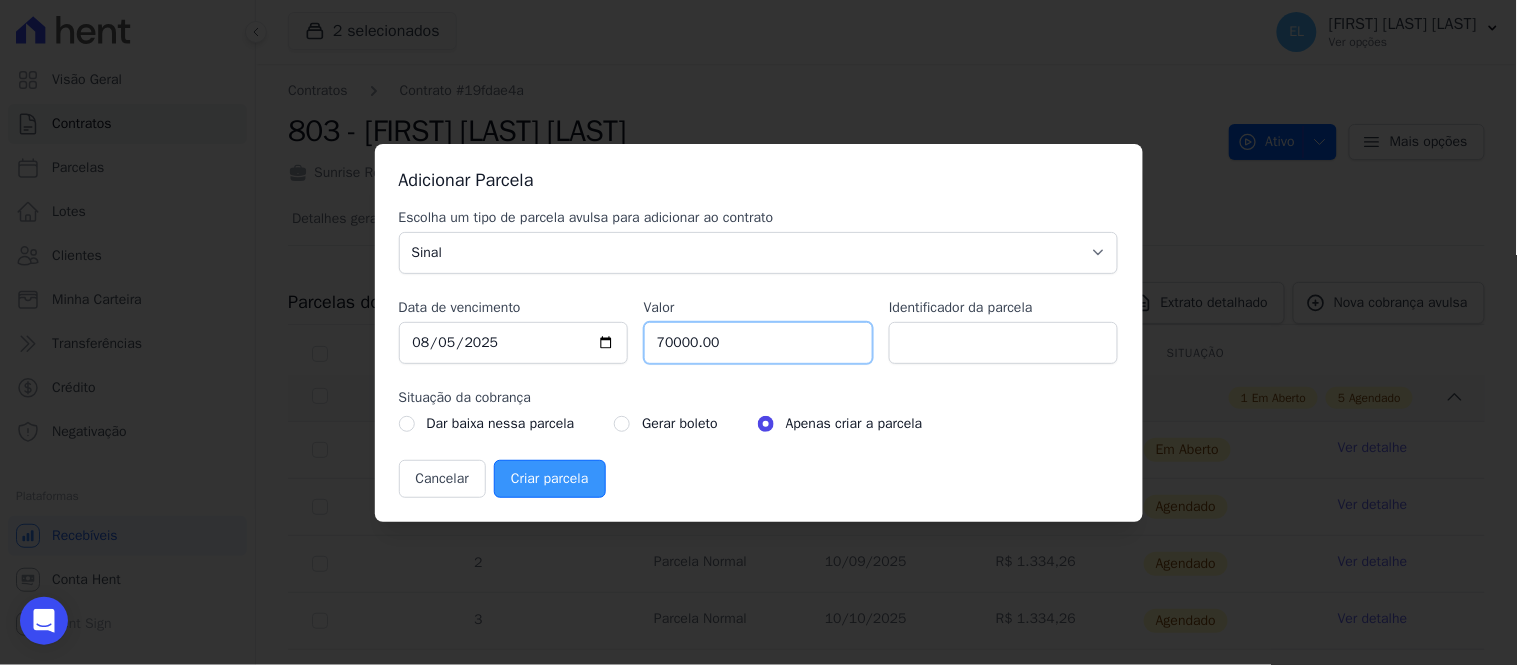 type on "70000.00" 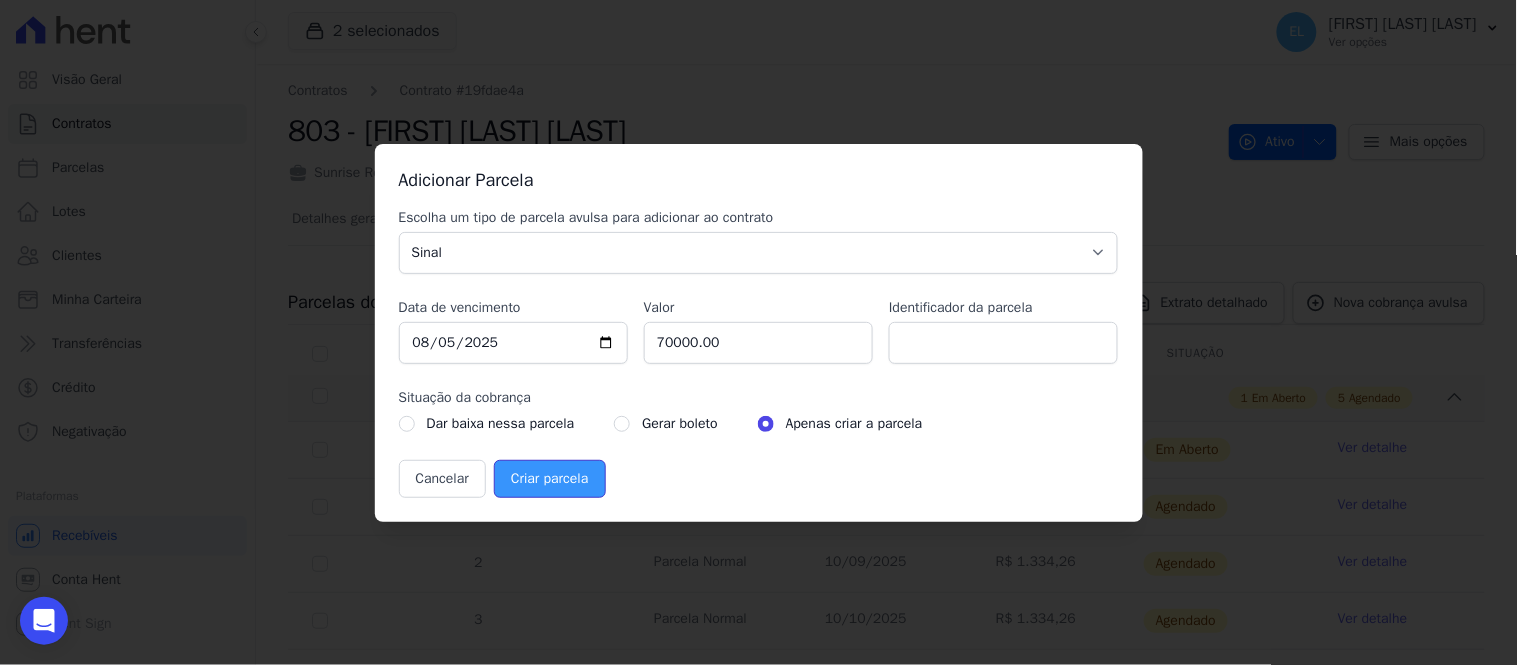 click on "Criar parcela" at bounding box center [549, 479] 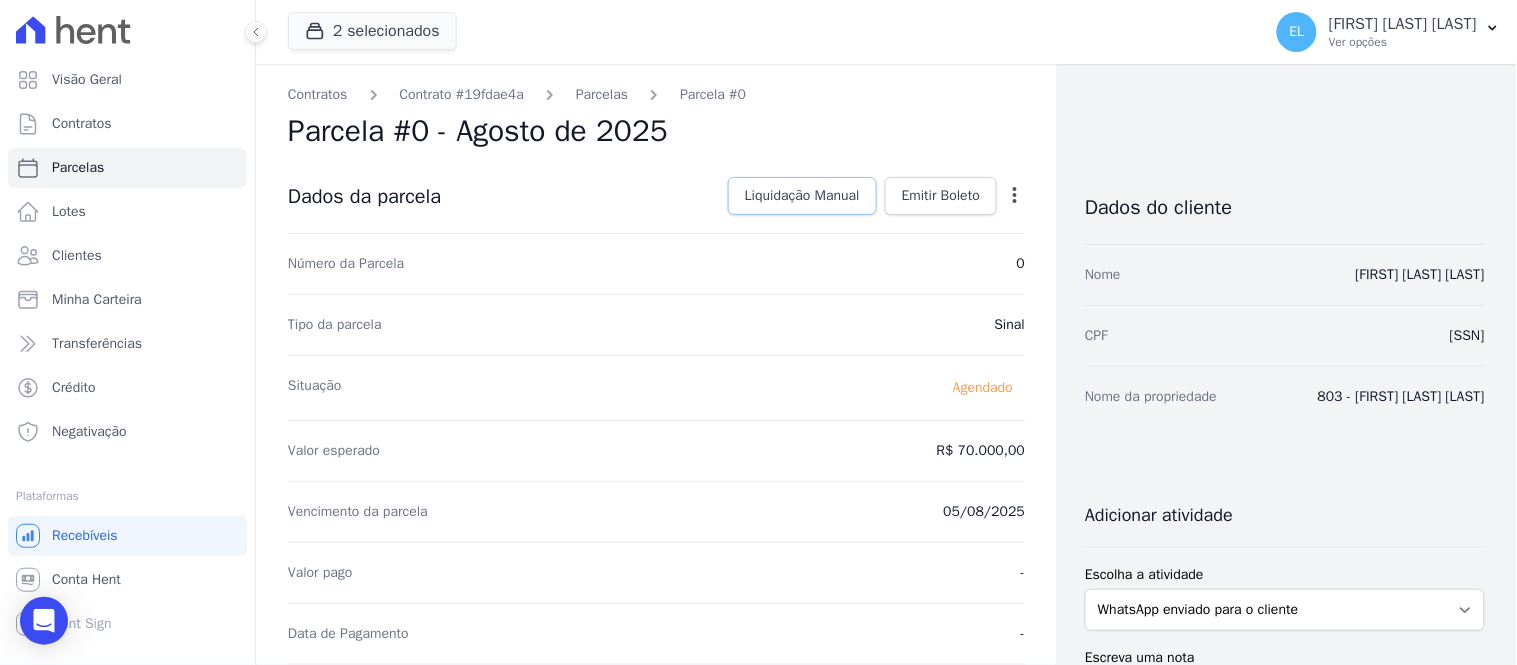 click on "Liquidação Manual" at bounding box center [802, 196] 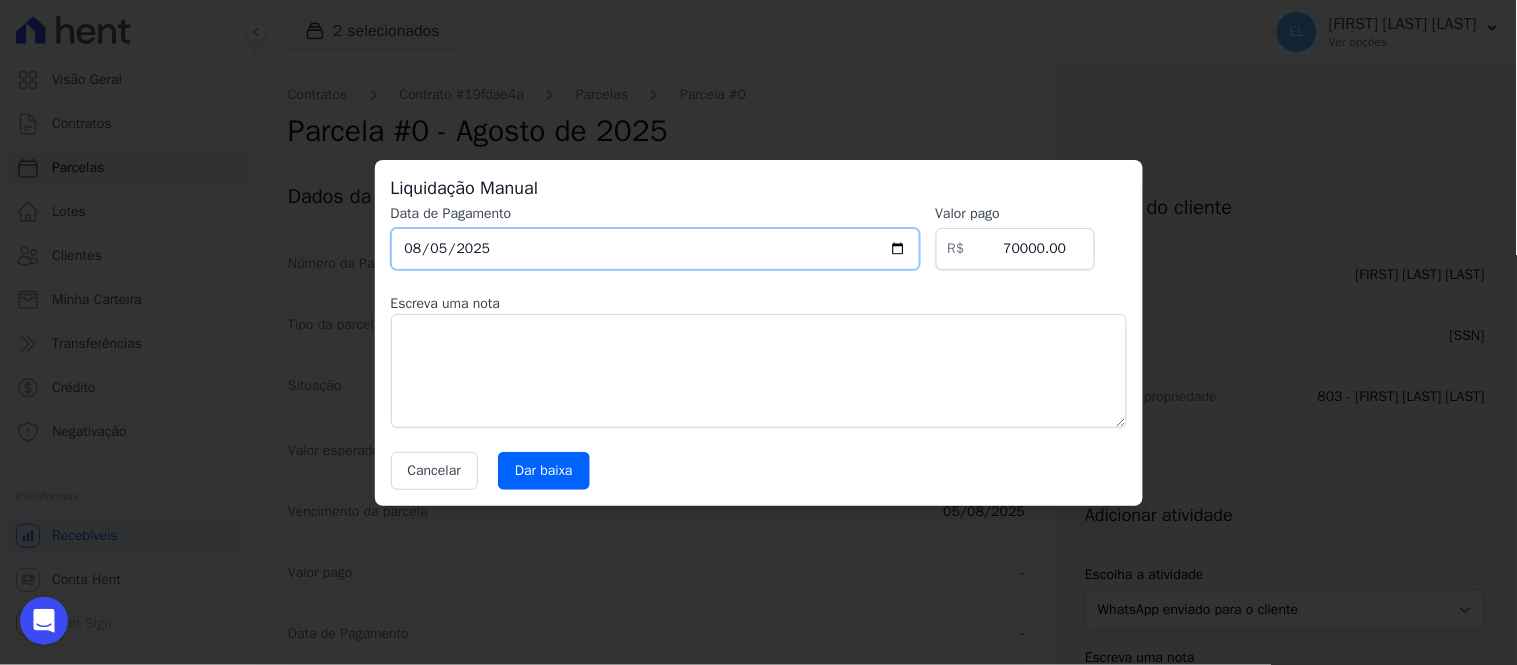 click on "2025-08-05" at bounding box center [655, 249] 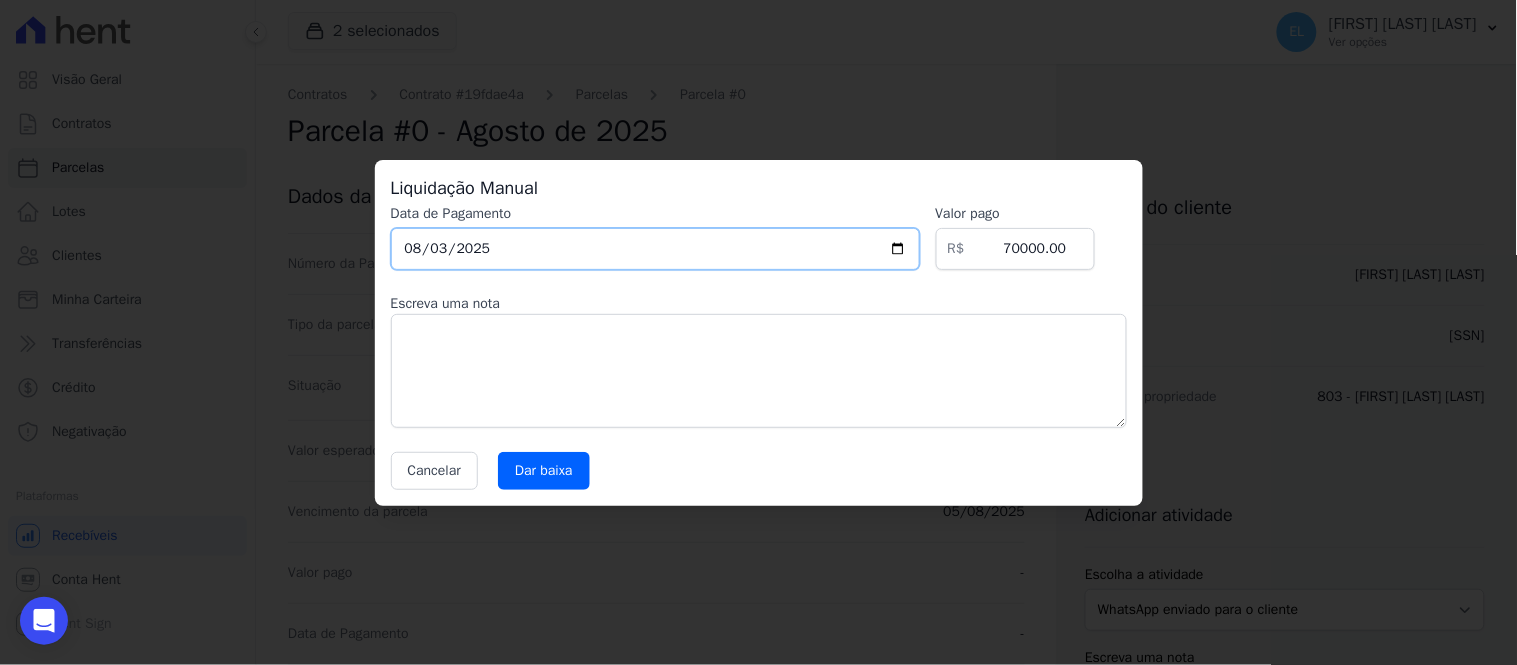 type on "2025-08-31" 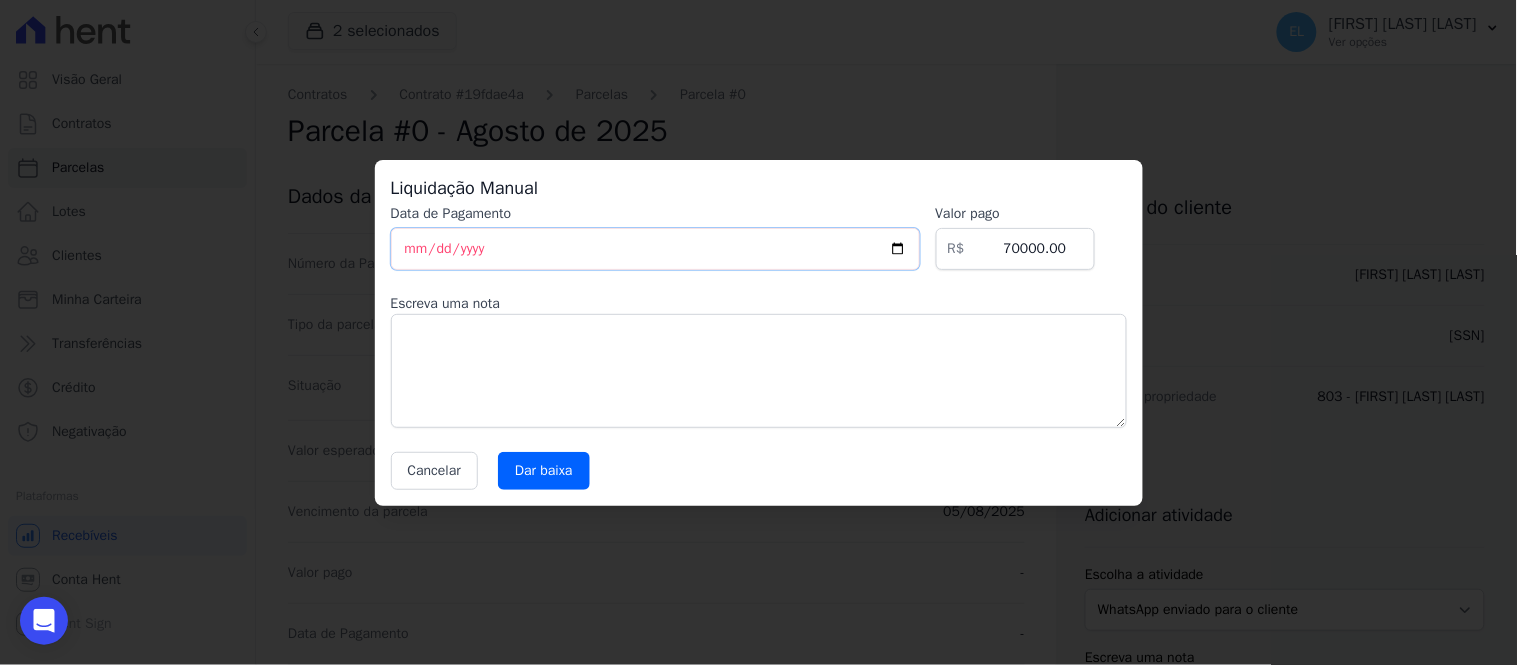 type on "2025-07-31" 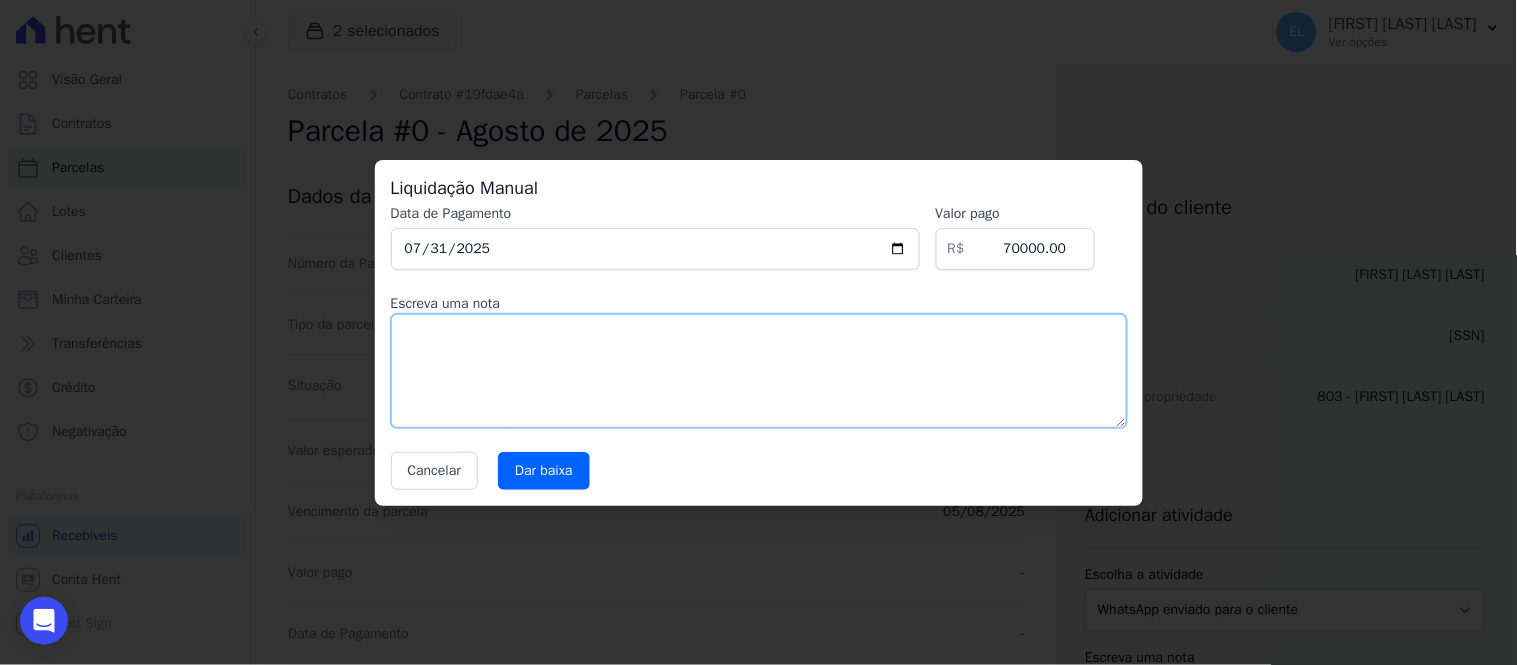click at bounding box center [759, 371] 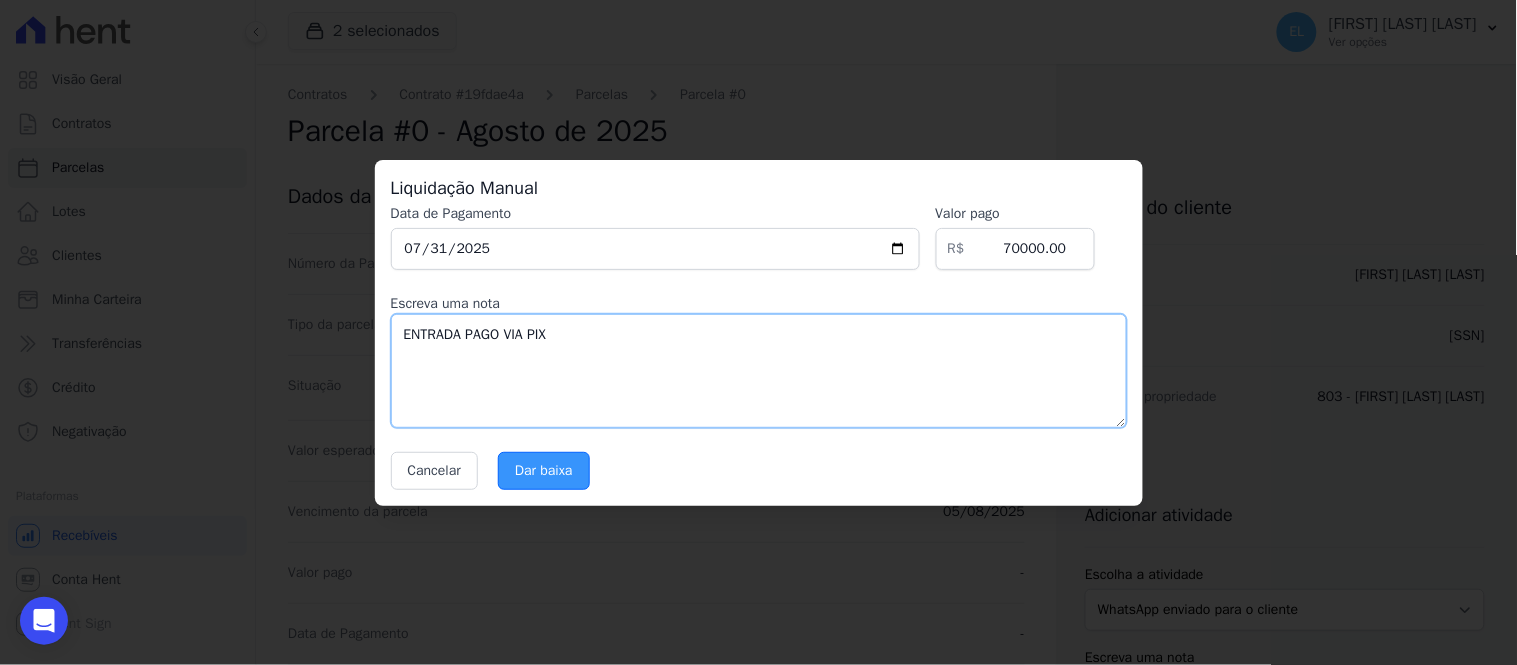 type on "ENTRADA PAGO VIA PIX" 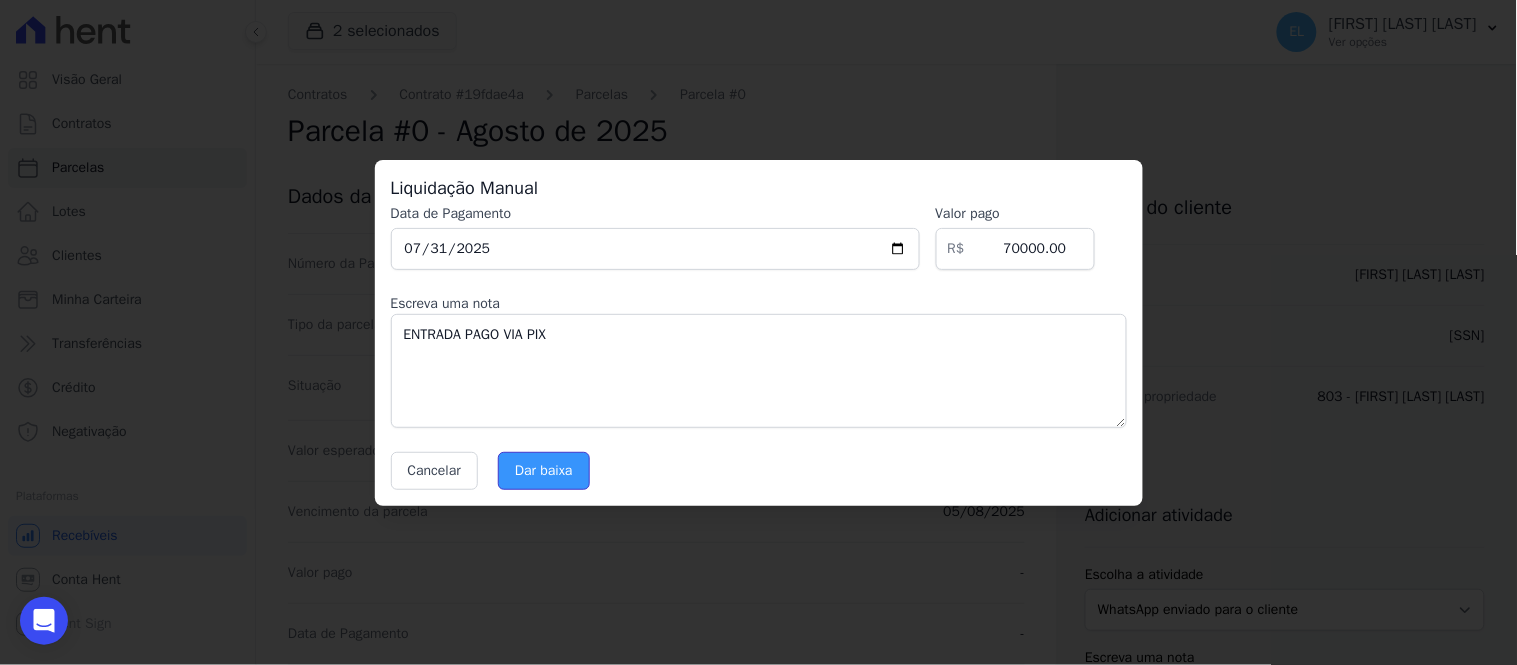 click on "Dar baixa" at bounding box center (544, 471) 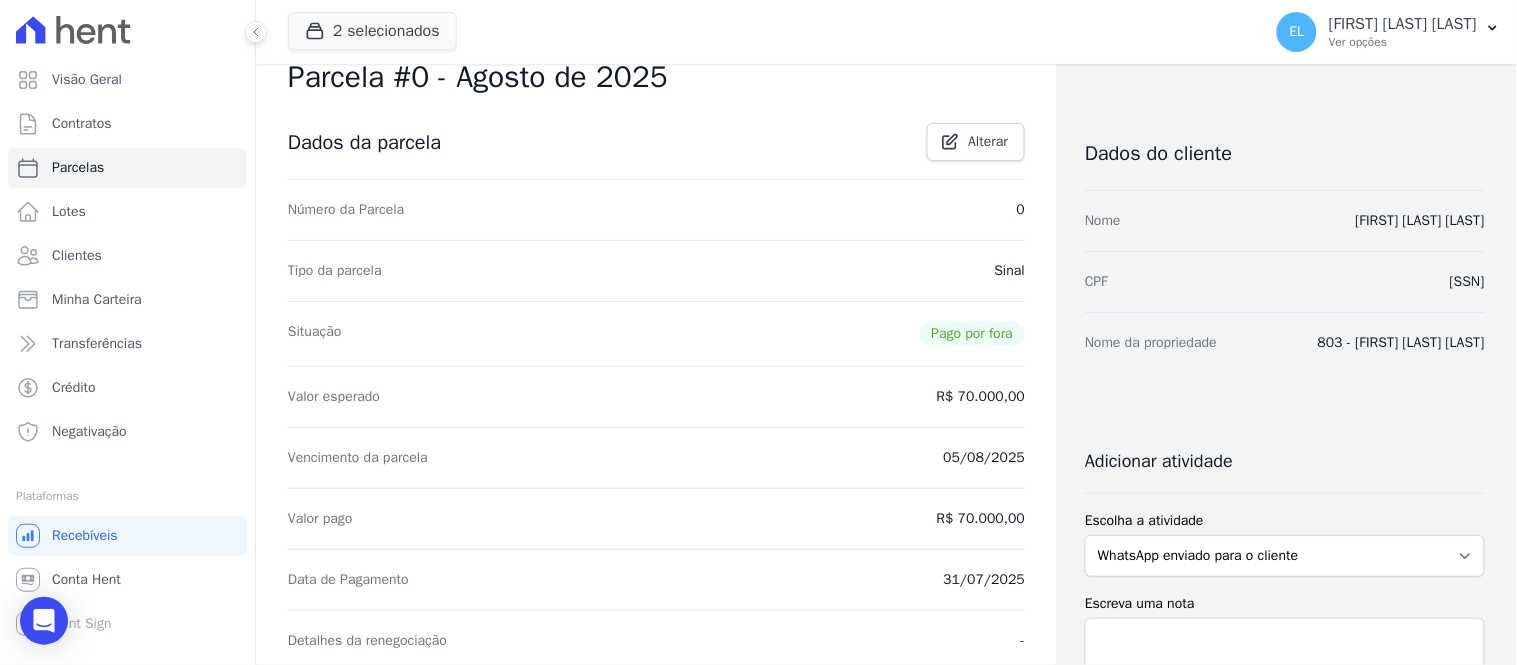 scroll, scrollTop: 0, scrollLeft: 0, axis: both 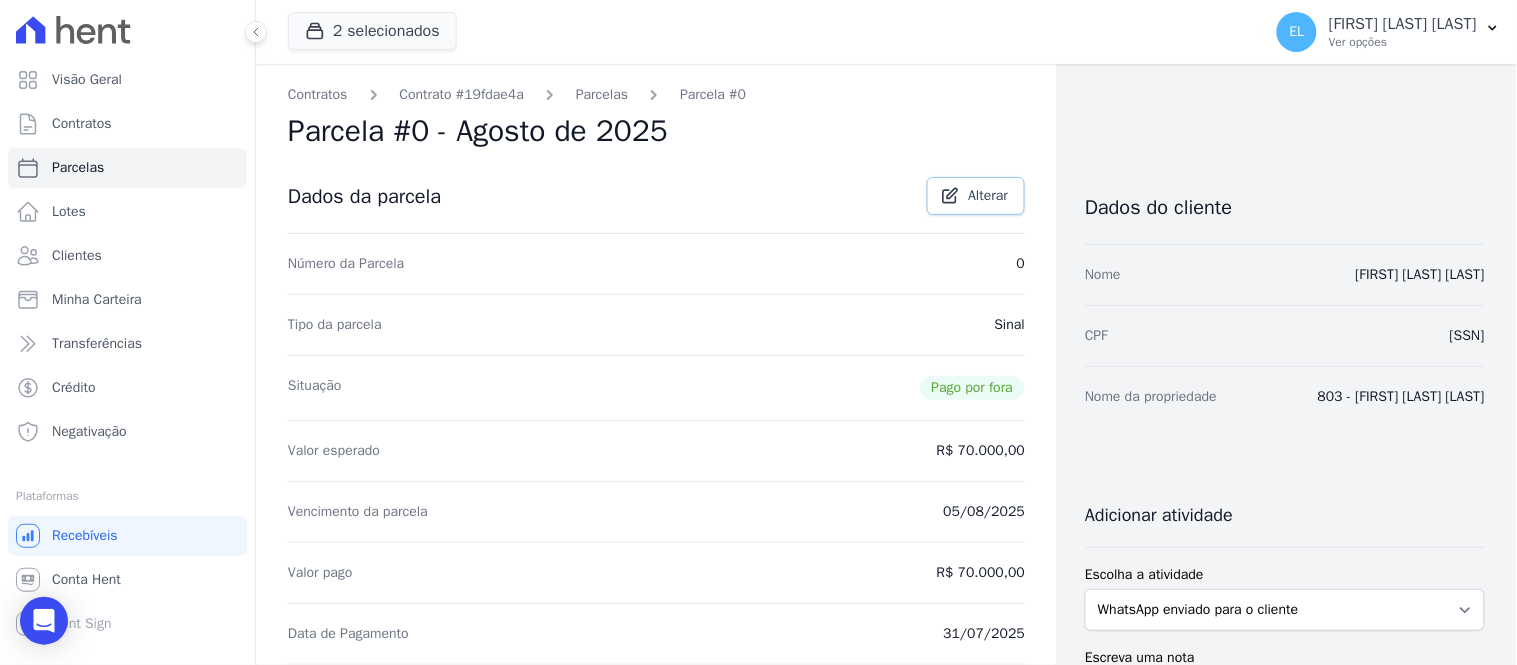 click on "Alterar" at bounding box center (988, 196) 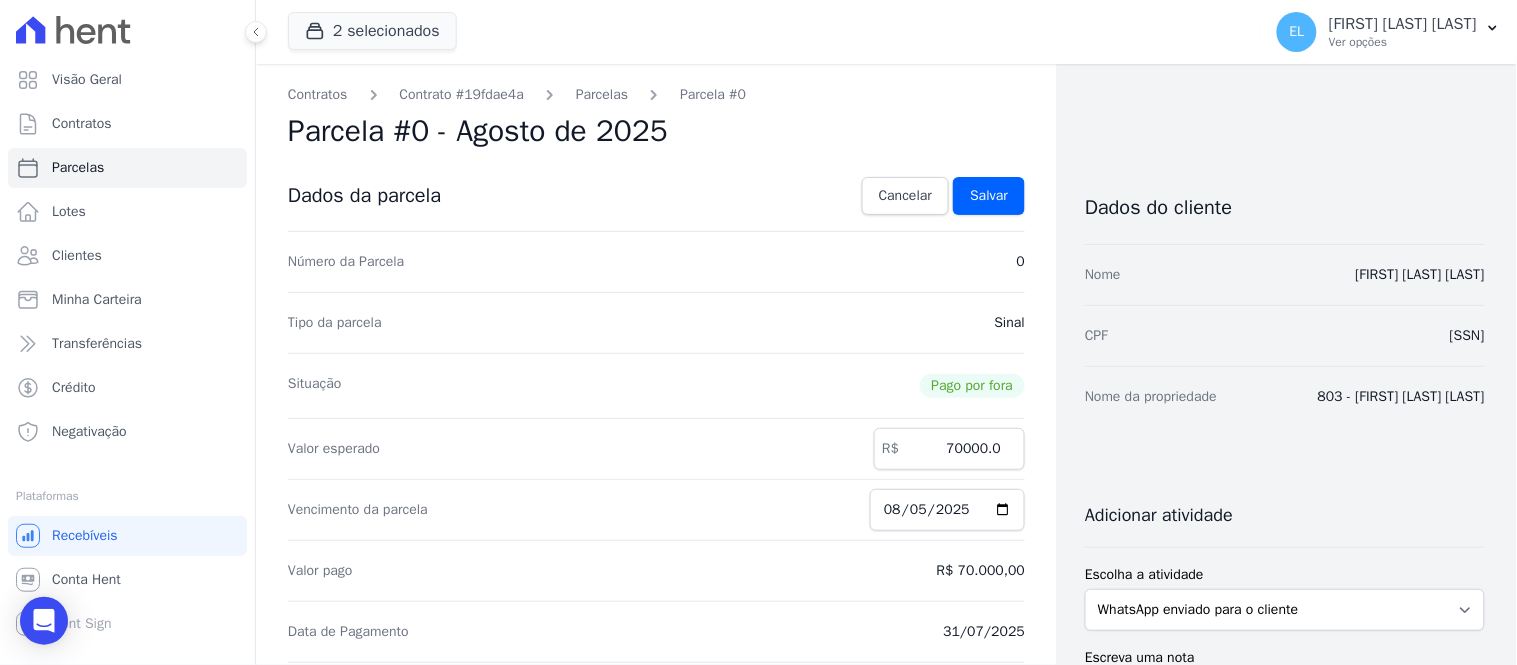 scroll, scrollTop: 111, scrollLeft: 0, axis: vertical 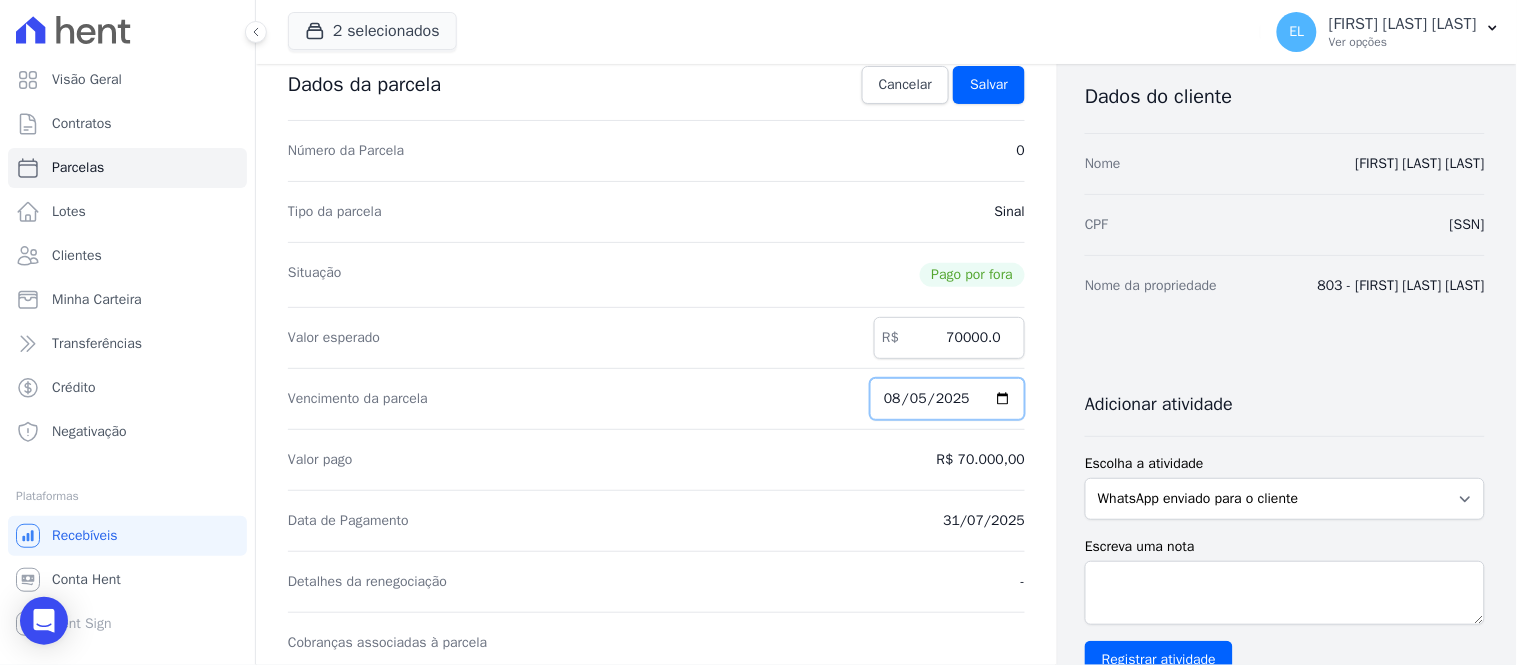 click on "2025-08-05" at bounding box center (947, 399) 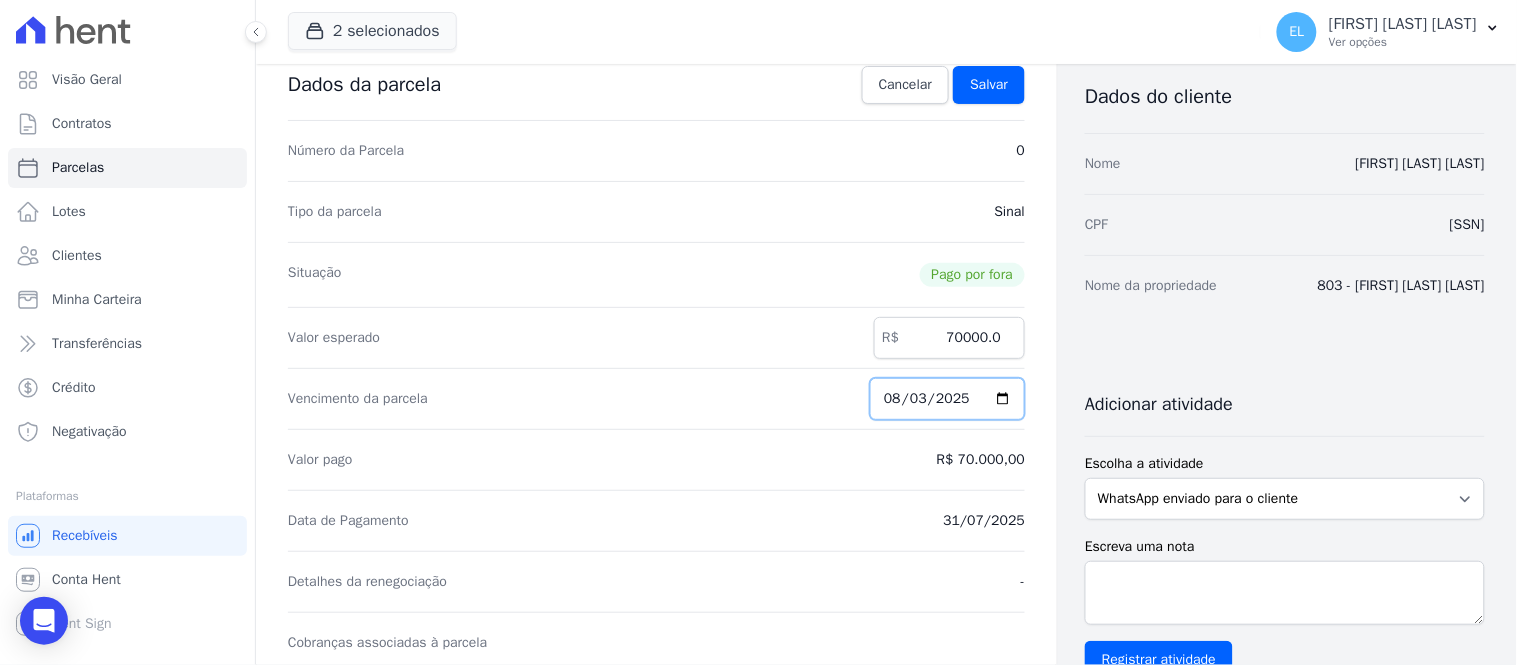 type on "2025-08-31" 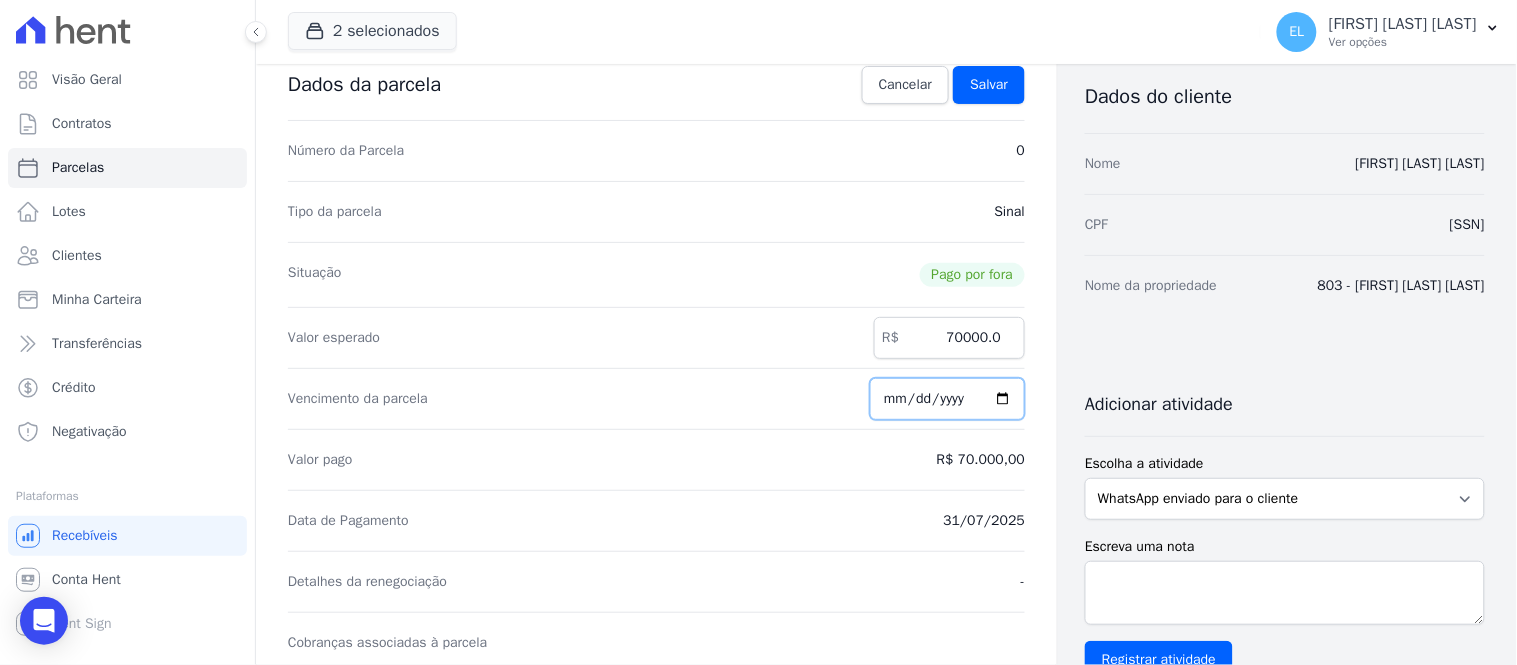 type on "2025-07-31" 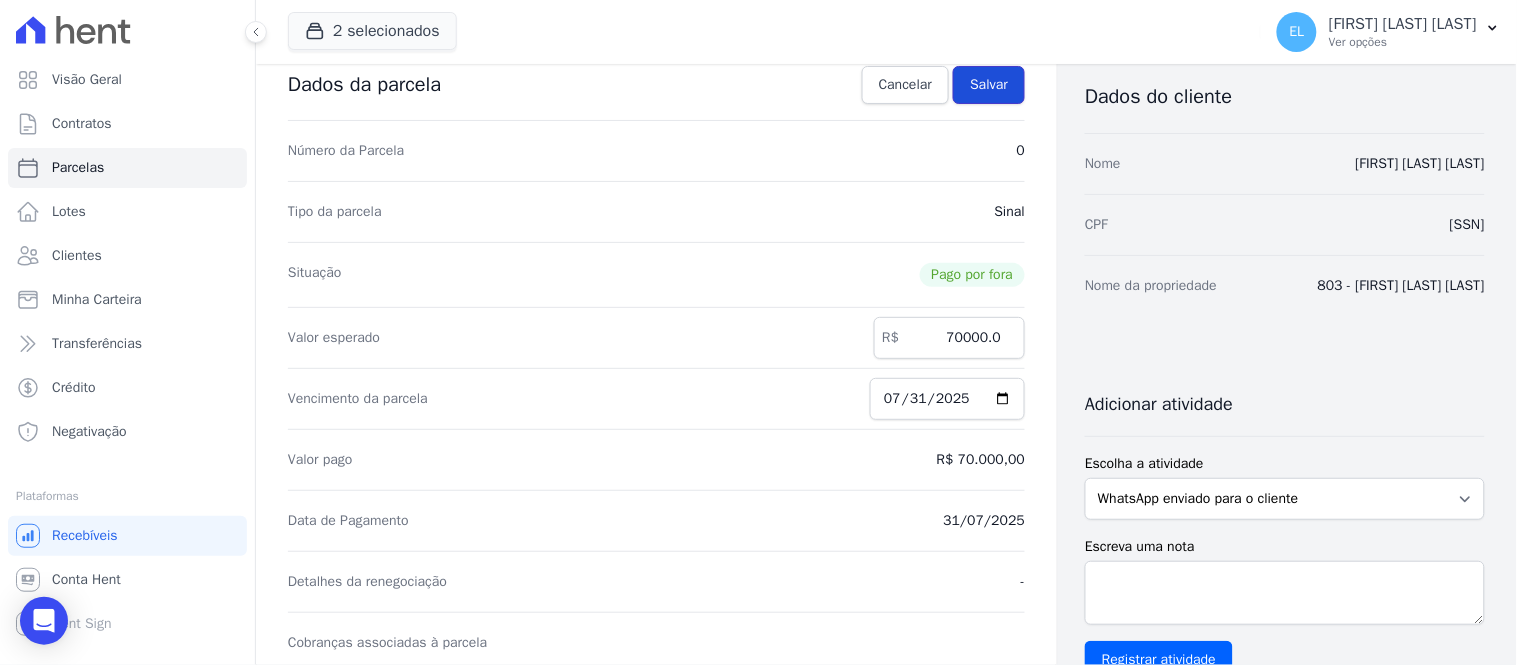 click on "Salvar" at bounding box center (989, 85) 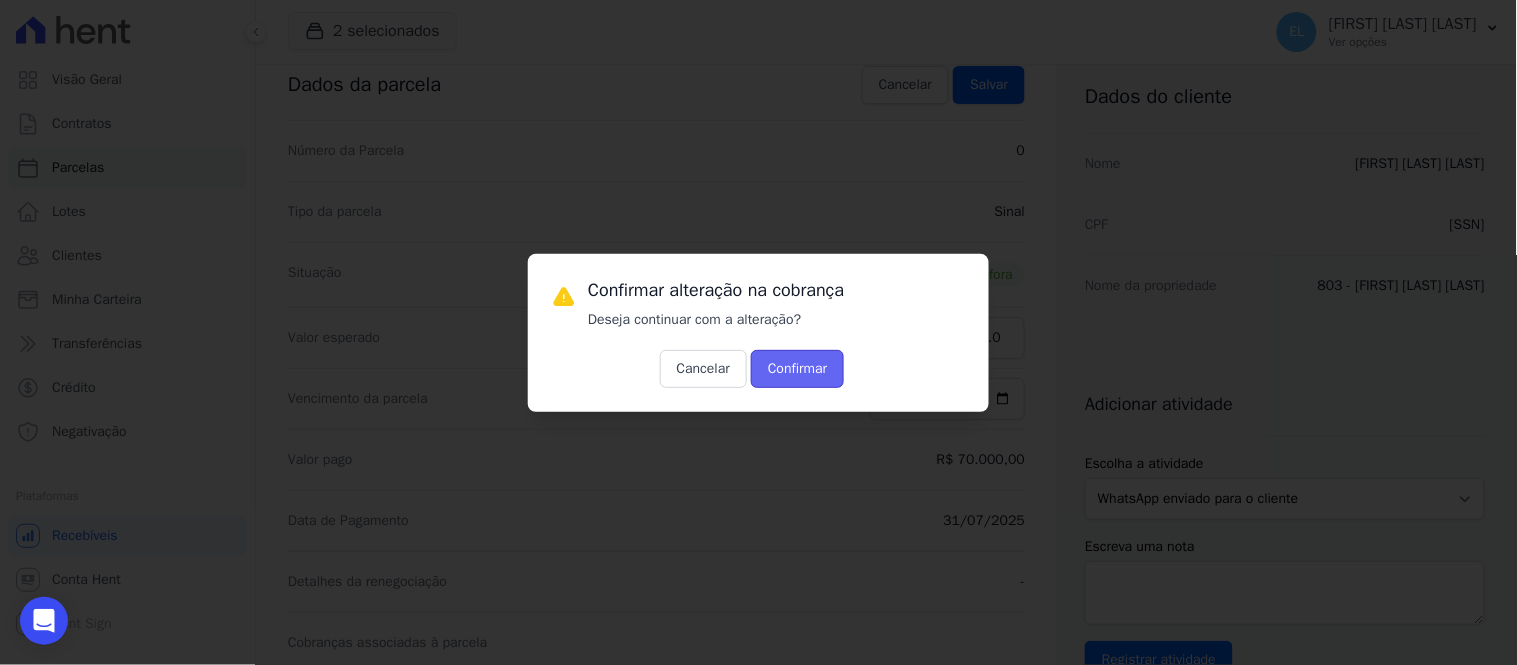 click on "Confirmar" at bounding box center [797, 369] 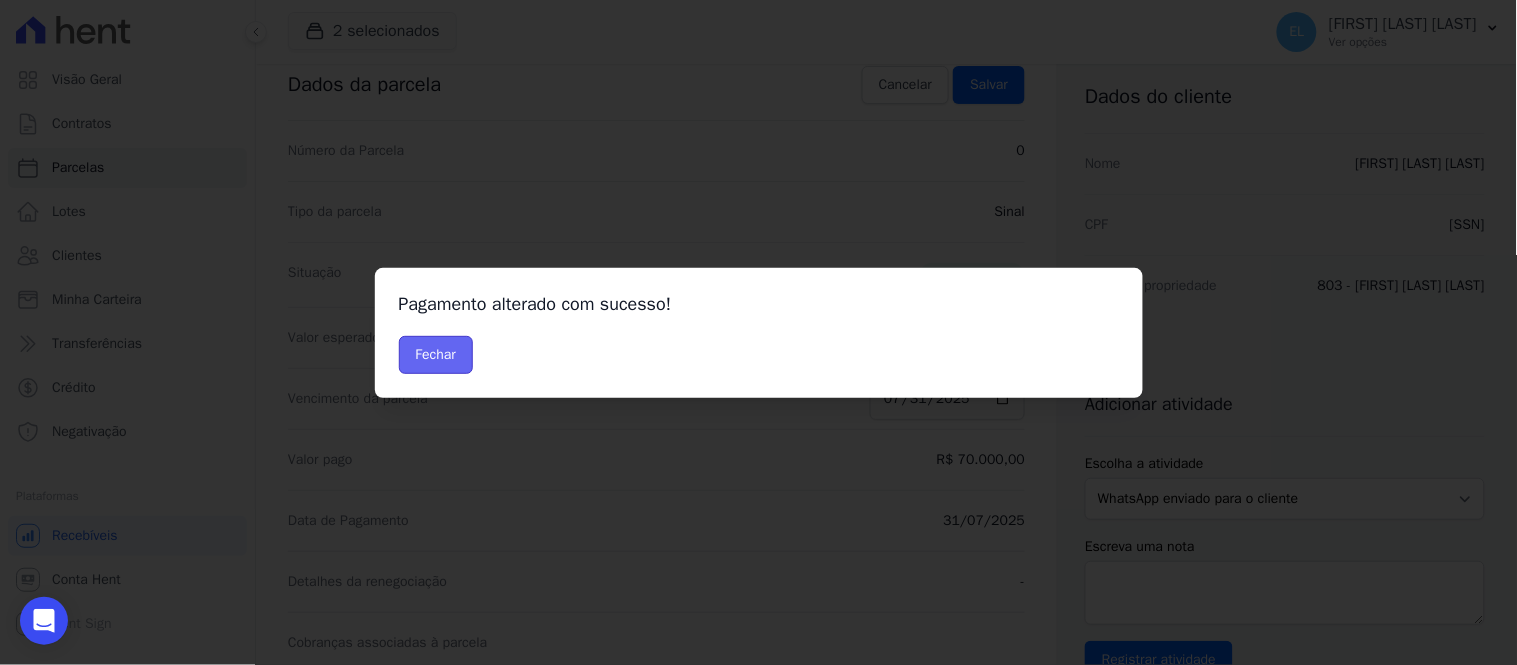 click on "Fechar" at bounding box center [436, 355] 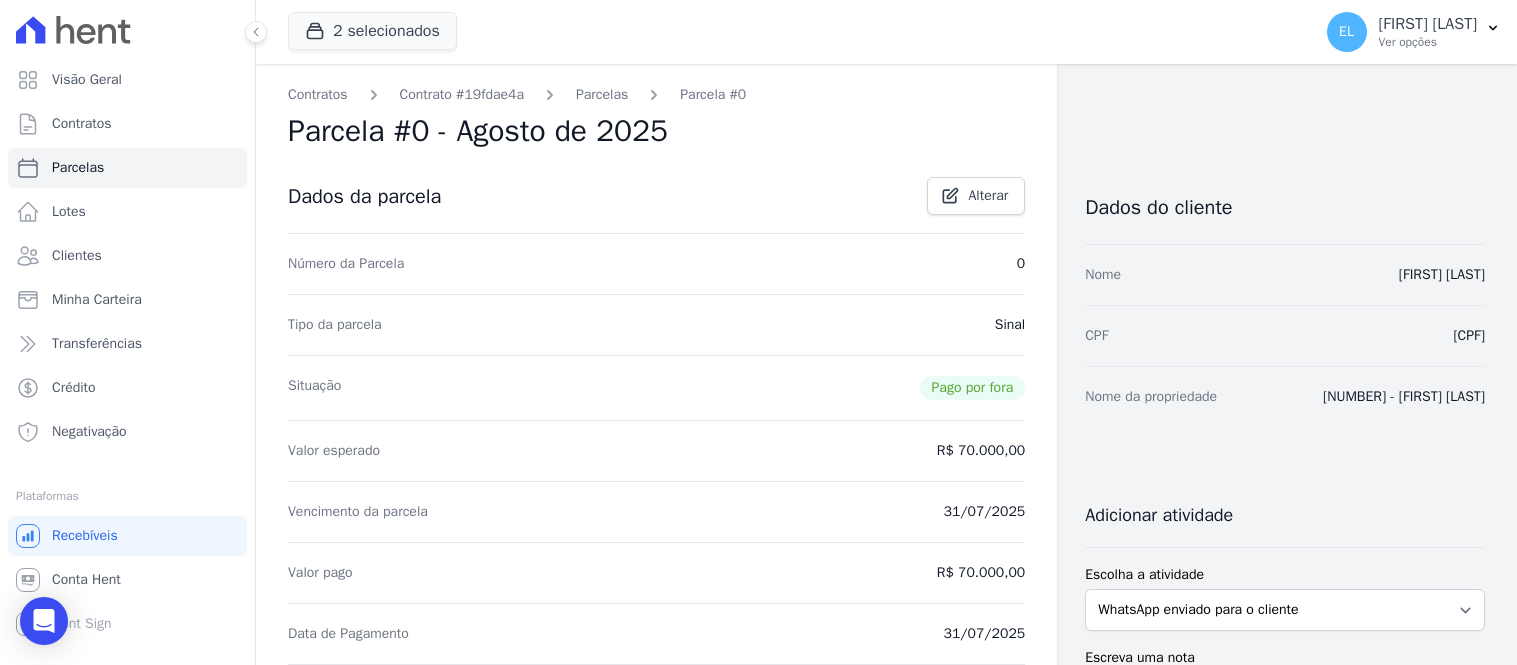 scroll, scrollTop: 0, scrollLeft: 0, axis: both 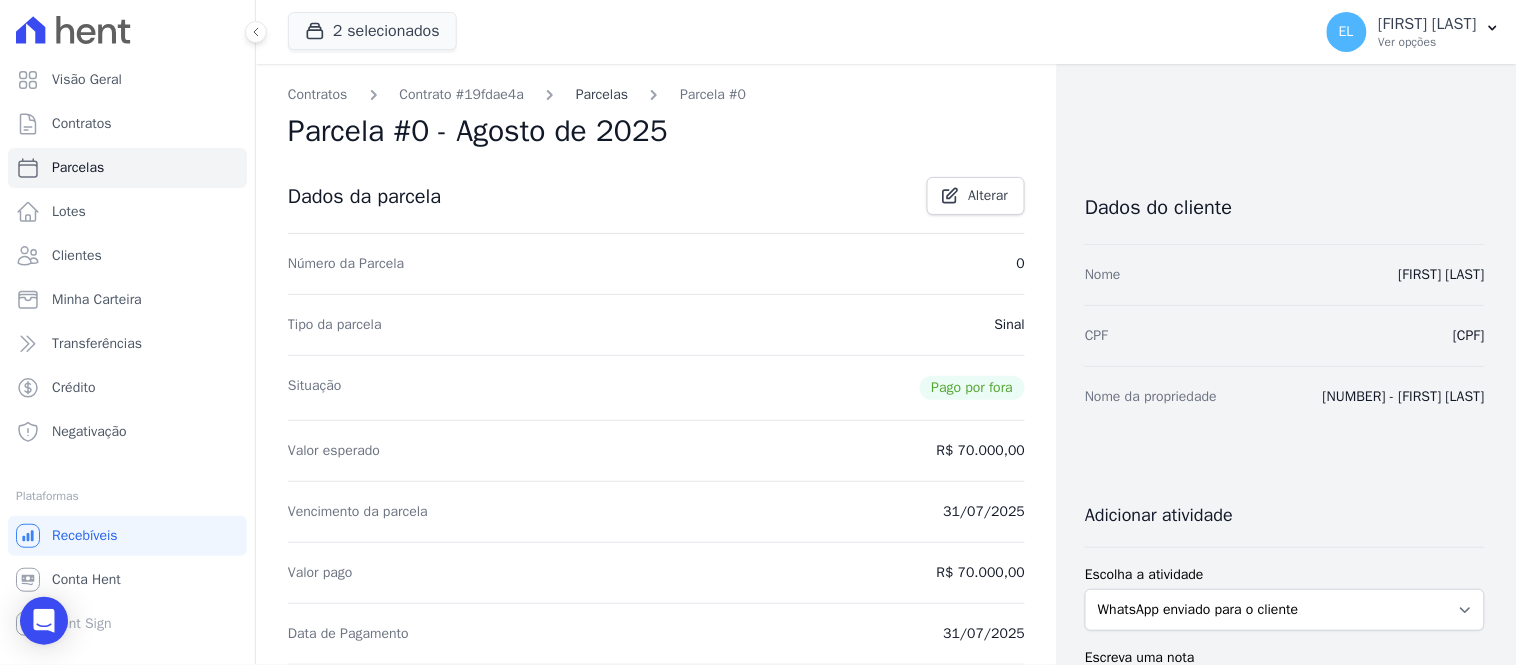 click on "Parcelas" at bounding box center [602, 94] 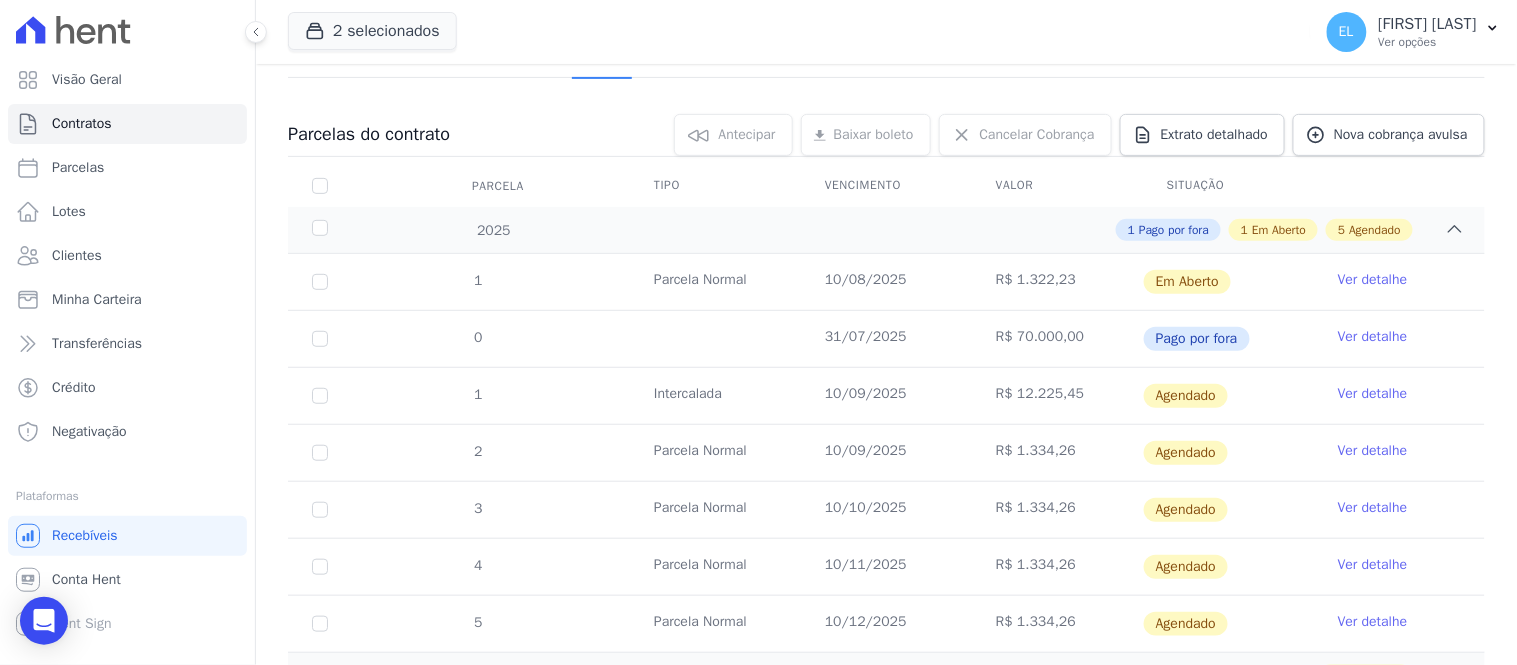 scroll, scrollTop: 0, scrollLeft: 0, axis: both 